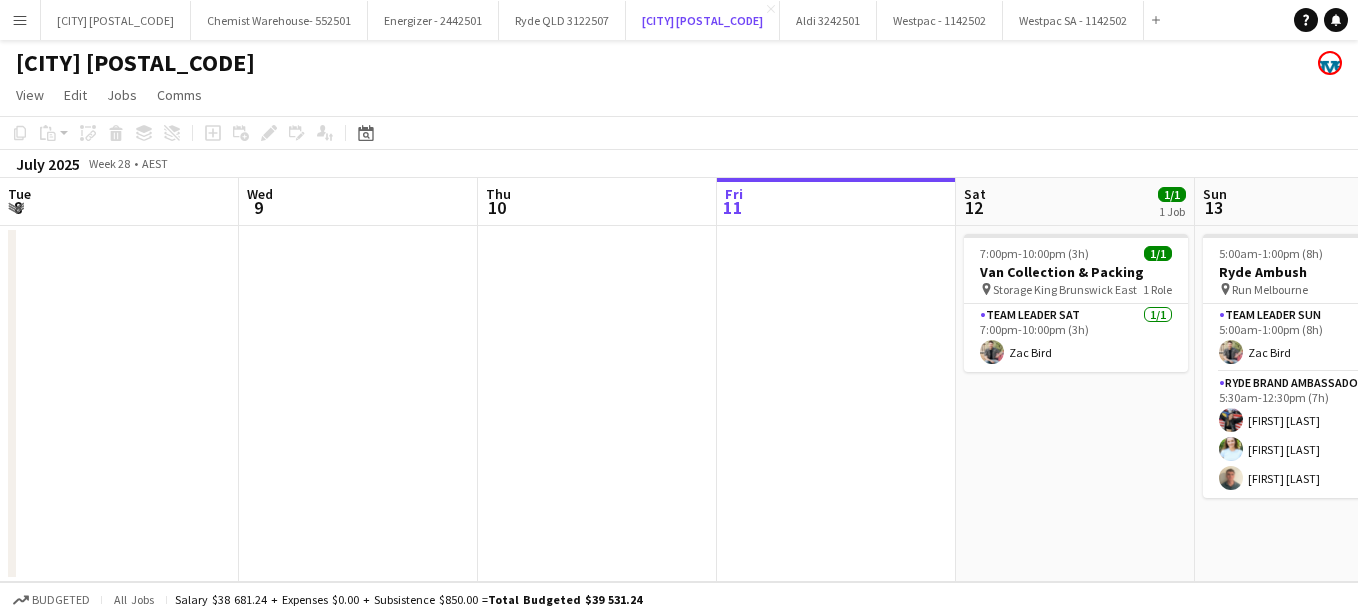 scroll, scrollTop: 0, scrollLeft: 0, axis: both 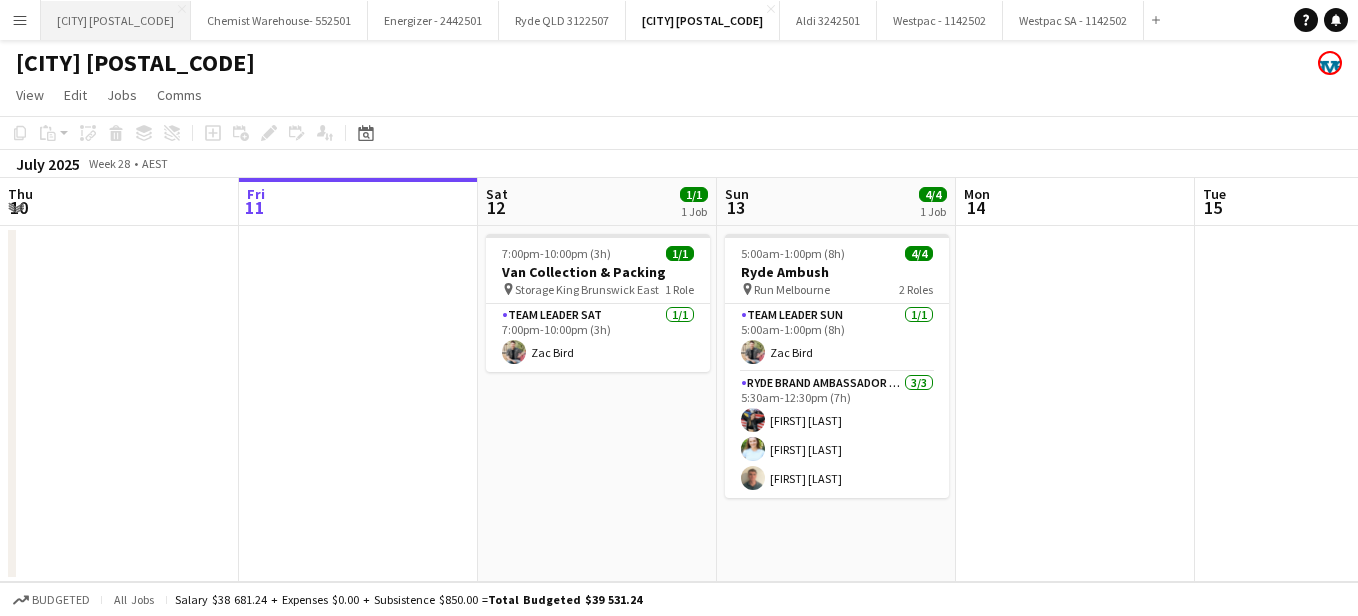 click on "RYDE NSW - 3122507
Close" at bounding box center (116, 20) 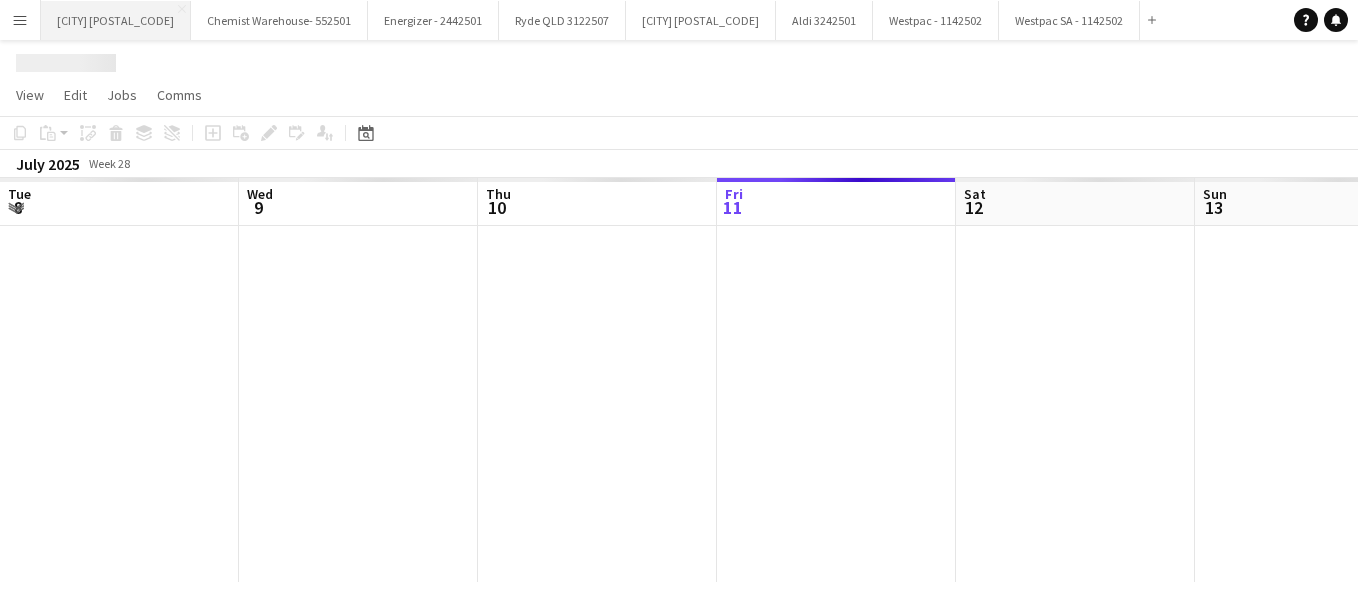 scroll, scrollTop: 0, scrollLeft: 478, axis: horizontal 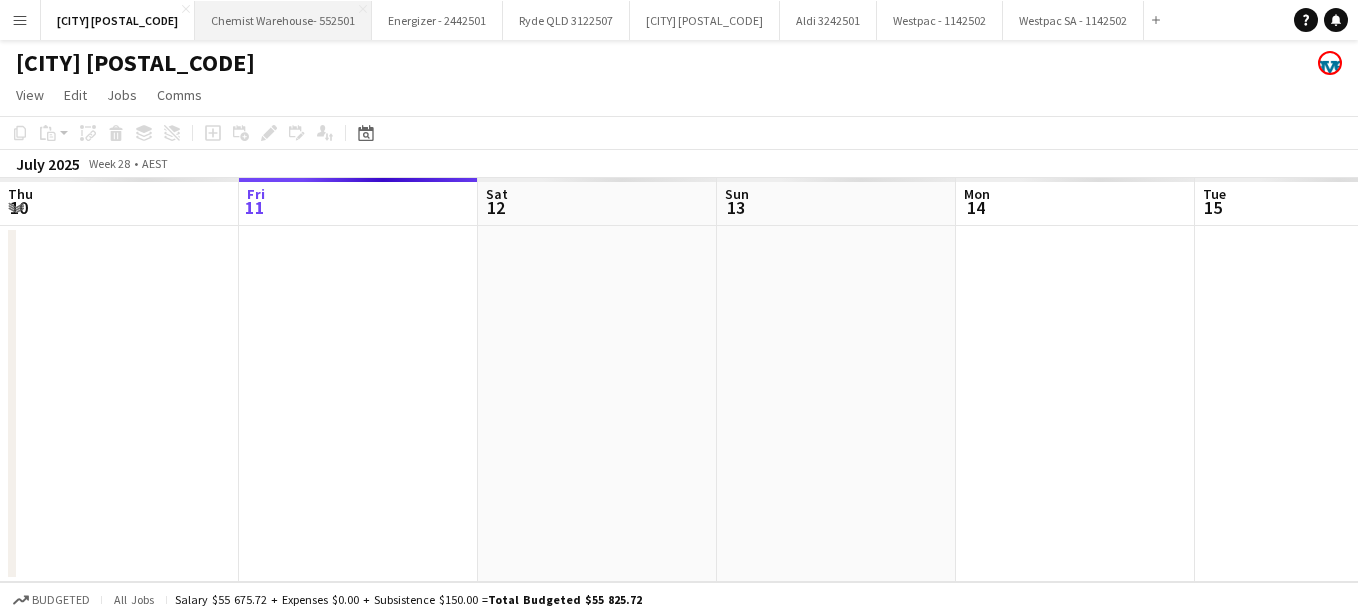 click on "Chemist Warehouse- 552501
Close" at bounding box center (283, 20) 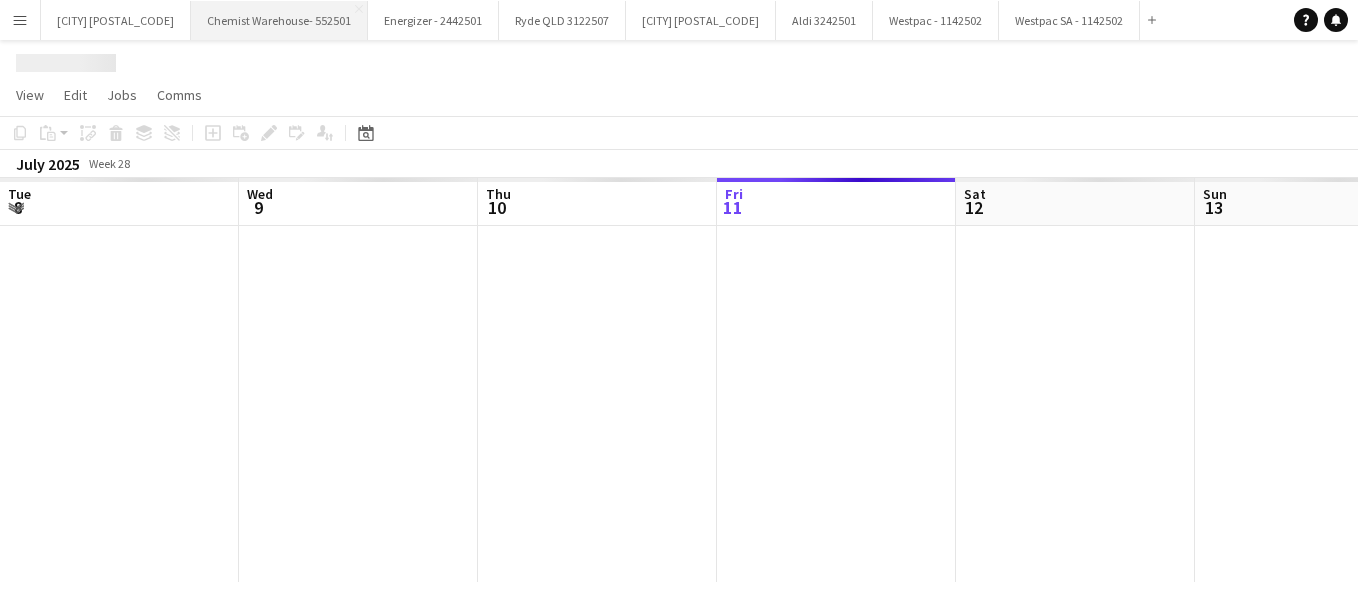 scroll, scrollTop: 0, scrollLeft: 478, axis: horizontal 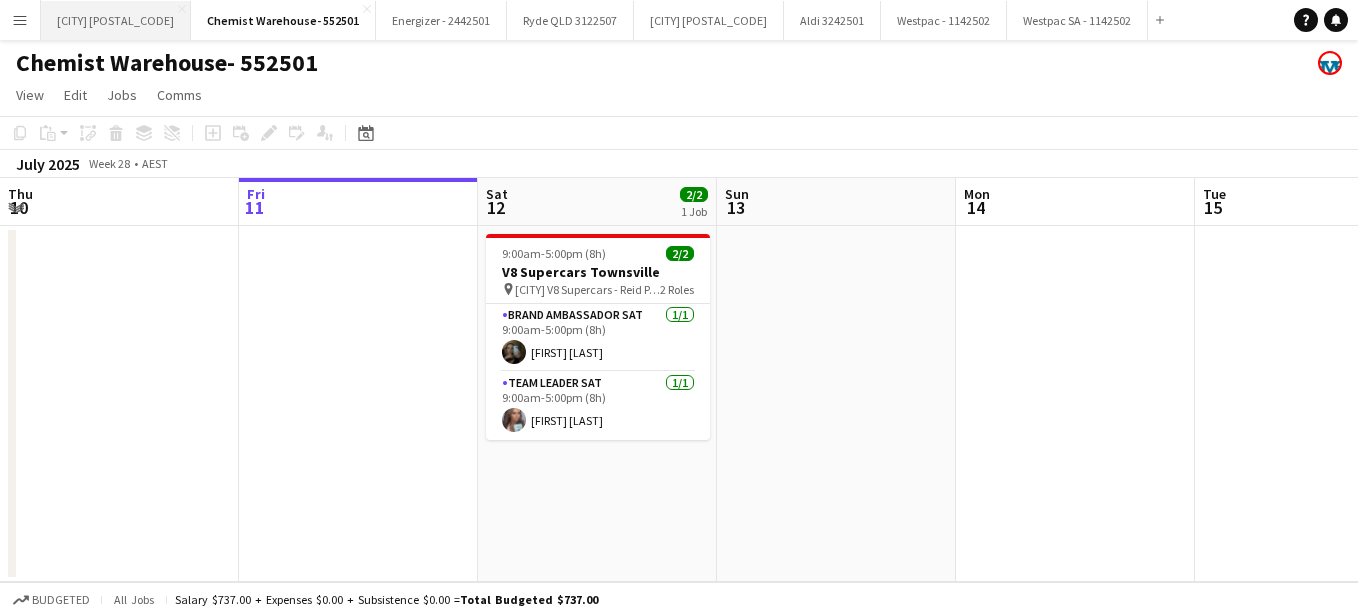 click on "RYDE NSW - 3122507
Close" at bounding box center [116, 20] 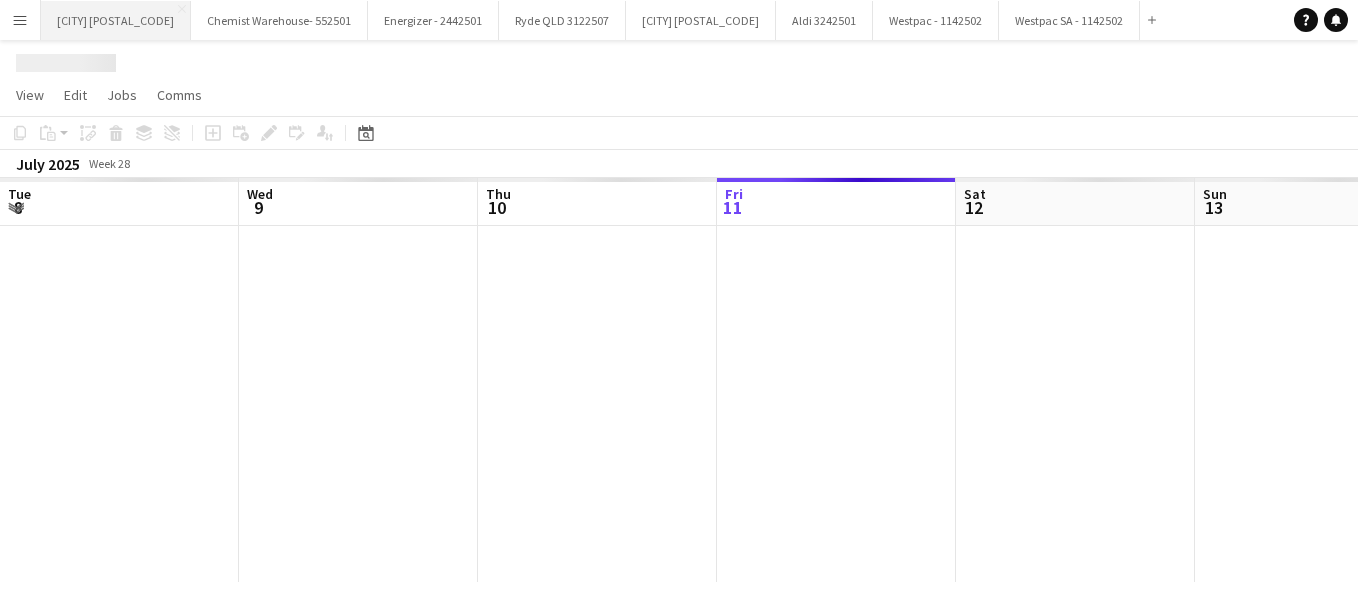 scroll, scrollTop: 0, scrollLeft: 478, axis: horizontal 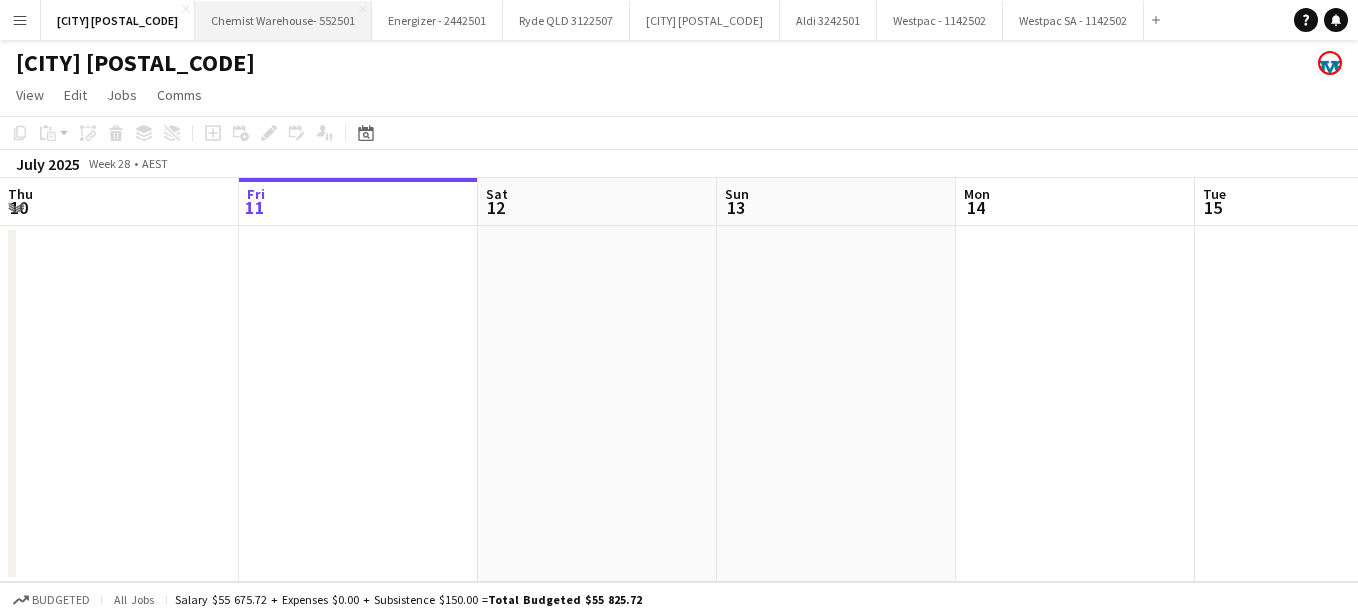 click on "Chemist Warehouse- 552501
Close" at bounding box center [283, 20] 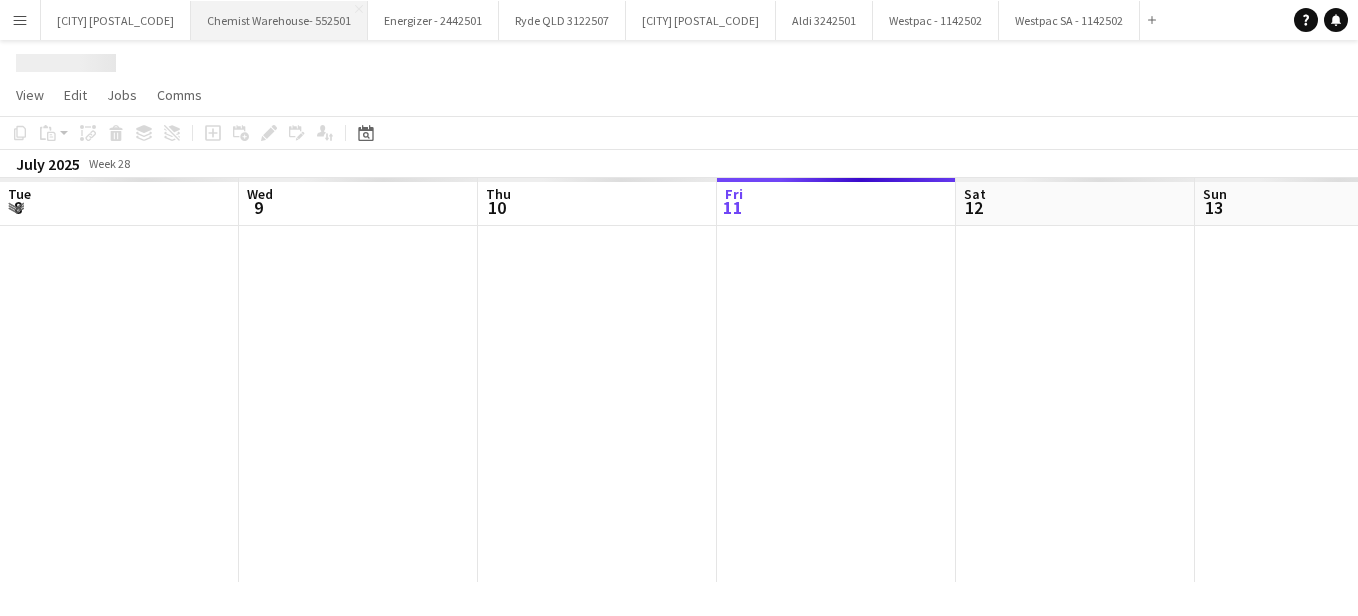 scroll, scrollTop: 0, scrollLeft: 478, axis: horizontal 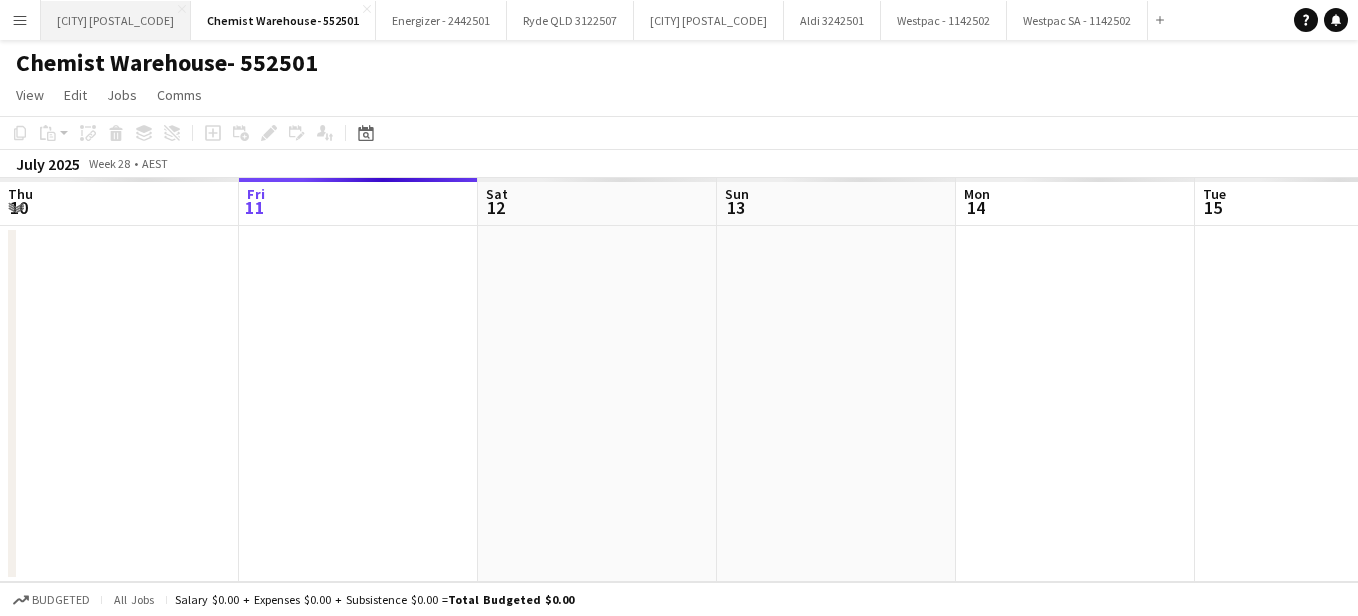 click on "RYDE NSW - 3122507
Close" at bounding box center (116, 20) 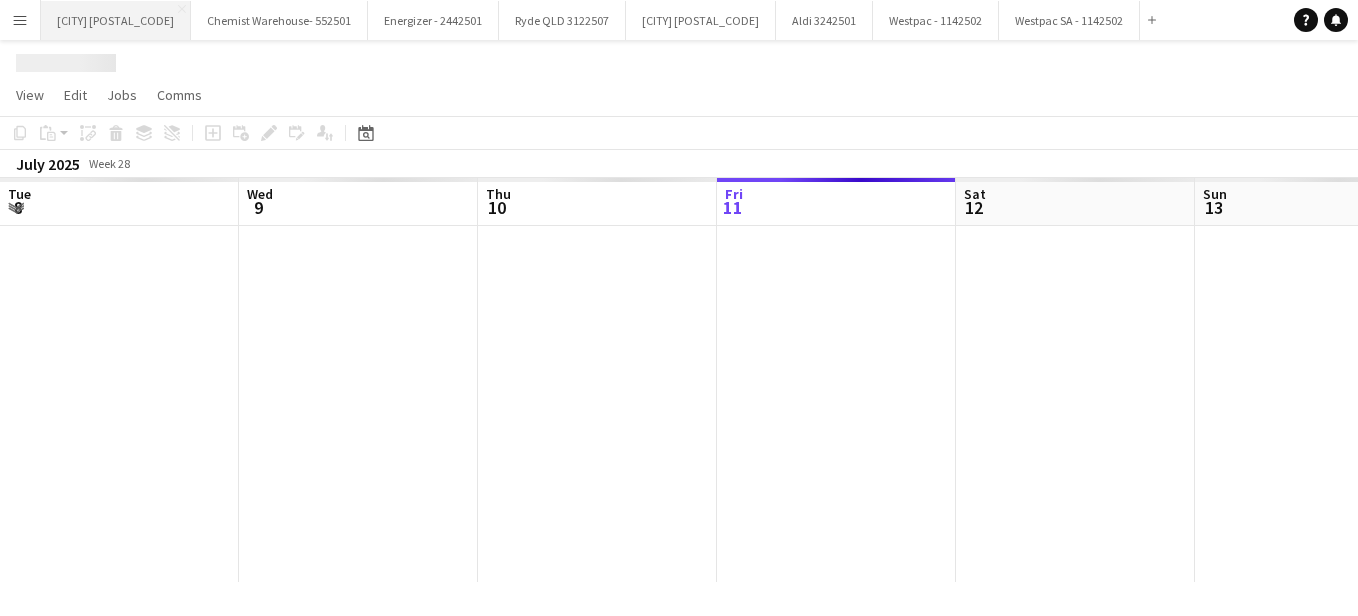 scroll, scrollTop: 0, scrollLeft: 478, axis: horizontal 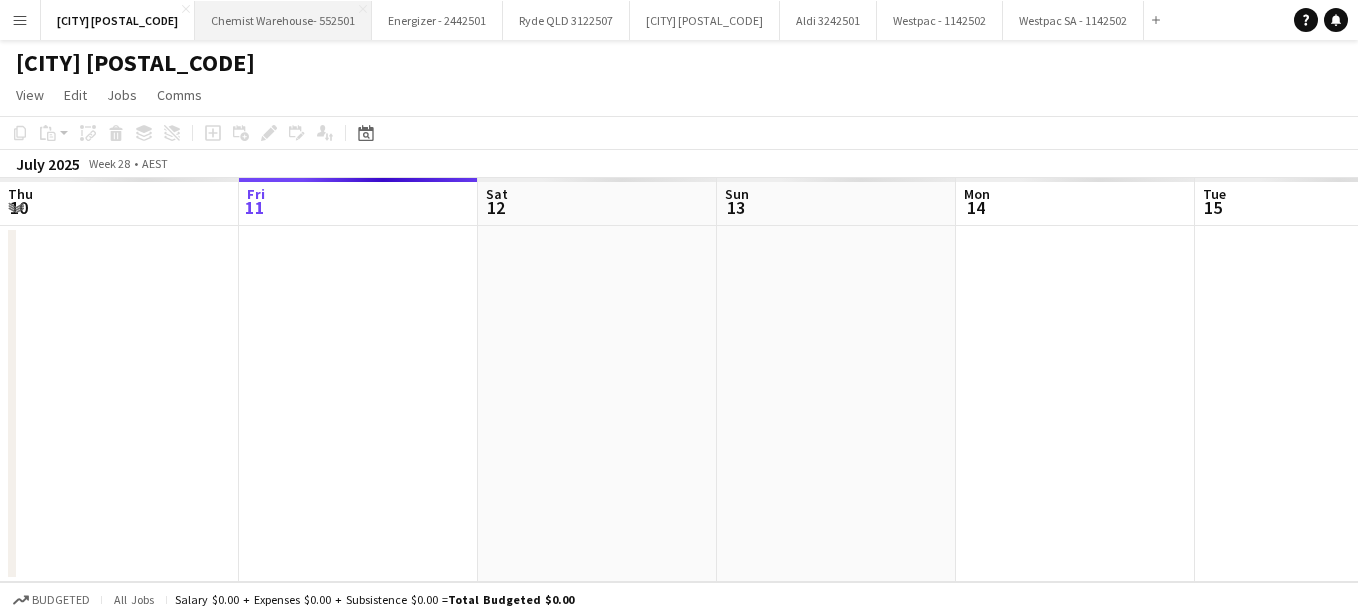 click on "Chemist Warehouse- 552501
Close" at bounding box center [283, 20] 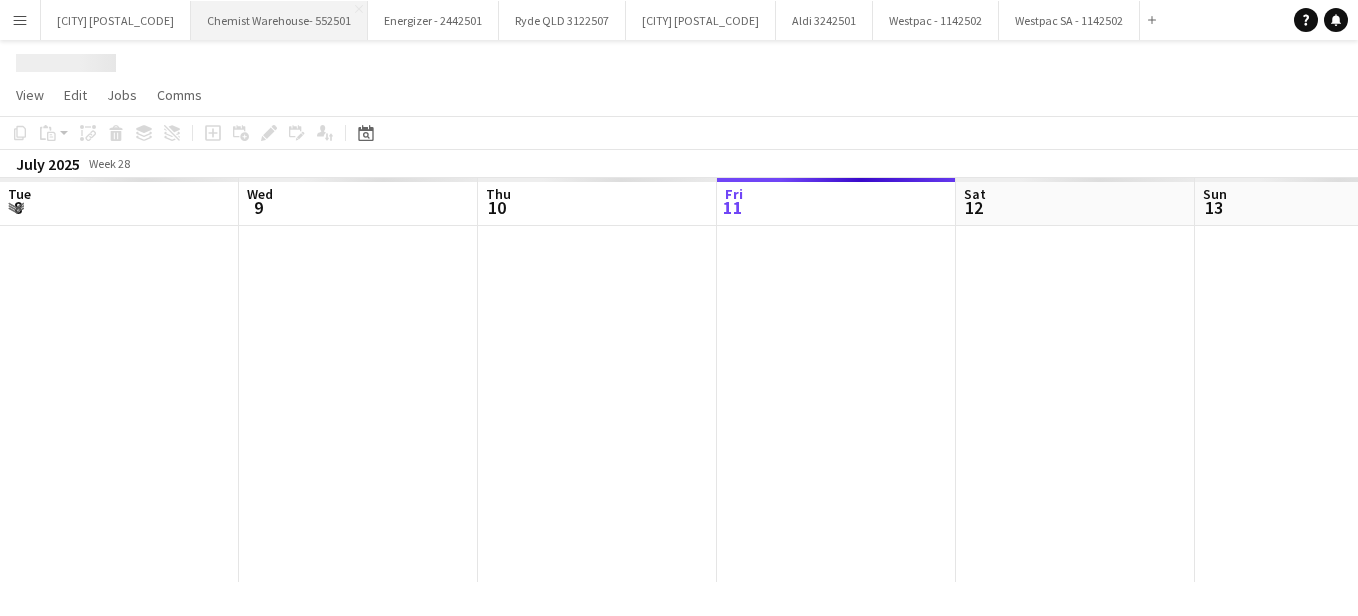 scroll, scrollTop: 0, scrollLeft: 478, axis: horizontal 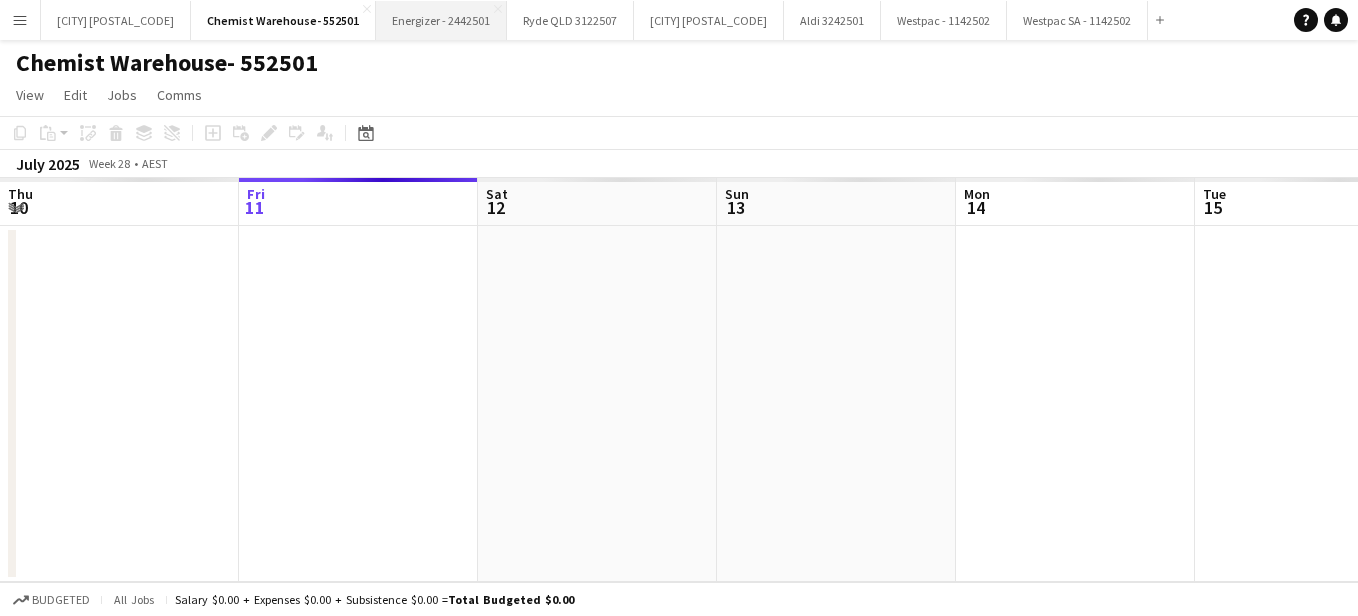 click on "Energizer - 2442501
Close" at bounding box center [441, 20] 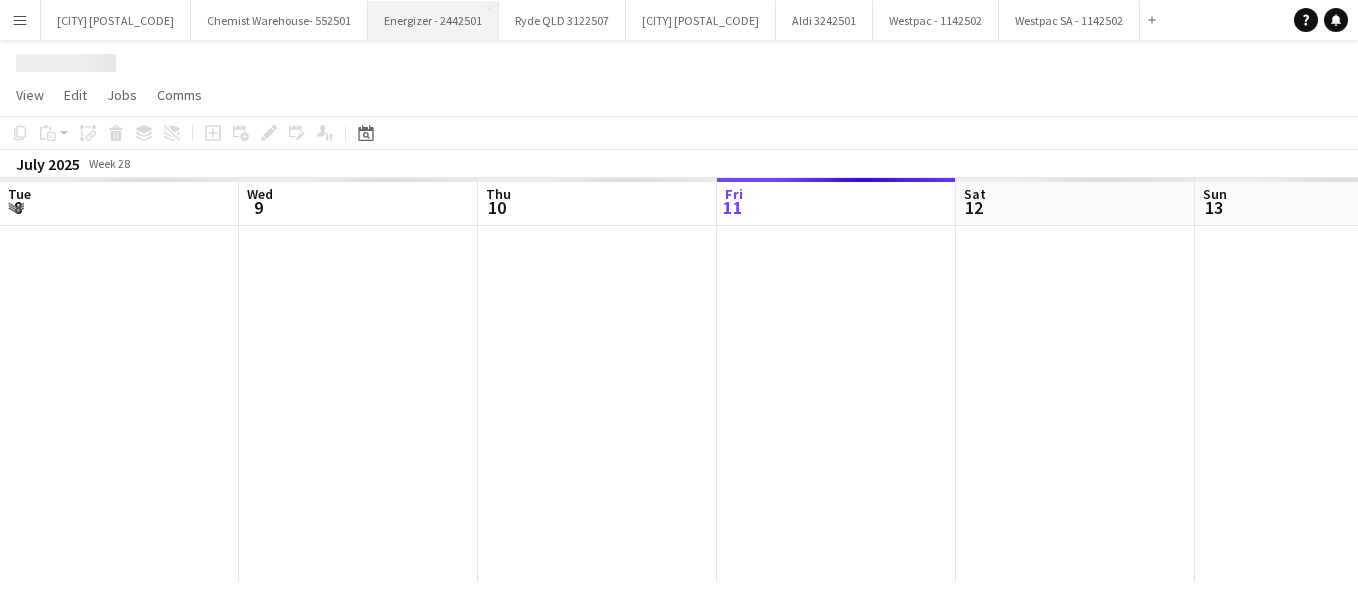 scroll, scrollTop: 0, scrollLeft: 478, axis: horizontal 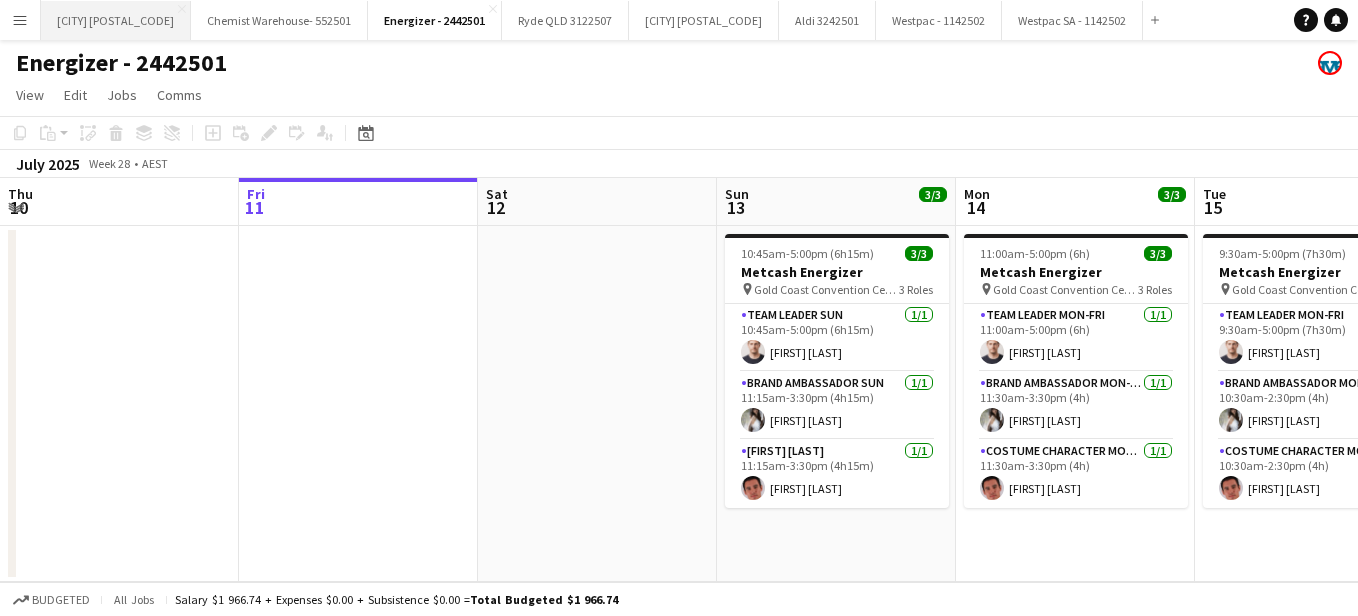 click on "RYDE NSW - 3122507
Close" at bounding box center [116, 20] 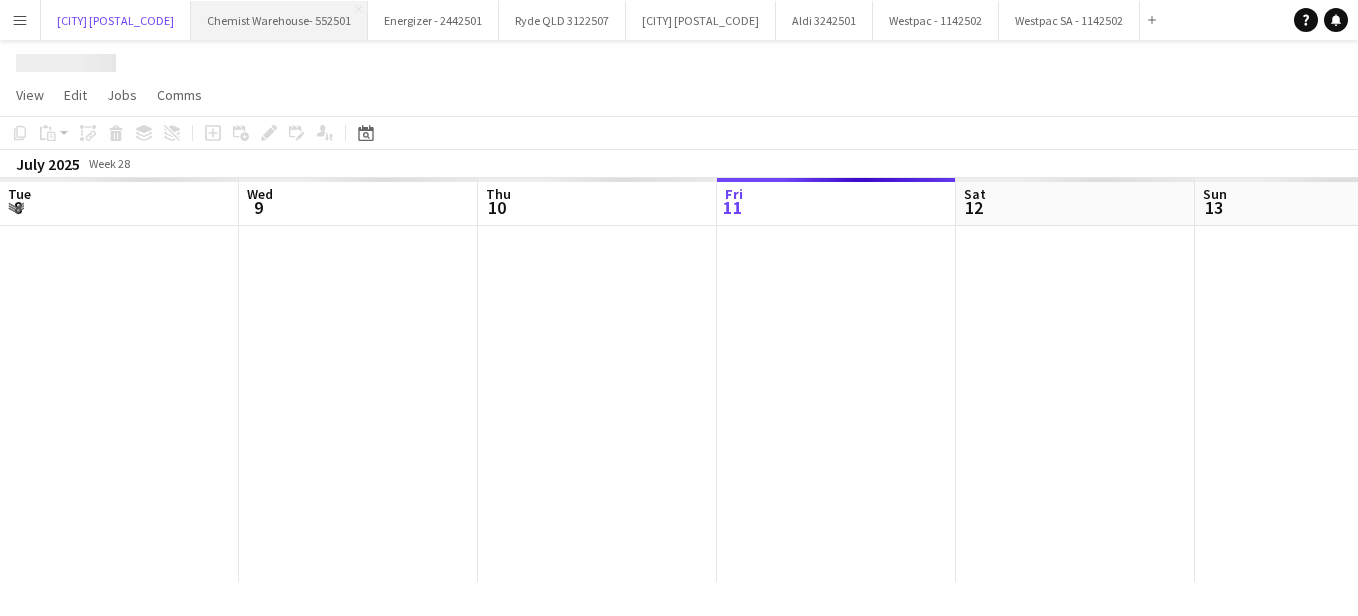 scroll, scrollTop: 0, scrollLeft: 478, axis: horizontal 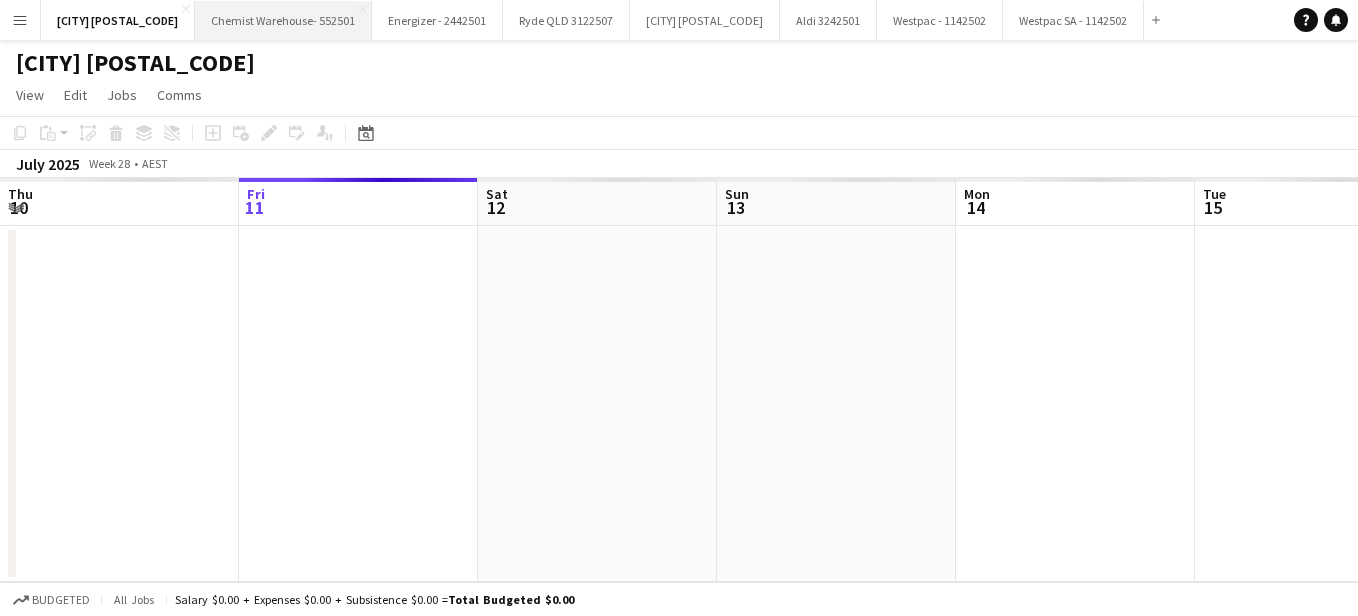 click on "Chemist Warehouse- 552501
Close" at bounding box center (283, 20) 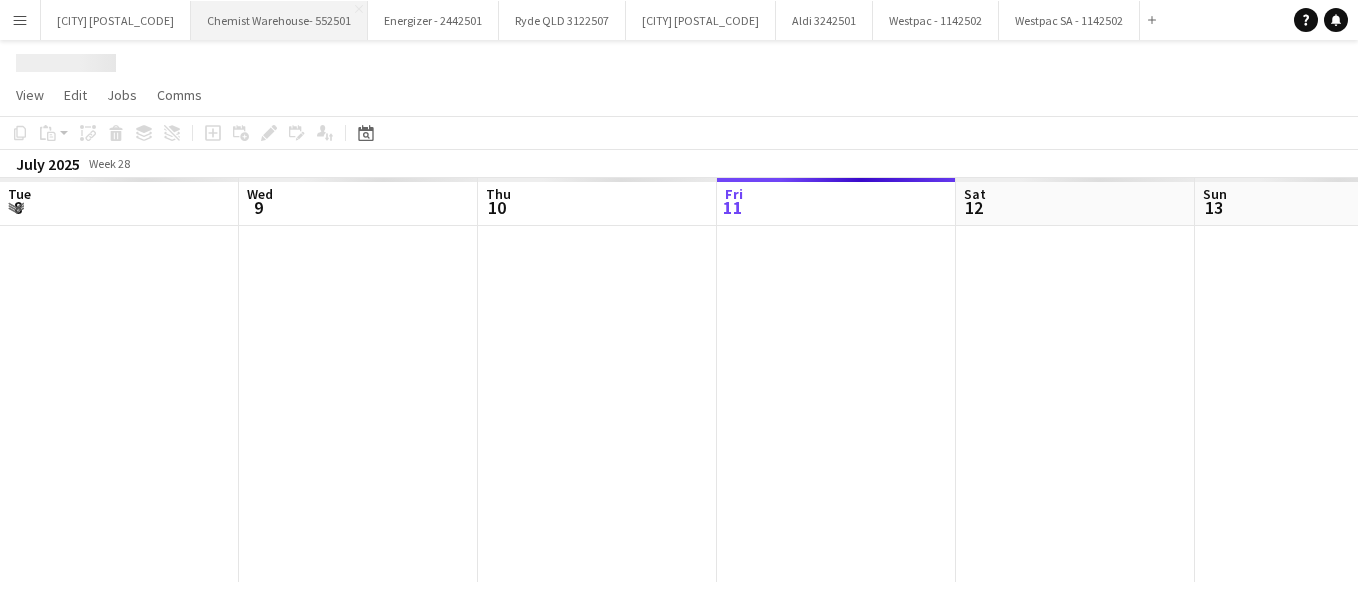 scroll, scrollTop: 0, scrollLeft: 478, axis: horizontal 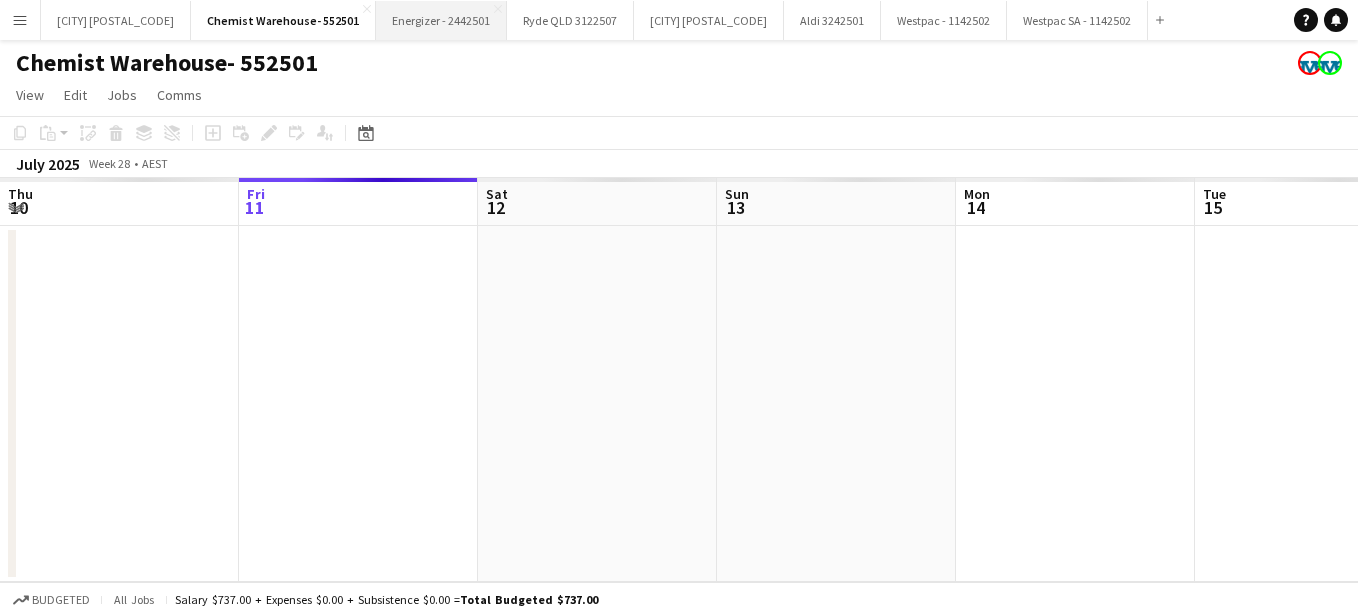 click on "Energizer - 2442501
Close" at bounding box center (441, 20) 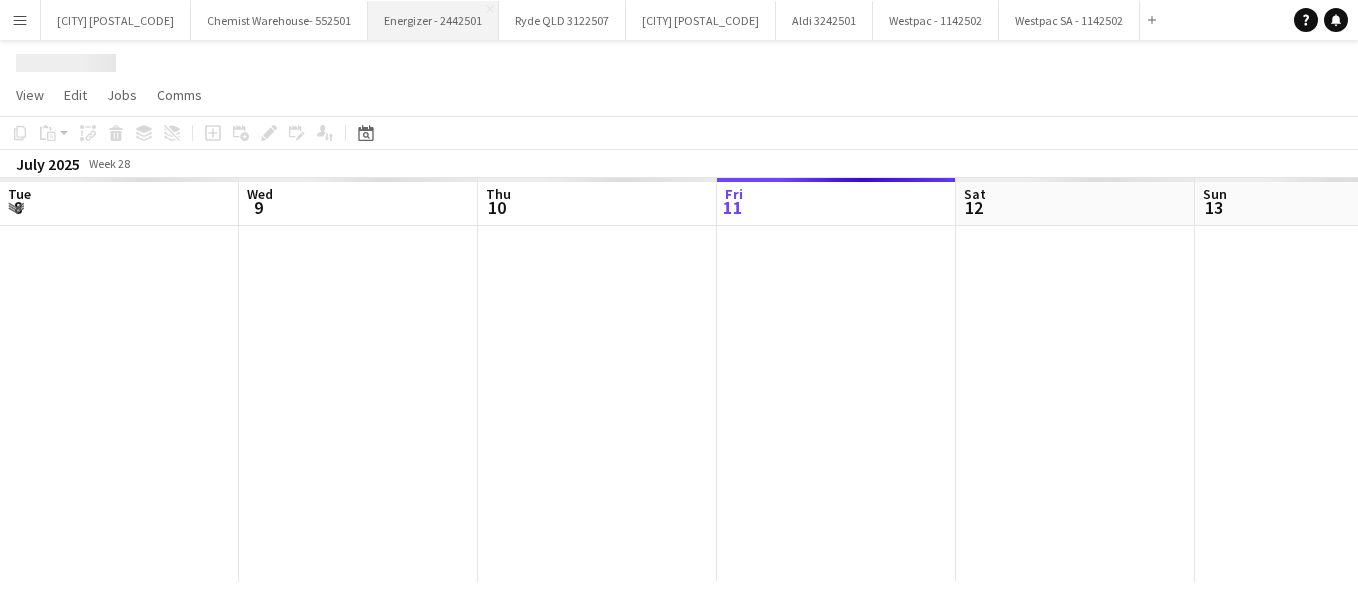 scroll, scrollTop: 0, scrollLeft: 478, axis: horizontal 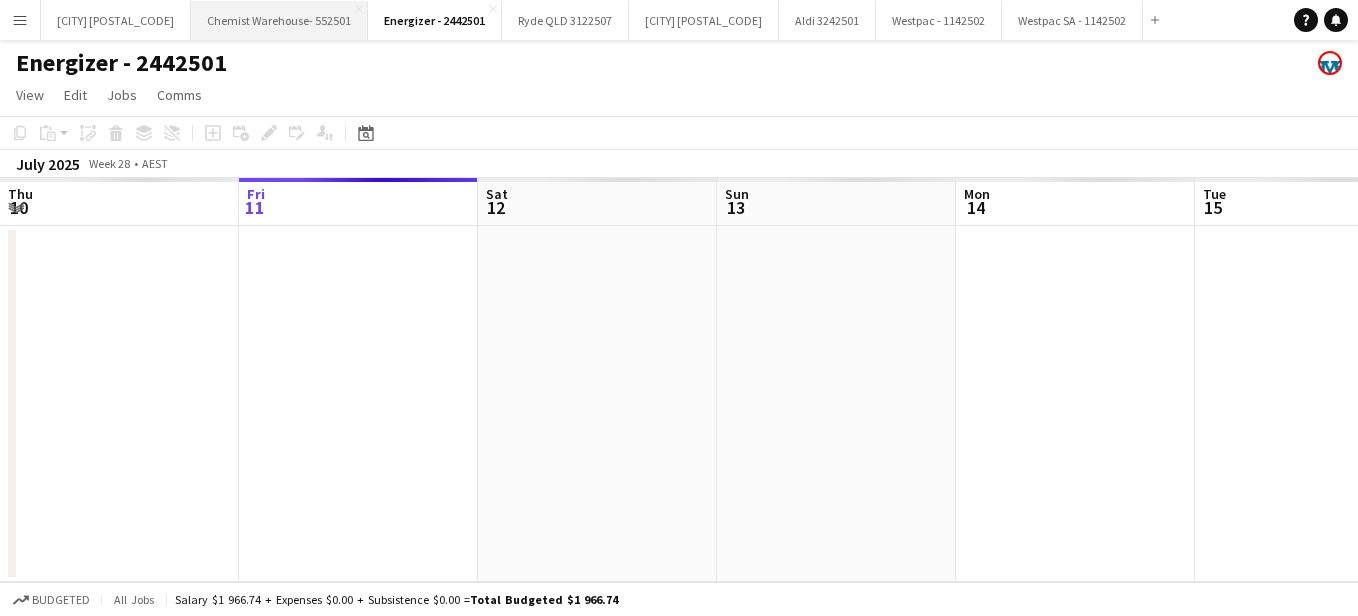 click on "Chemist Warehouse- 552501
Close" at bounding box center (279, 20) 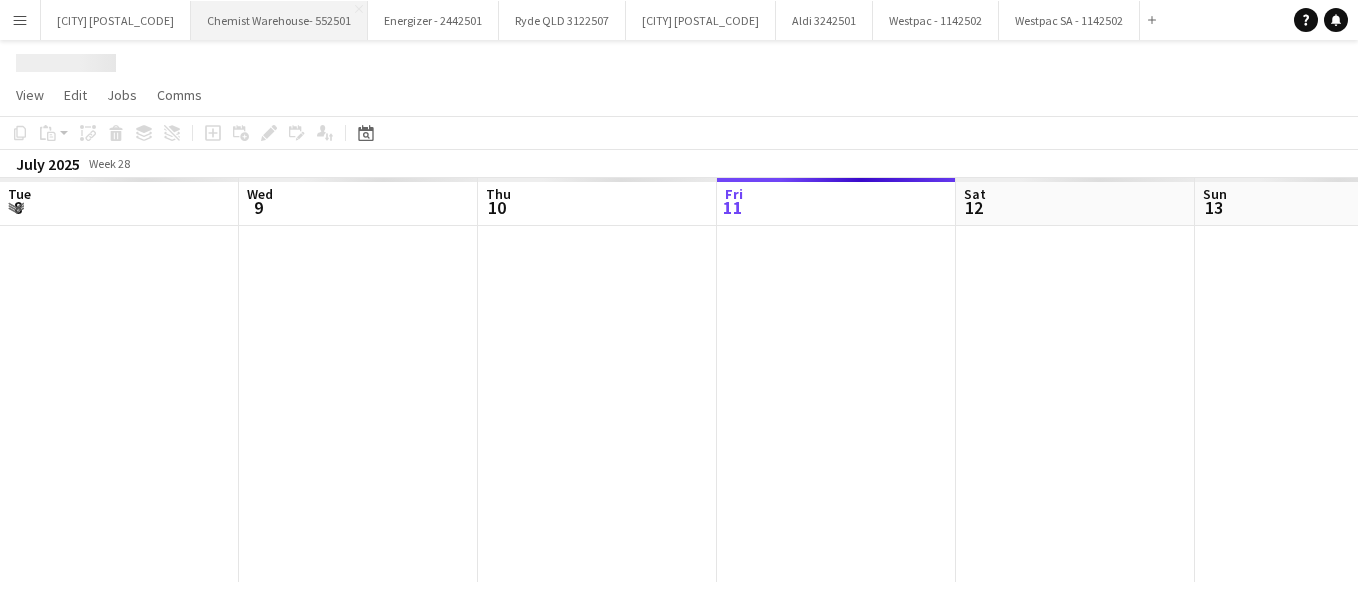scroll, scrollTop: 0, scrollLeft: 478, axis: horizontal 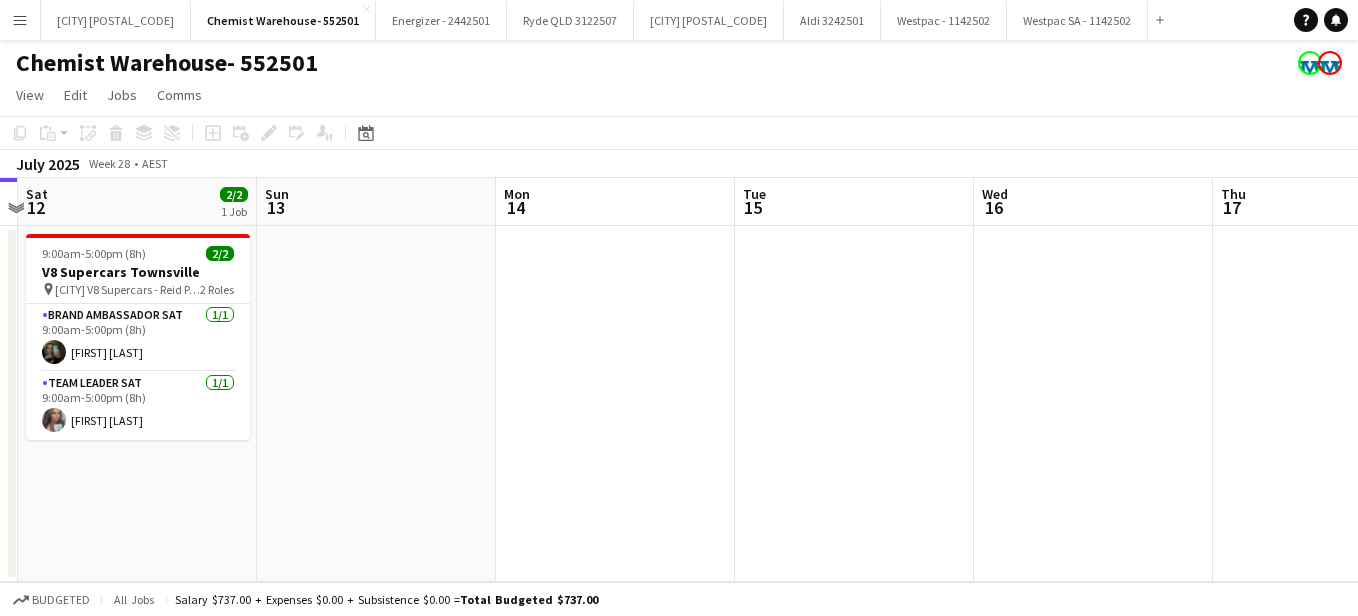 drag, startPoint x: 742, startPoint y: 446, endPoint x: 282, endPoint y: 419, distance: 460.79172 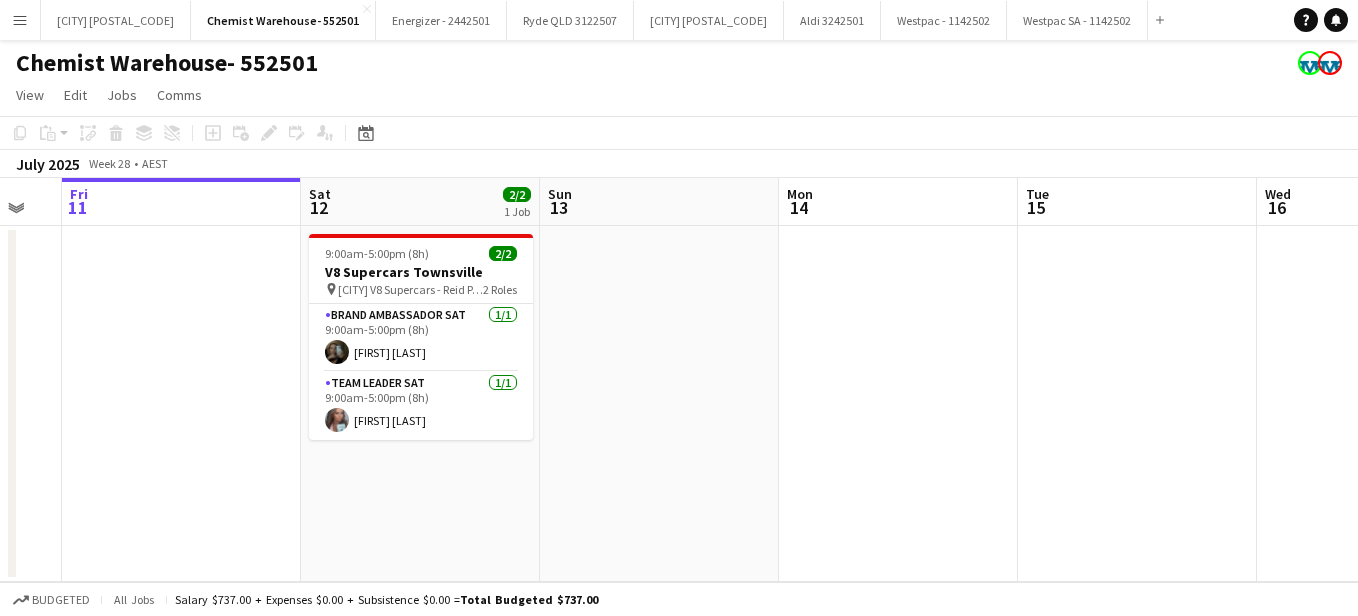 drag, startPoint x: 426, startPoint y: 423, endPoint x: 708, endPoint y: 441, distance: 282.57388 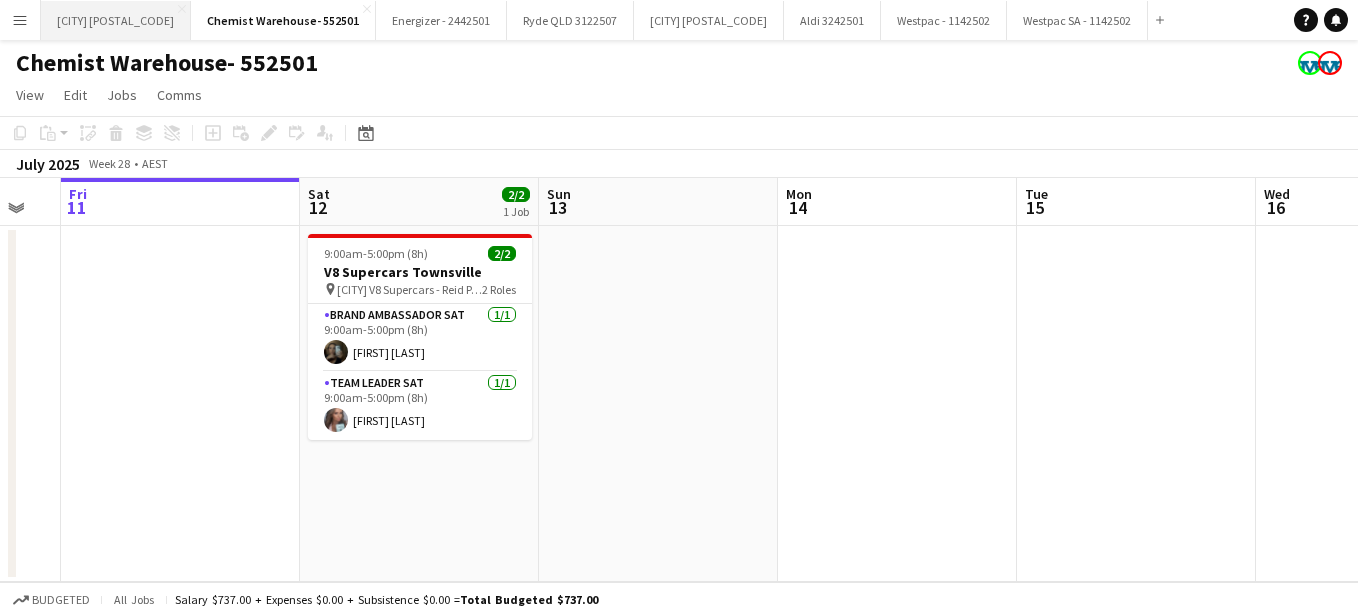 click on "RYDE NSW - 3122507
Close" at bounding box center (116, 20) 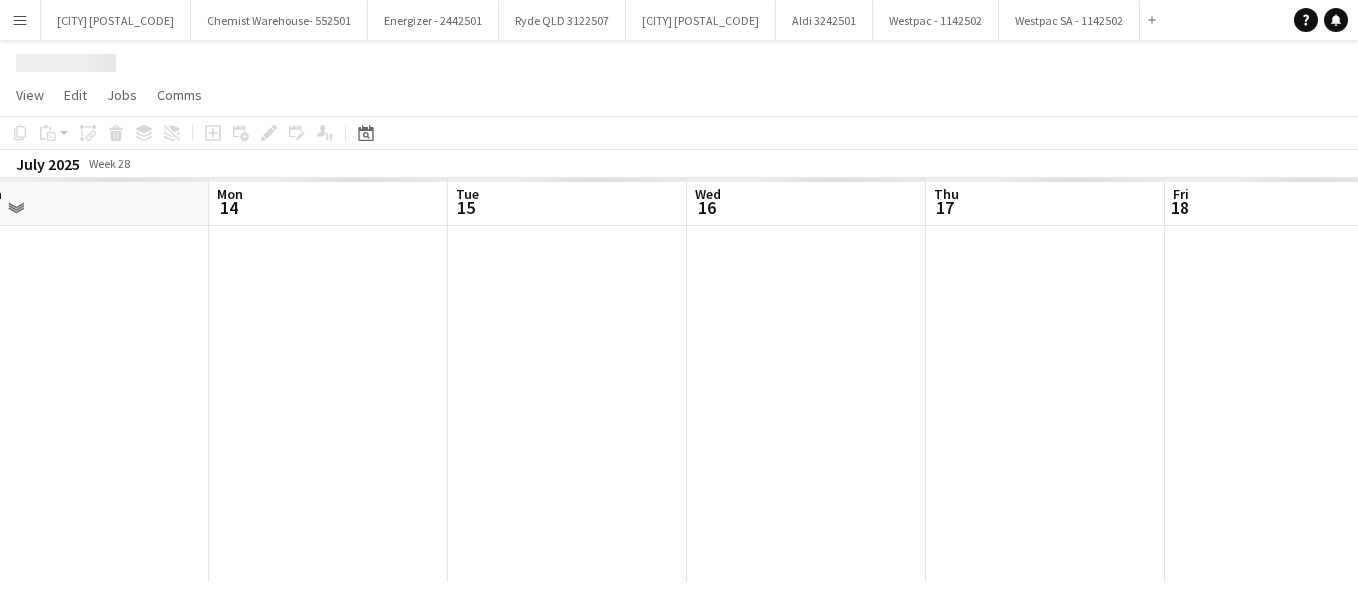 drag, startPoint x: 935, startPoint y: 268, endPoint x: 188, endPoint y: 248, distance: 747.2677 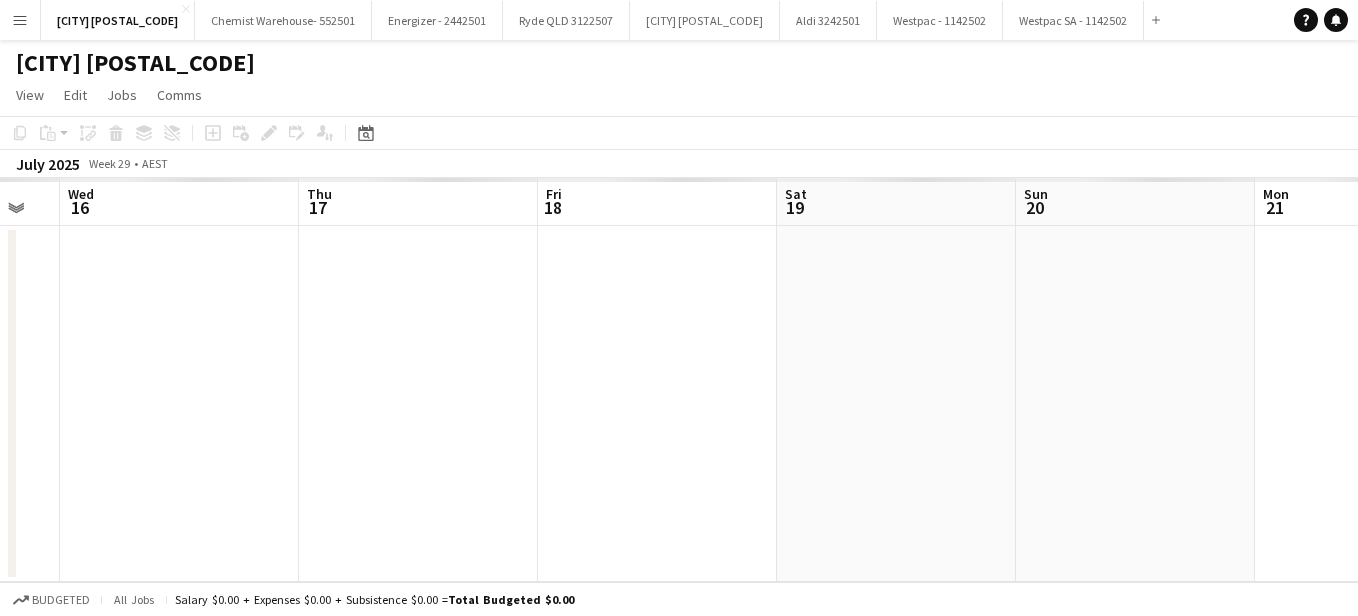 drag, startPoint x: 188, startPoint y: 248, endPoint x: 278, endPoint y: 289, distance: 98.89894 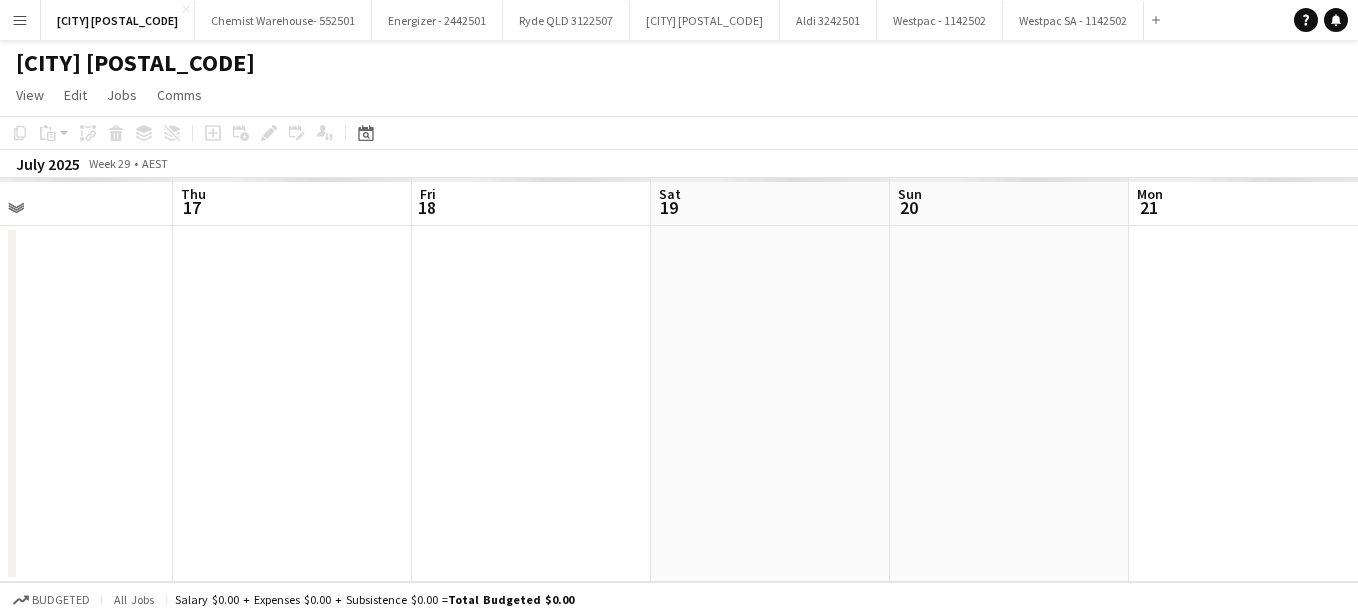 drag, startPoint x: 278, startPoint y: 289, endPoint x: 410, endPoint y: 325, distance: 136.82104 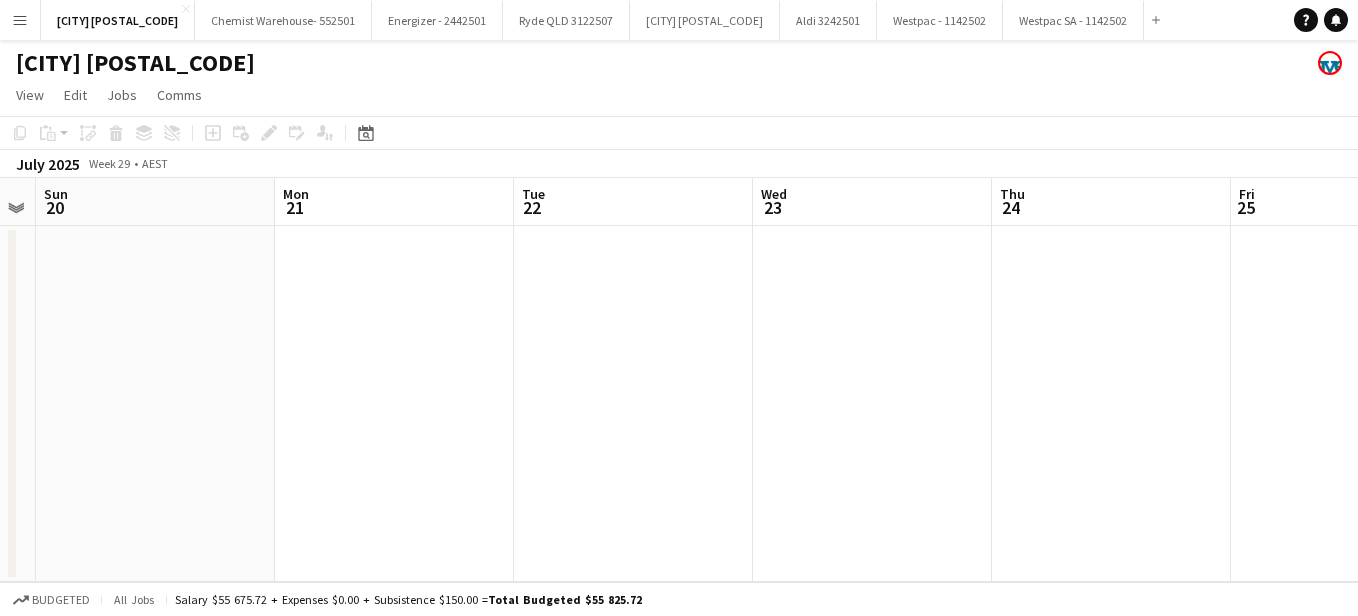 drag, startPoint x: 410, startPoint y: 325, endPoint x: 465, endPoint y: 325, distance: 55 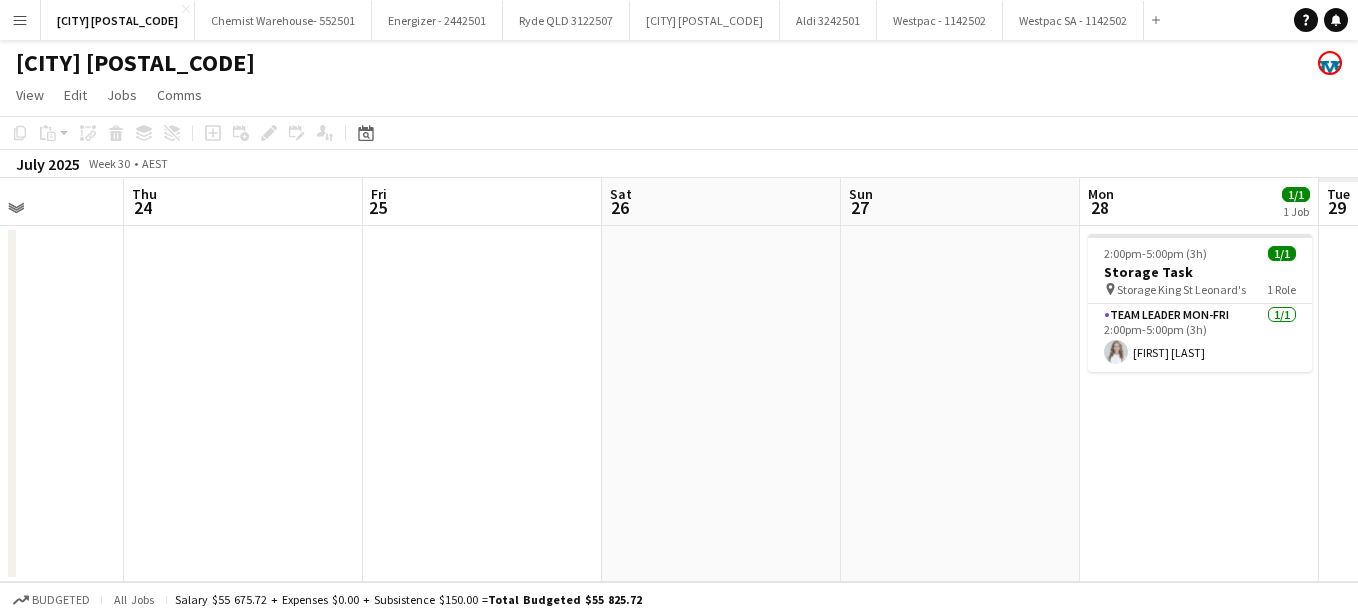 scroll, scrollTop: 0, scrollLeft: 717, axis: horizontal 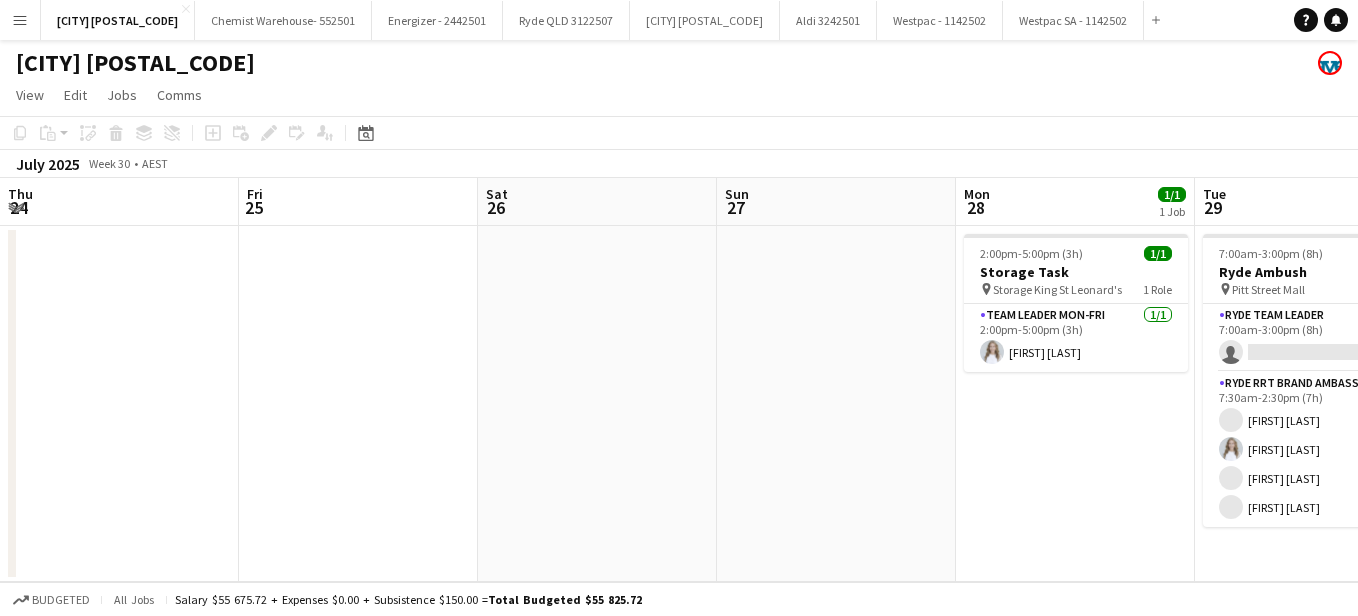 drag, startPoint x: 465, startPoint y: 325, endPoint x: 291, endPoint y: 361, distance: 177.68512 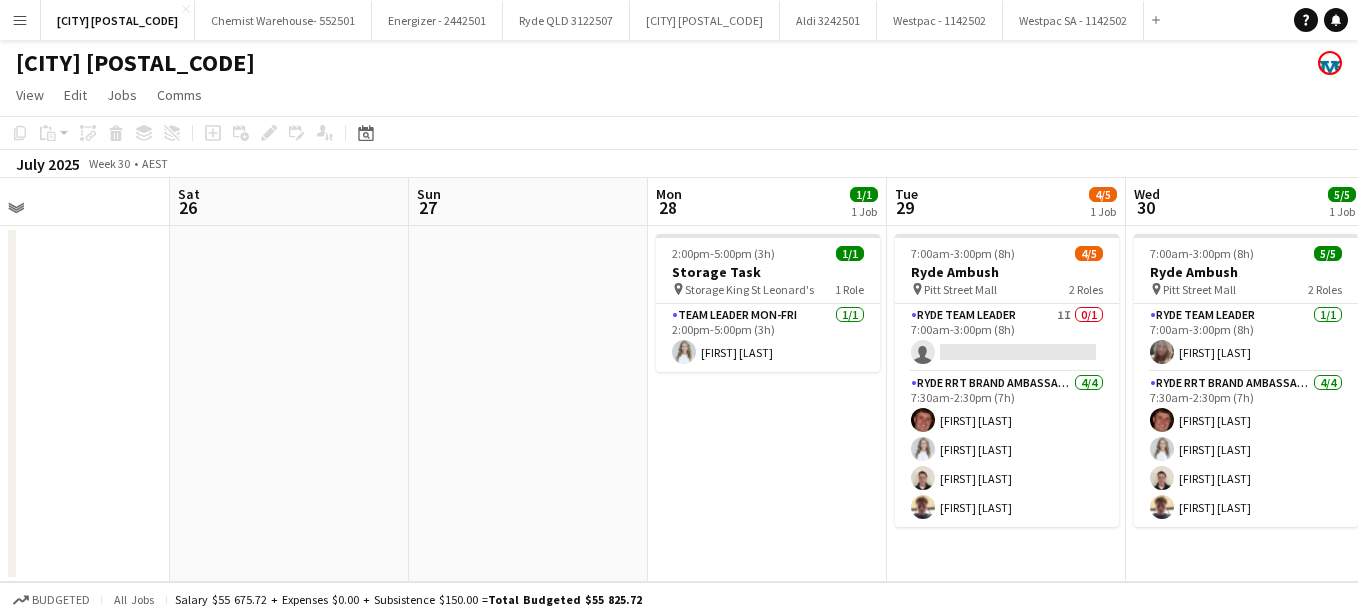 drag, startPoint x: 291, startPoint y: 361, endPoint x: 534, endPoint y: 441, distance: 255.83002 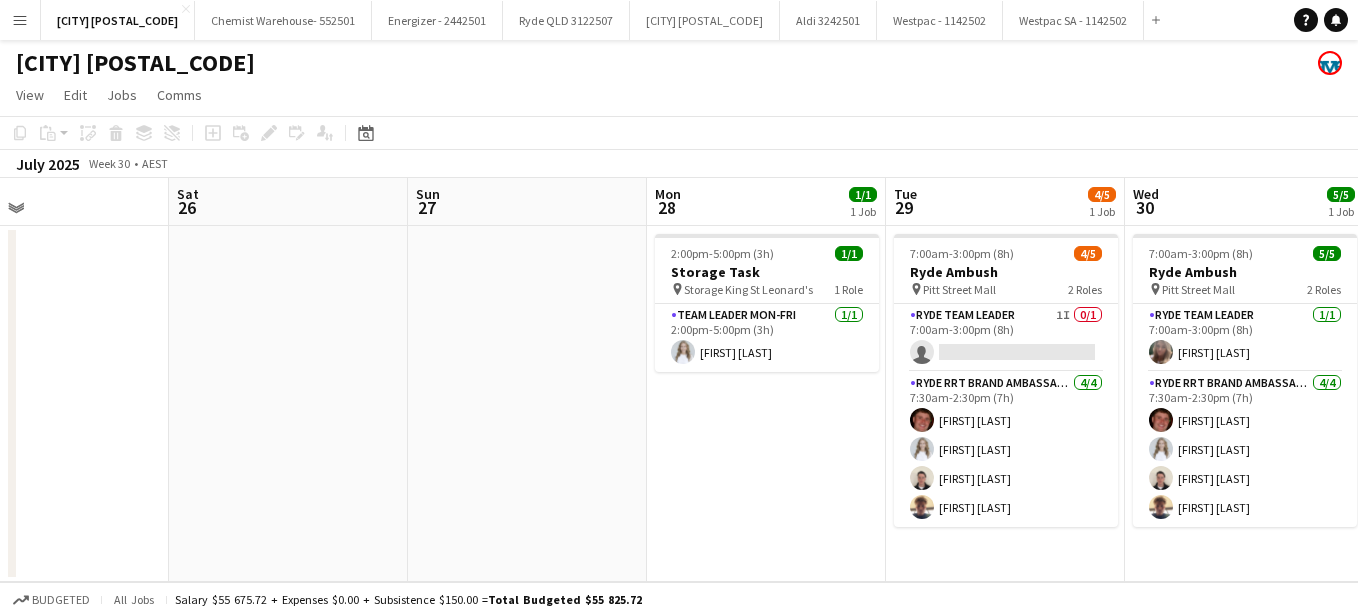 drag, startPoint x: 534, startPoint y: 441, endPoint x: 436, endPoint y: 369, distance: 121.60592 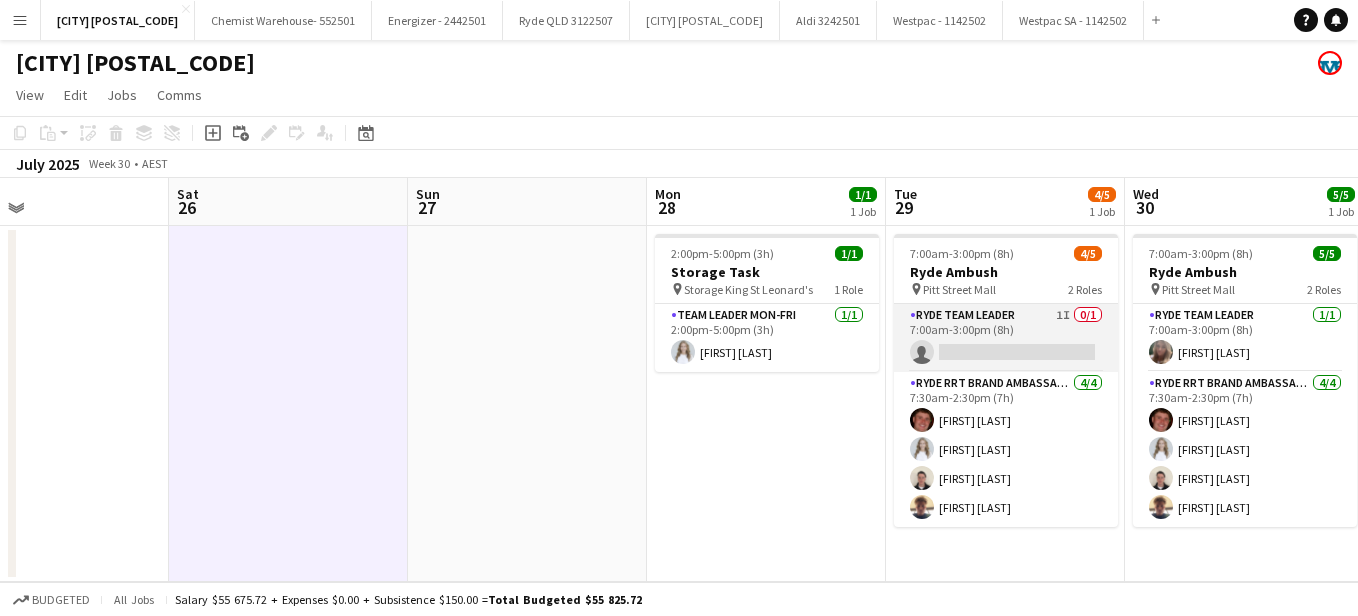 click on "Ryde Team Leader   1I   0/1   7:00am-3:00pm (8h)
single-neutral-actions" at bounding box center (1006, 338) 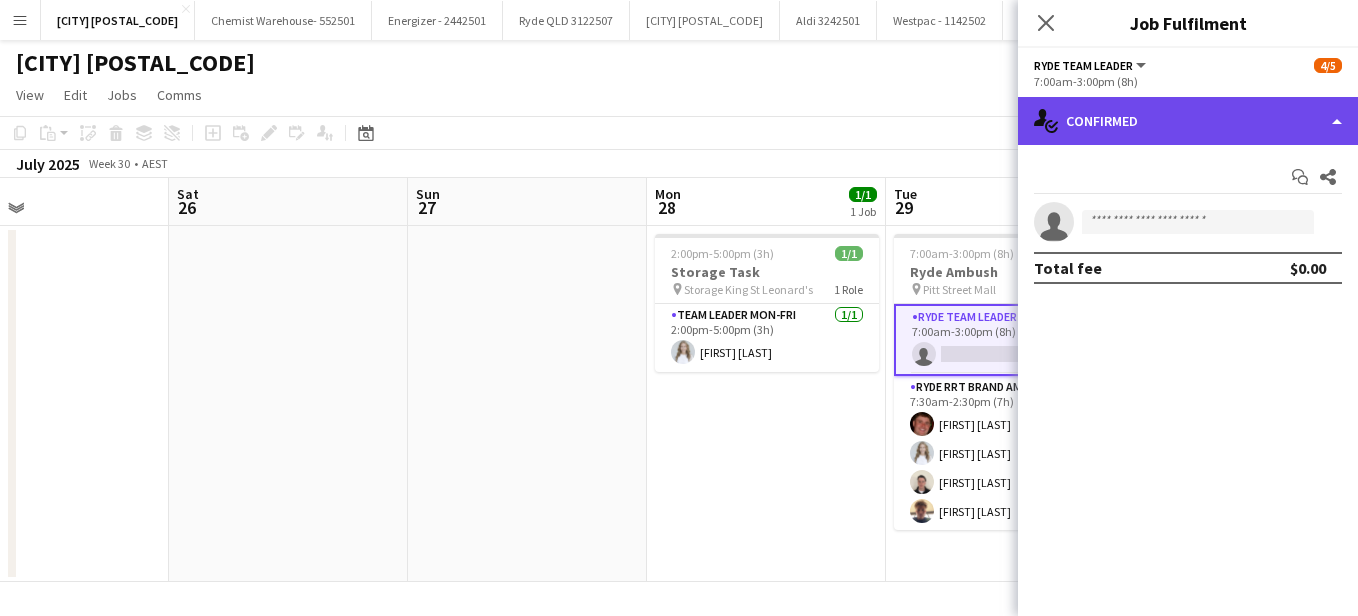 click on "single-neutral-actions-check-2
Confirmed" 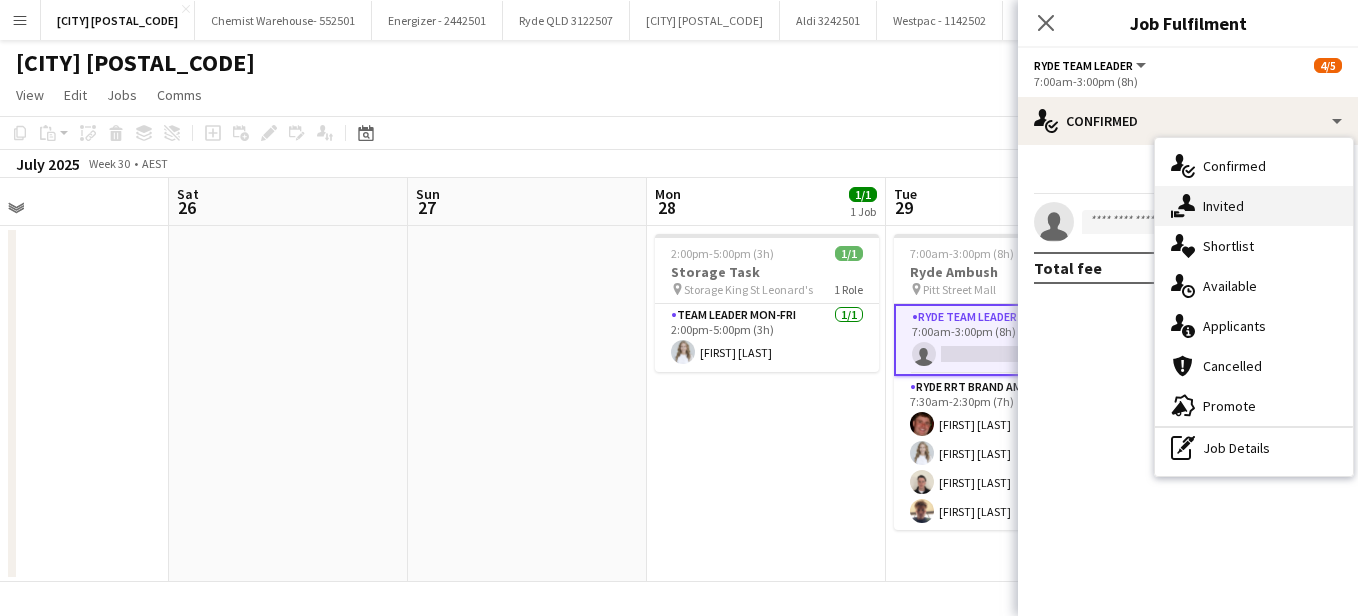 click on "single-neutral-actions-share-1
Invited" at bounding box center (1254, 206) 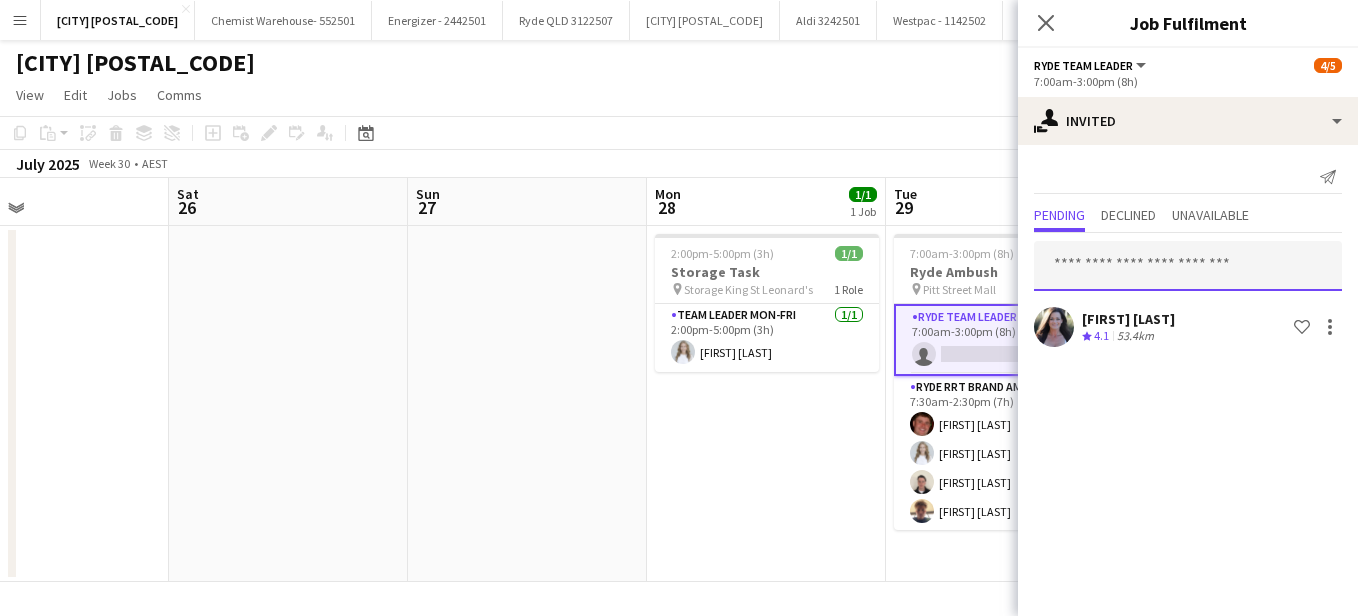 click at bounding box center (1188, 266) 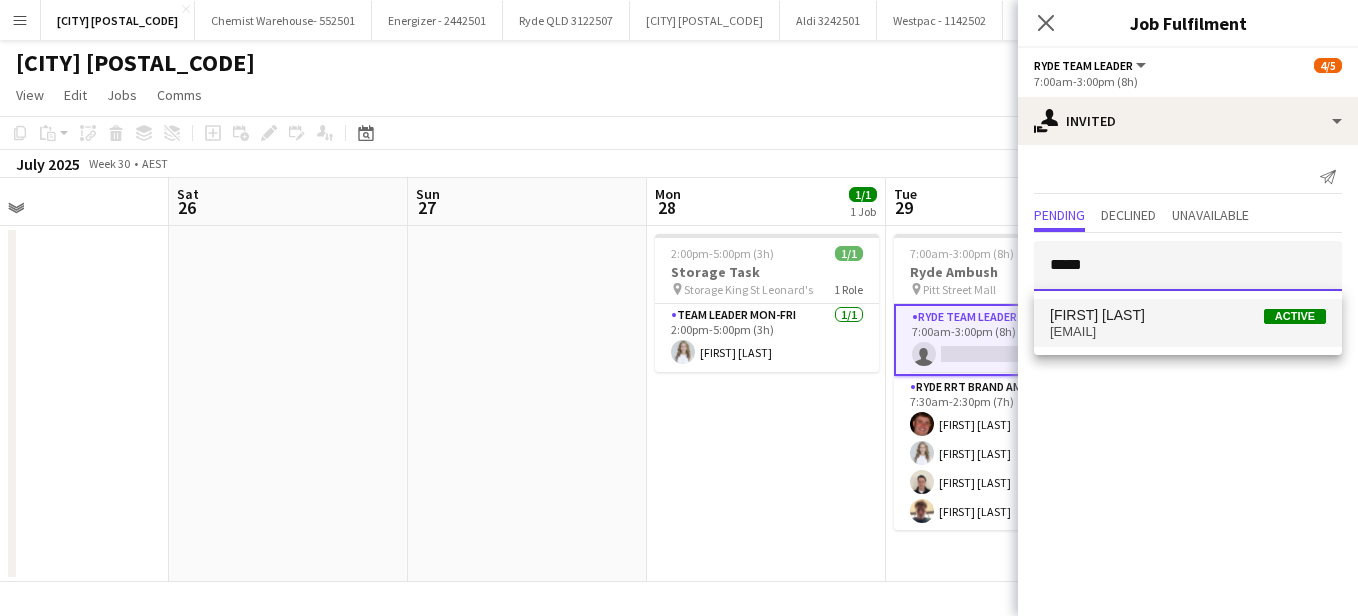 type on "*****" 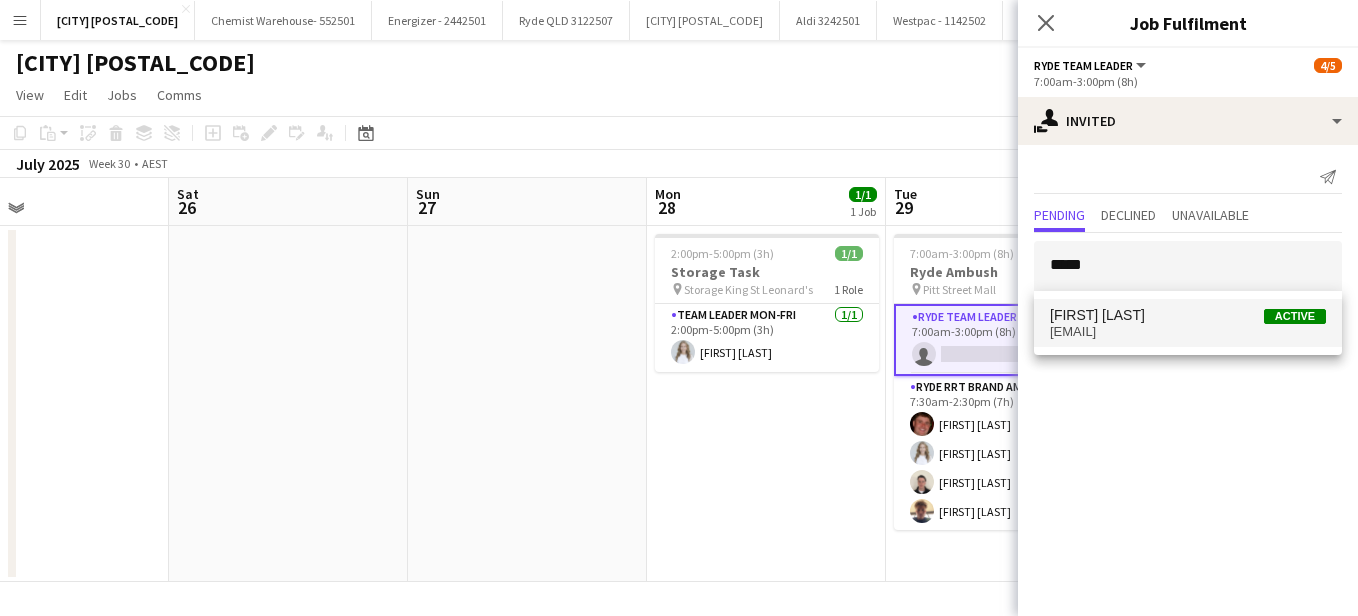click on "[EMAIL]" at bounding box center (1188, 332) 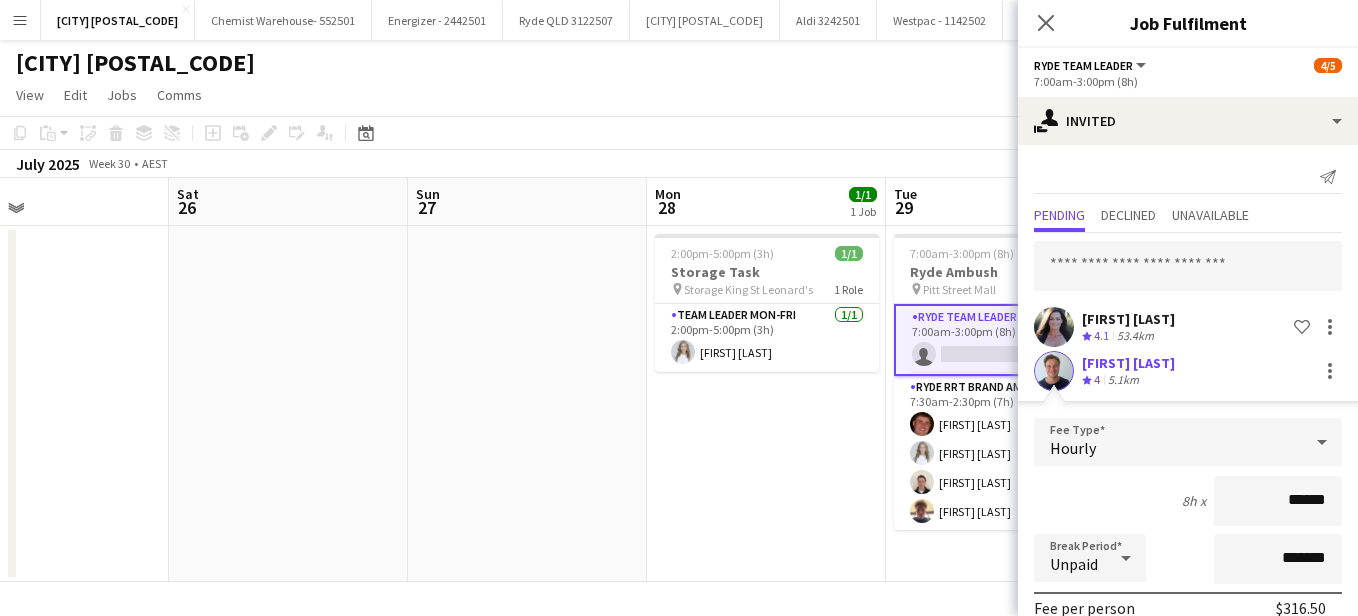 scroll, scrollTop: 249, scrollLeft: 0, axis: vertical 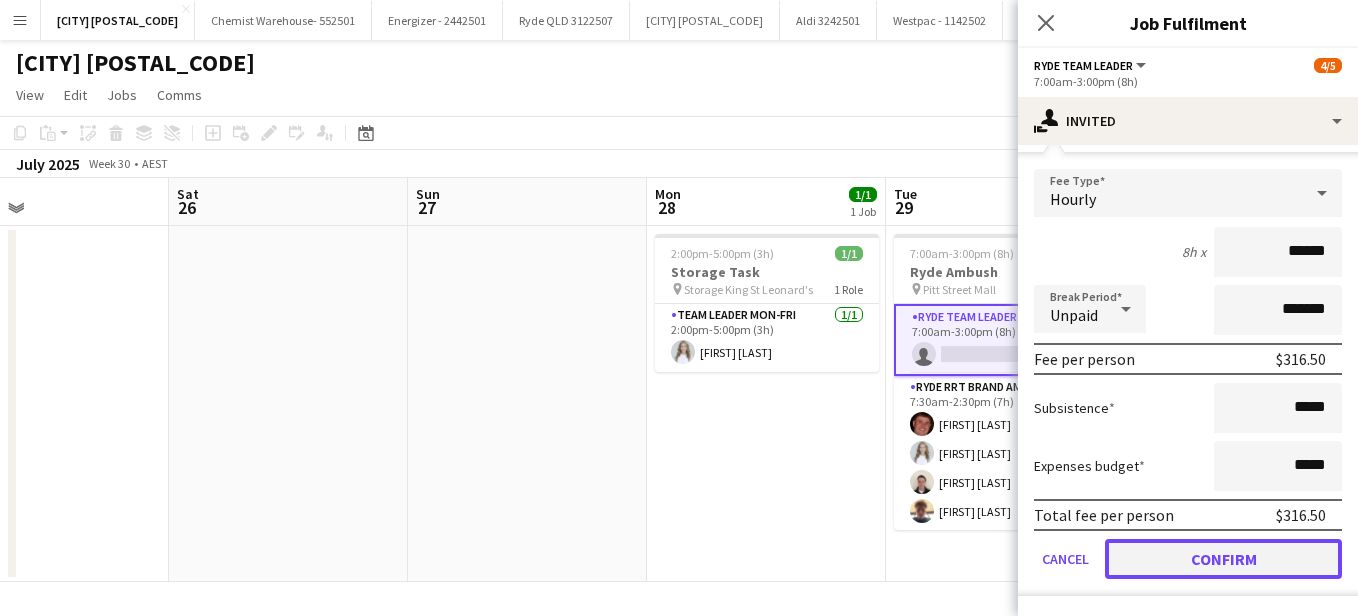 drag, startPoint x: 1243, startPoint y: 556, endPoint x: 1203, endPoint y: 556, distance: 40 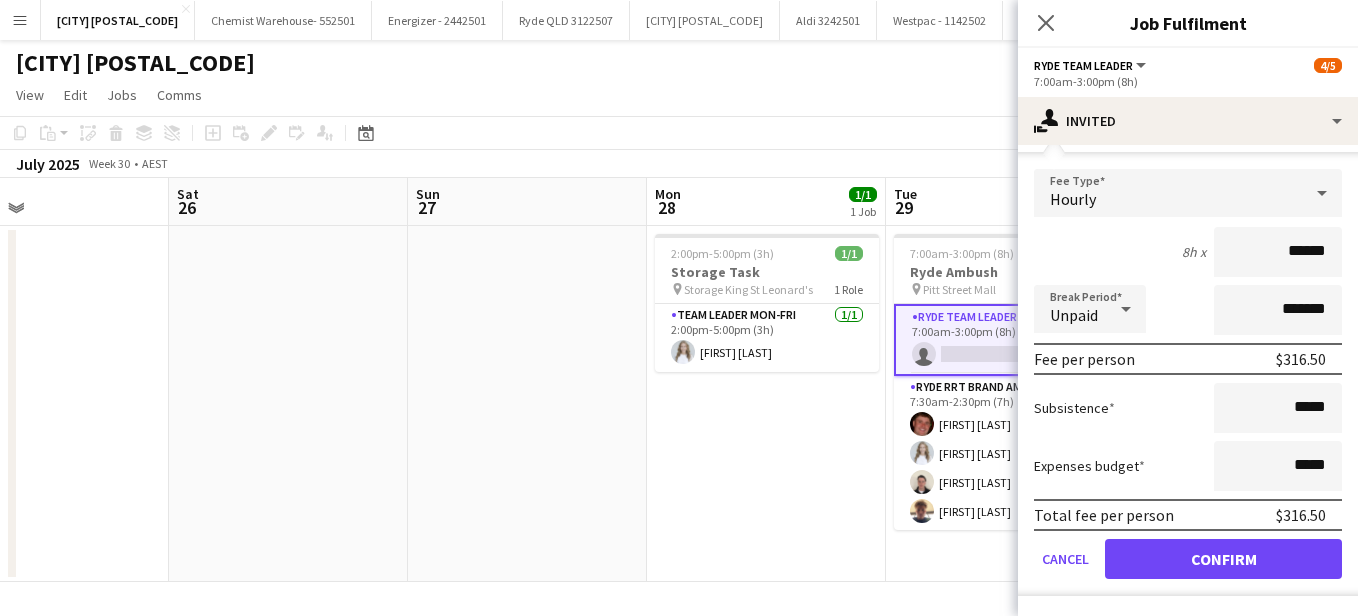 scroll, scrollTop: 0, scrollLeft: 0, axis: both 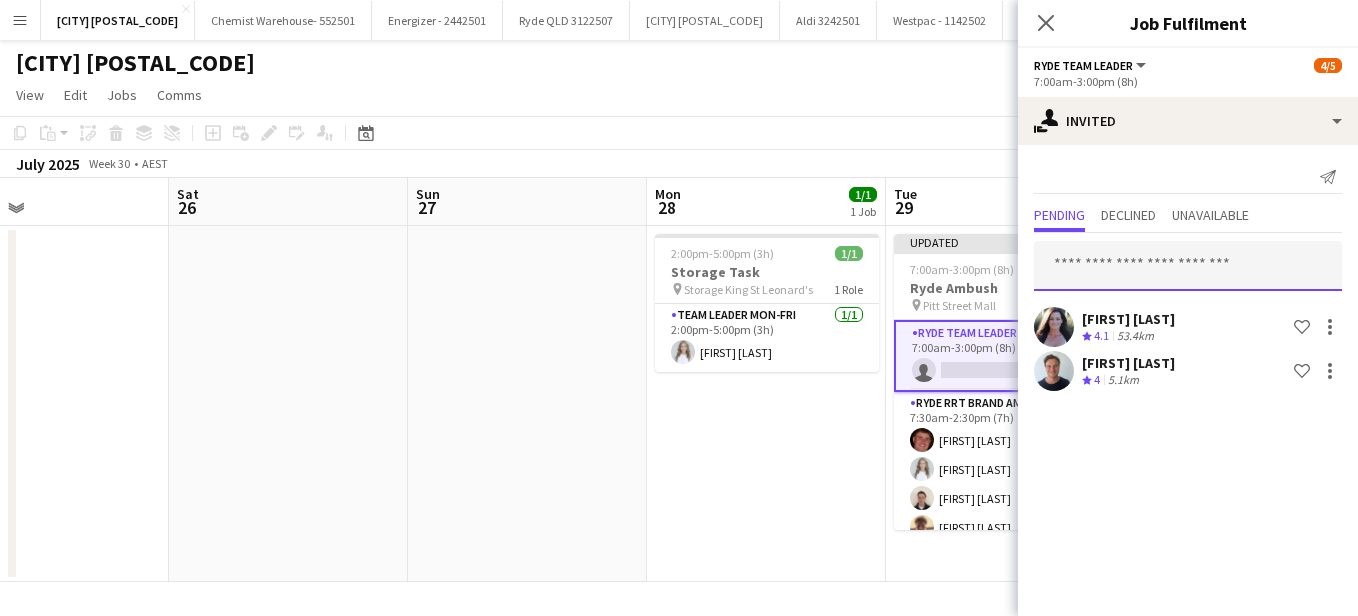 click at bounding box center (1188, 266) 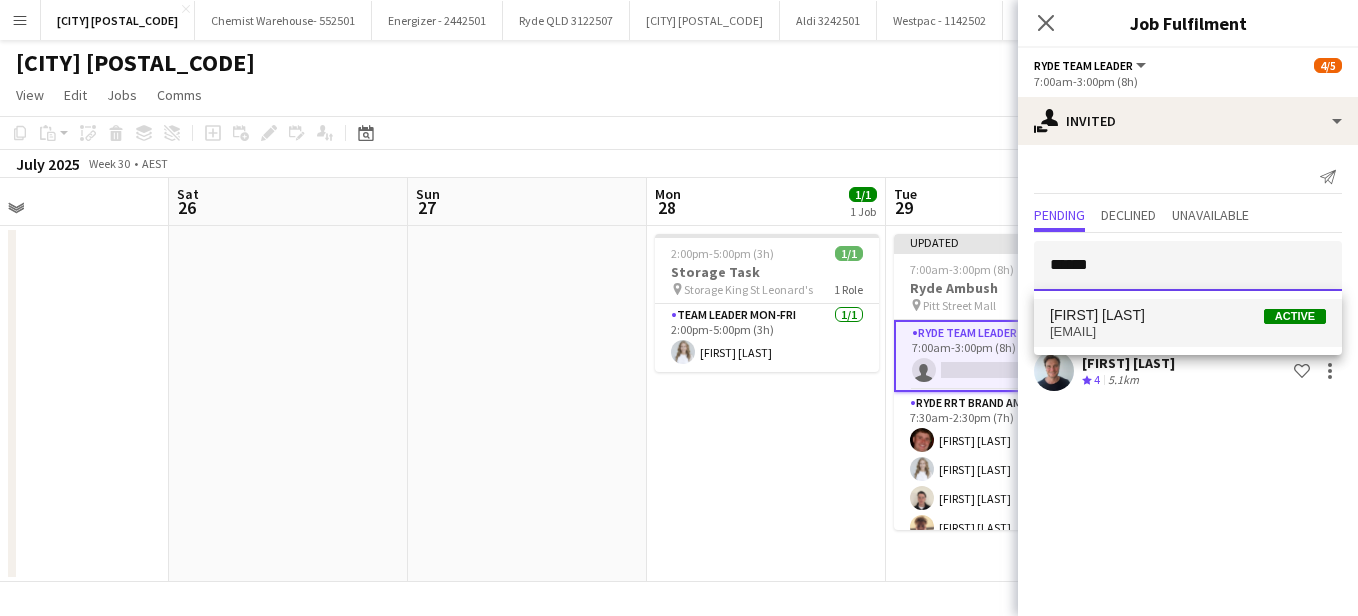 type on "******" 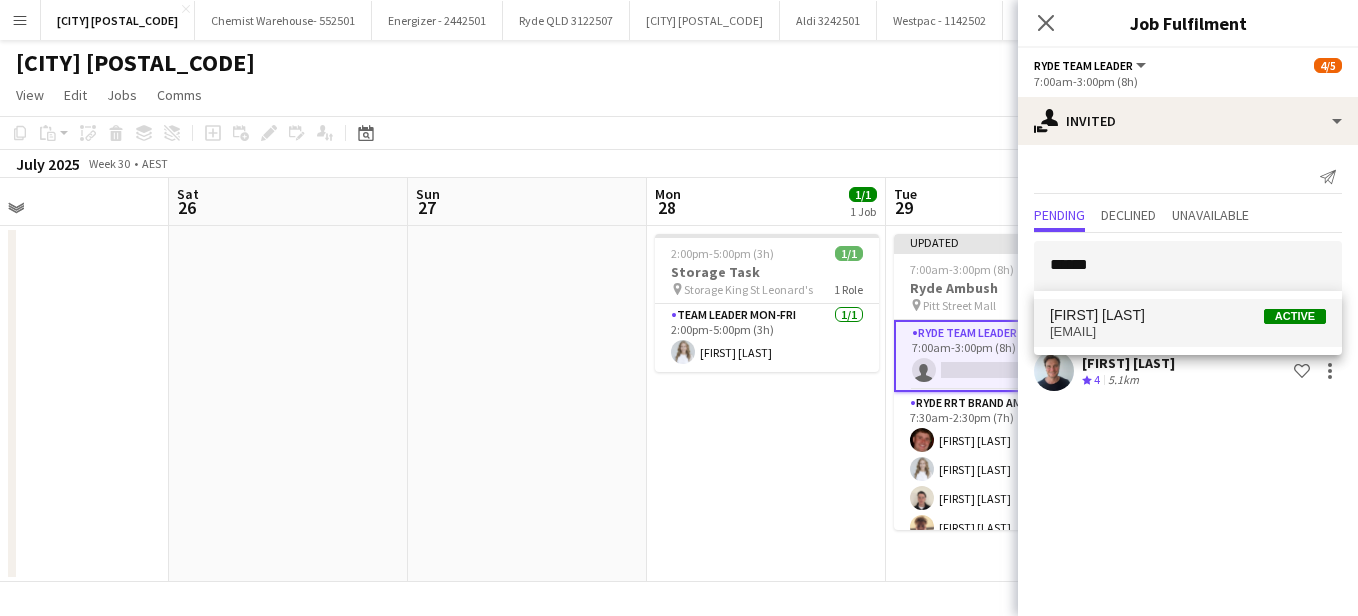 click on "Adrian Lee" at bounding box center (1097, 315) 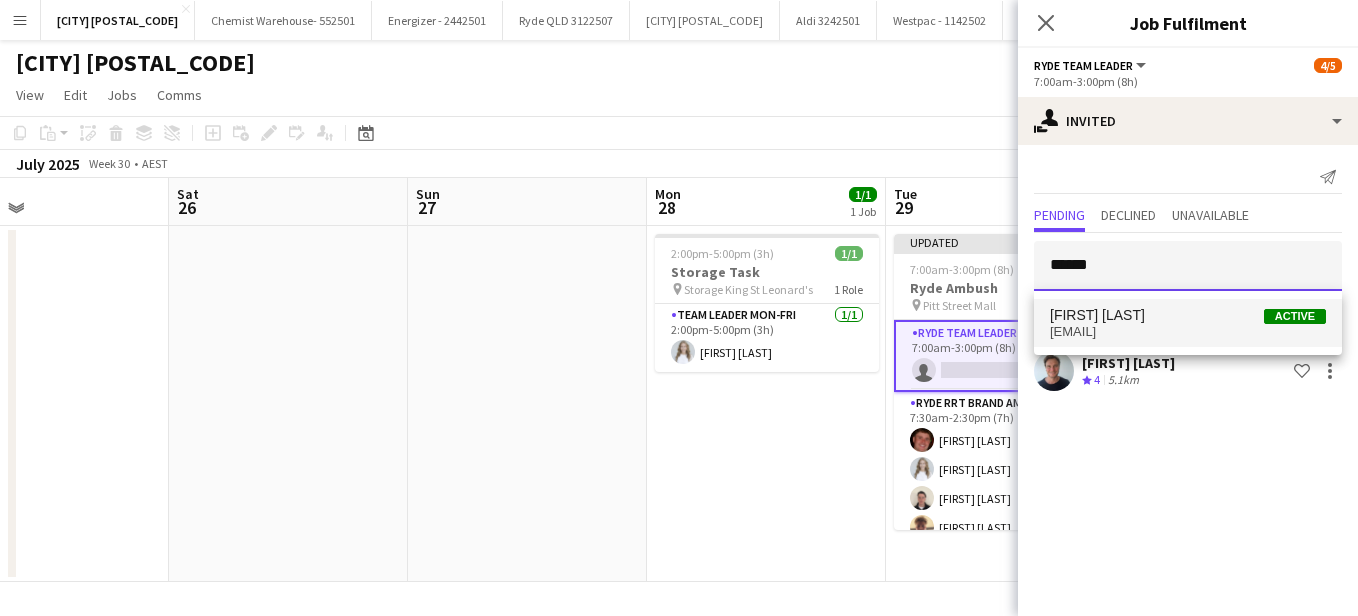 type 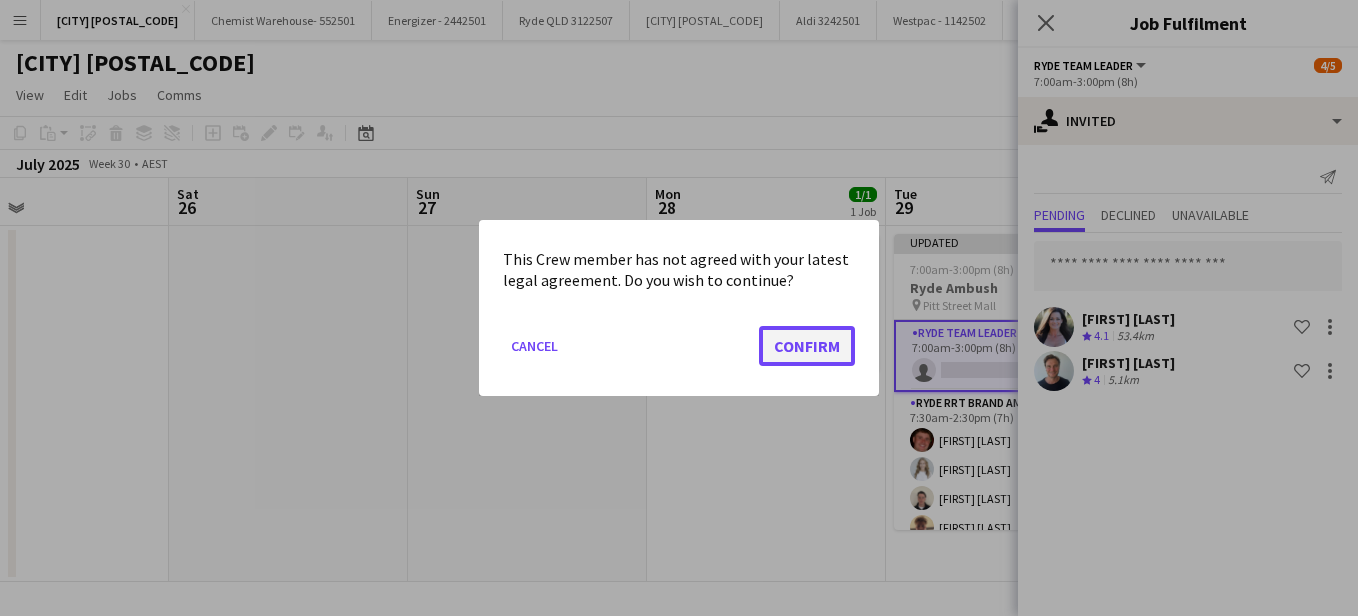 click on "Confirm" 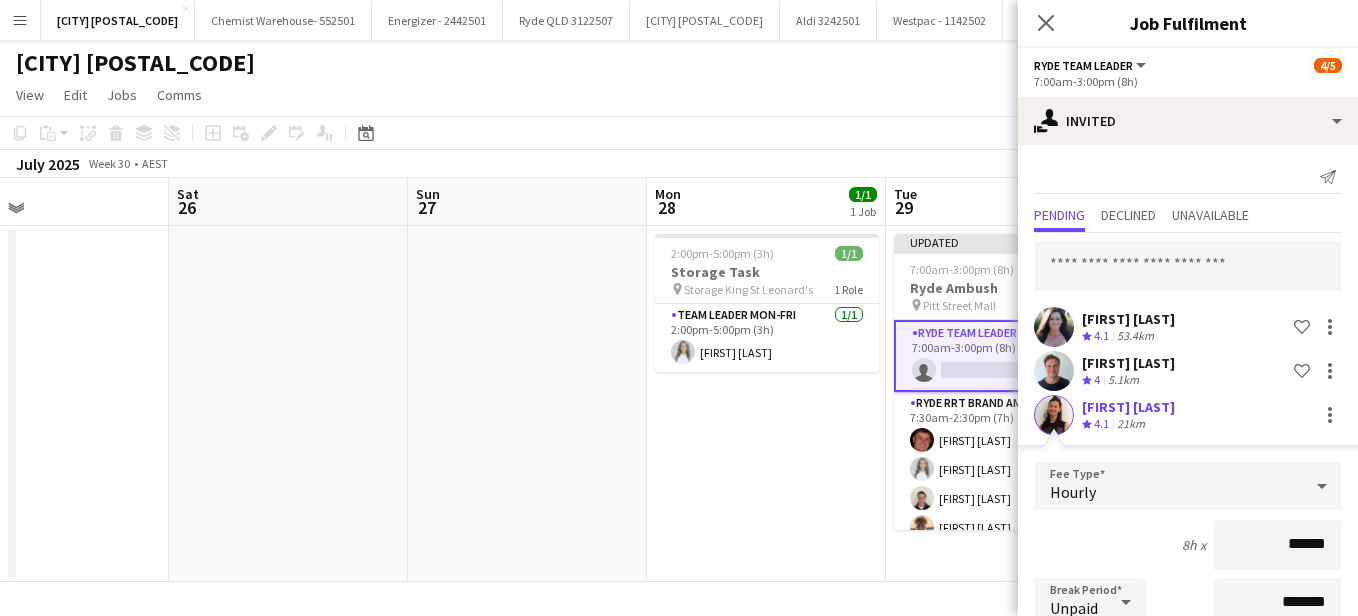 scroll, scrollTop: 293, scrollLeft: 0, axis: vertical 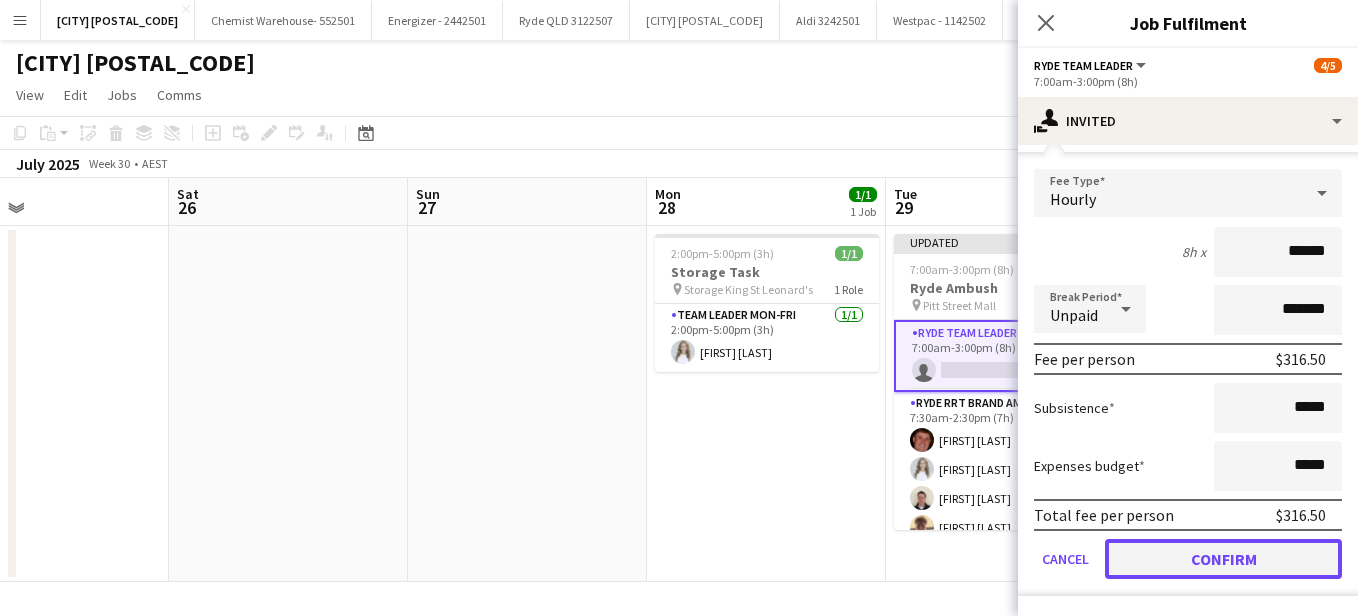 click on "Confirm" 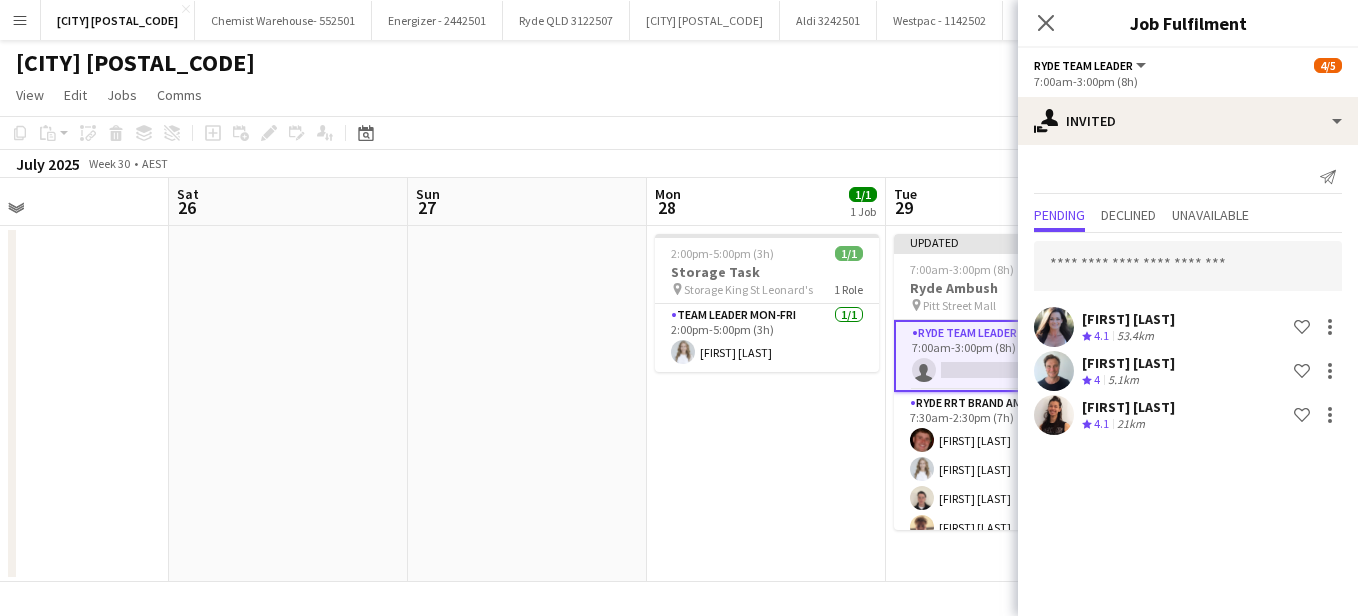 scroll, scrollTop: 0, scrollLeft: 0, axis: both 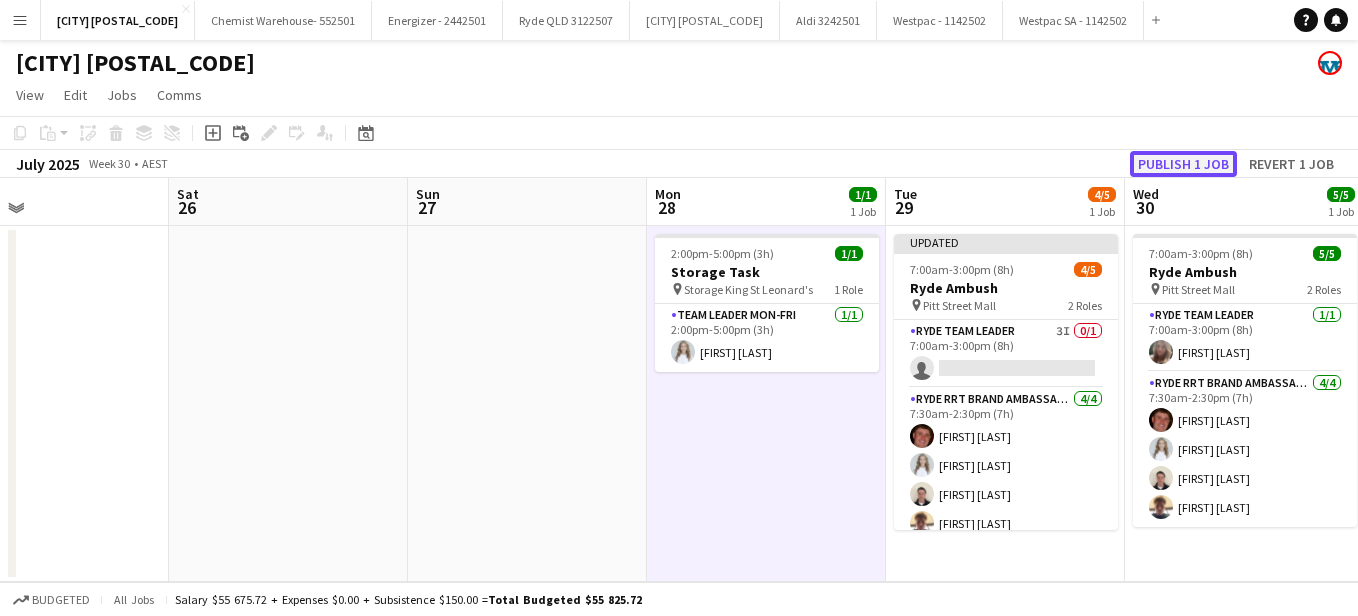 click on "Publish 1 job" 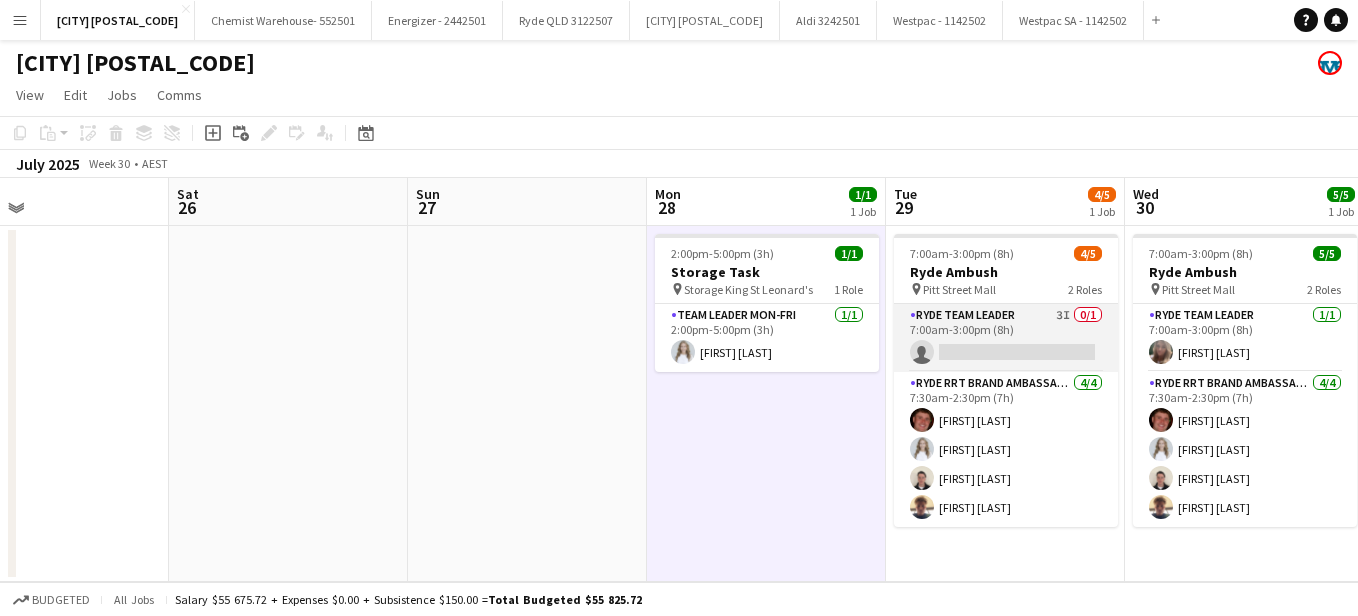 click on "Ryde Team Leader   3I   0/1   7:00am-3:00pm (8h)
single-neutral-actions" at bounding box center [1006, 338] 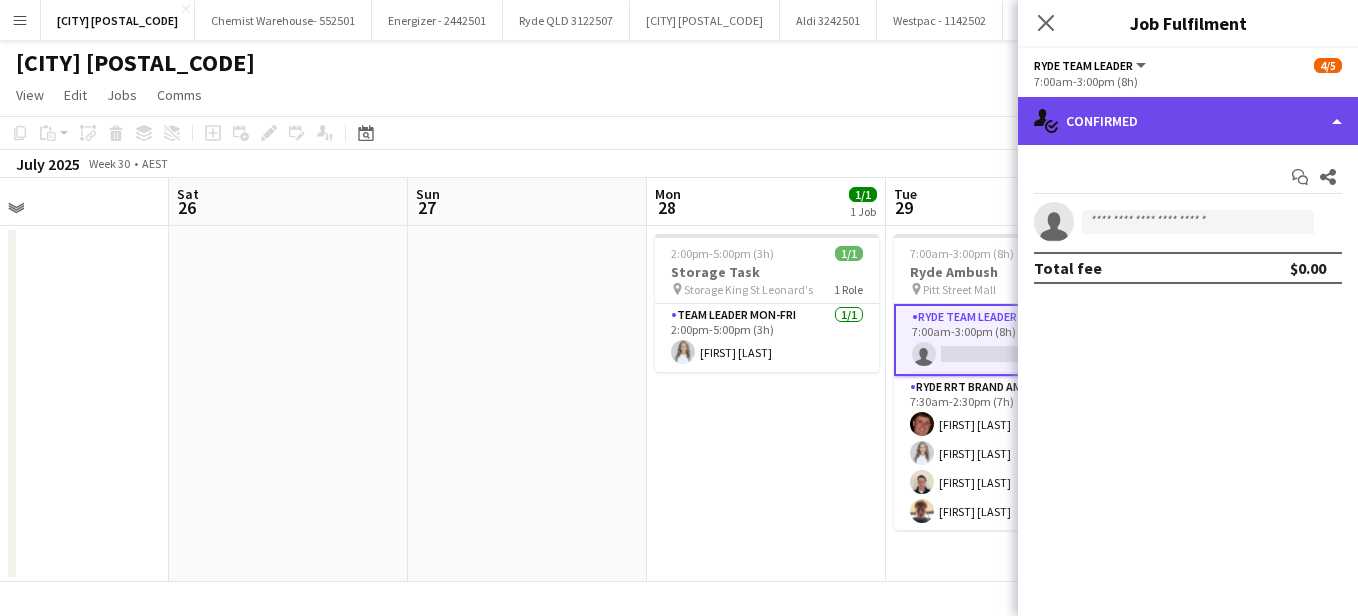 click on "single-neutral-actions-check-2
Confirmed" 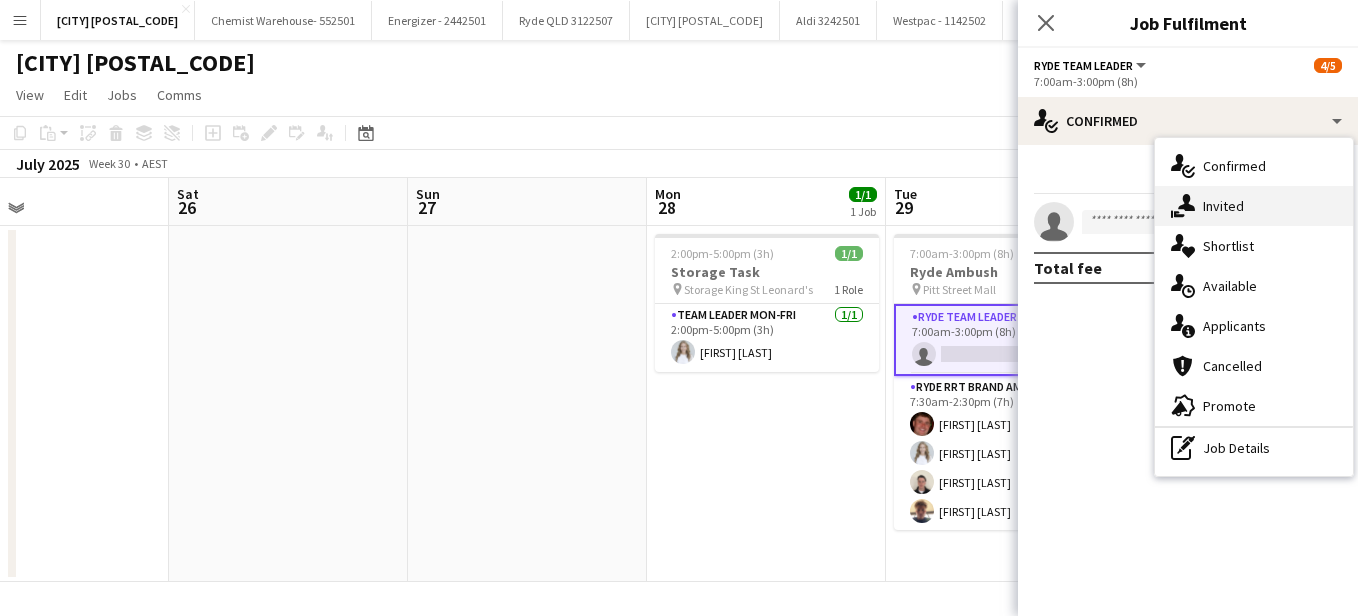 click on "single-neutral-actions-share-1
Invited" at bounding box center [1254, 206] 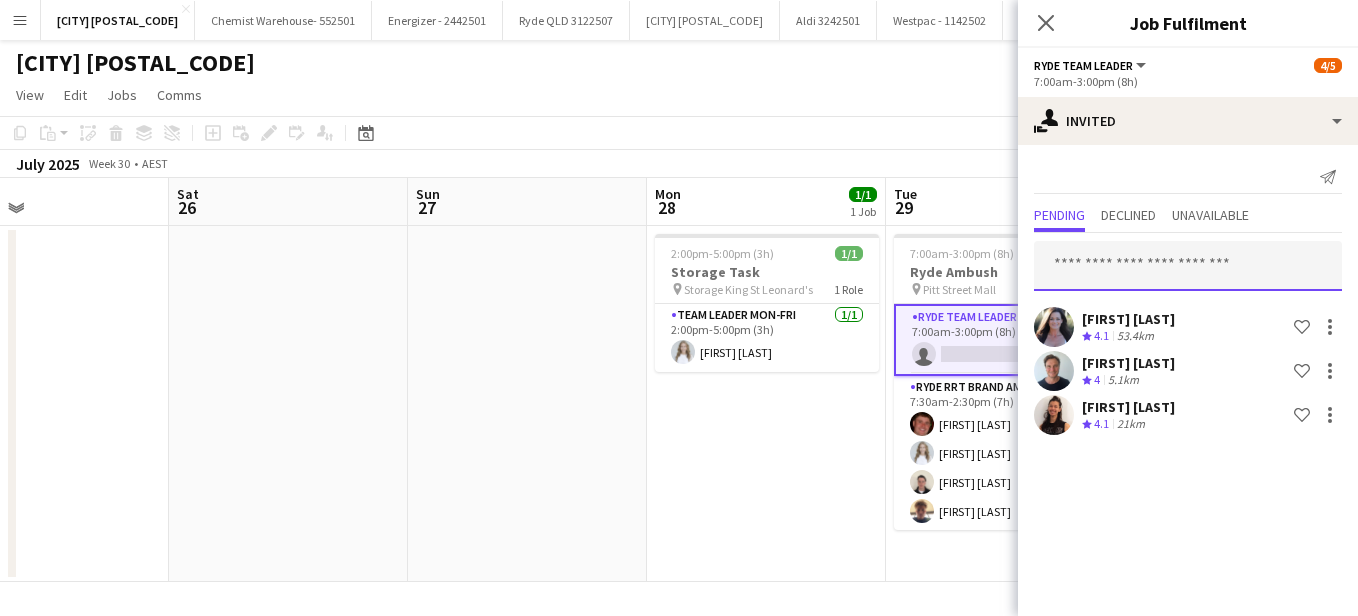 click at bounding box center (1188, 266) 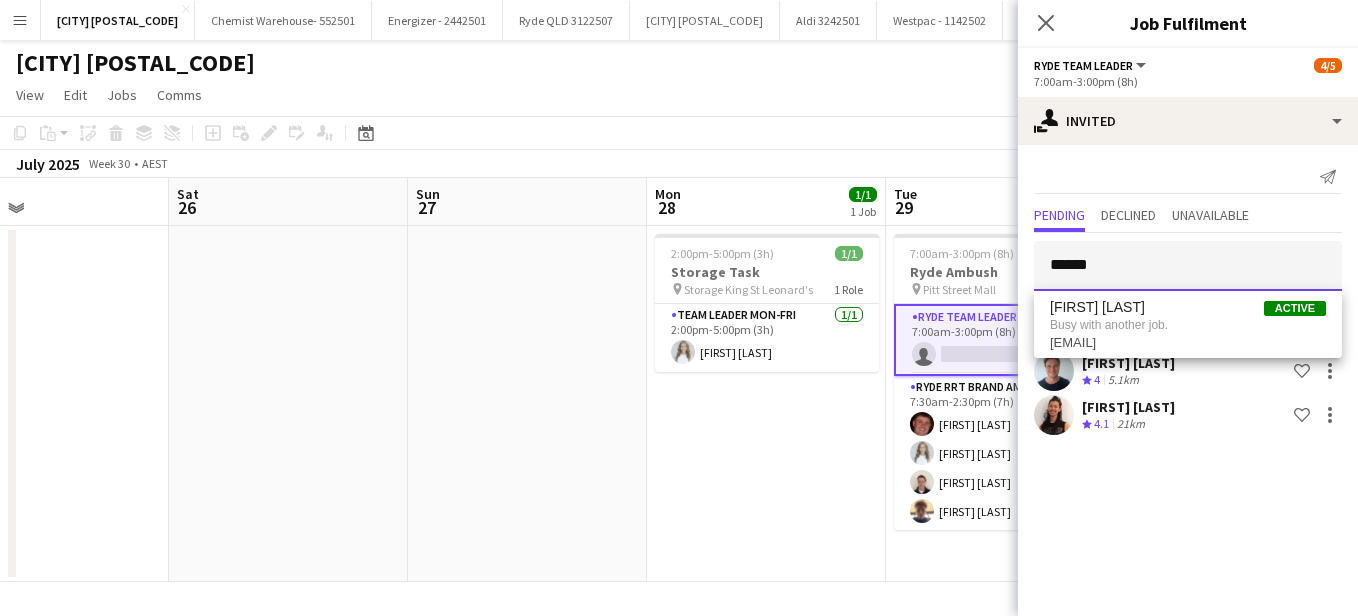 type on "******" 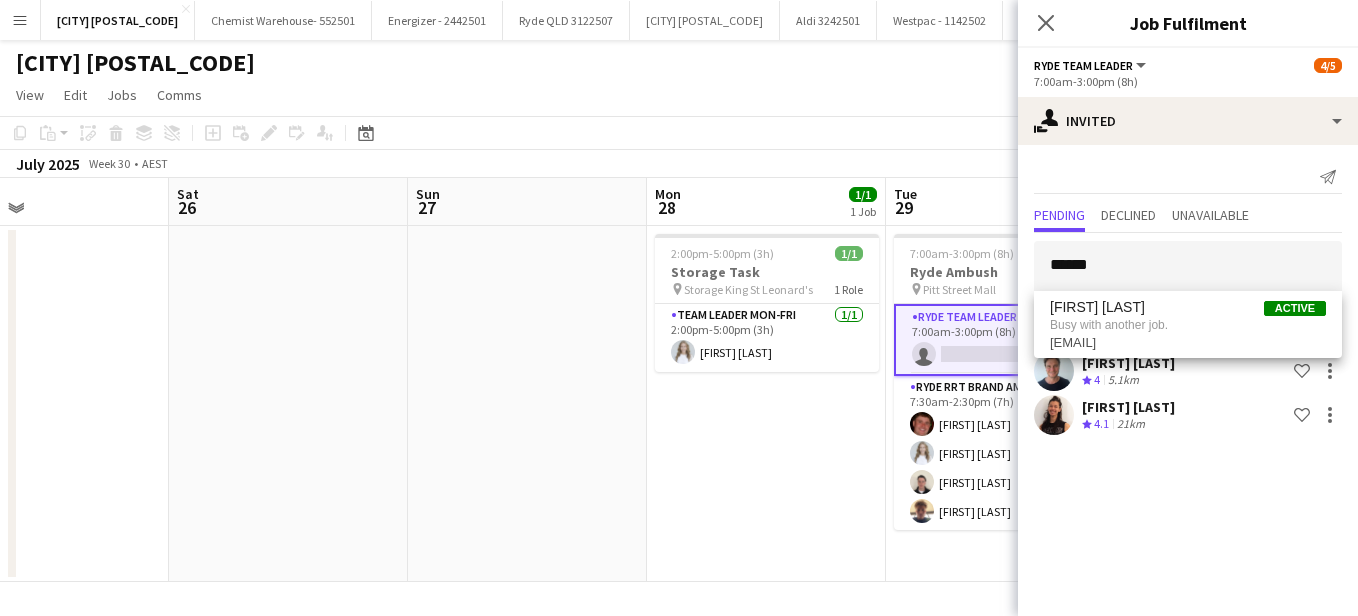 click on "View  Day view expanded Day view collapsed Month view Date picker Jump to today Expand Linked Jobs Collapse Linked Jobs  Edit  Copy Ctrl+C  Paste  Without Crew Ctrl+V With Crew Ctrl+Shift+V Paste as linked job  Group  Group Ungroup  Jobs  New Job Edit Job Delete Job New Linked Job Edit Linked Jobs Job fulfilment Promote Role Copy Role URL  Comms  Notify confirmed crew Create chat" 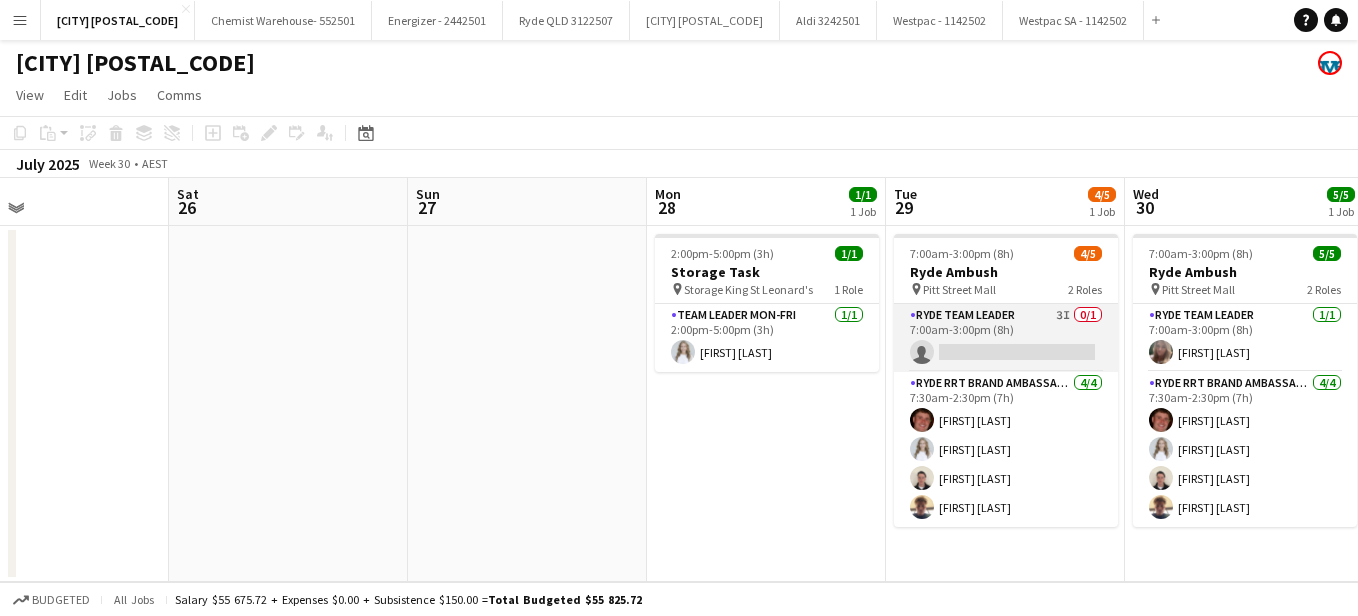 click on "Ryde Team Leader   3I   0/1   7:00am-3:00pm (8h)
single-neutral-actions" at bounding box center [1006, 338] 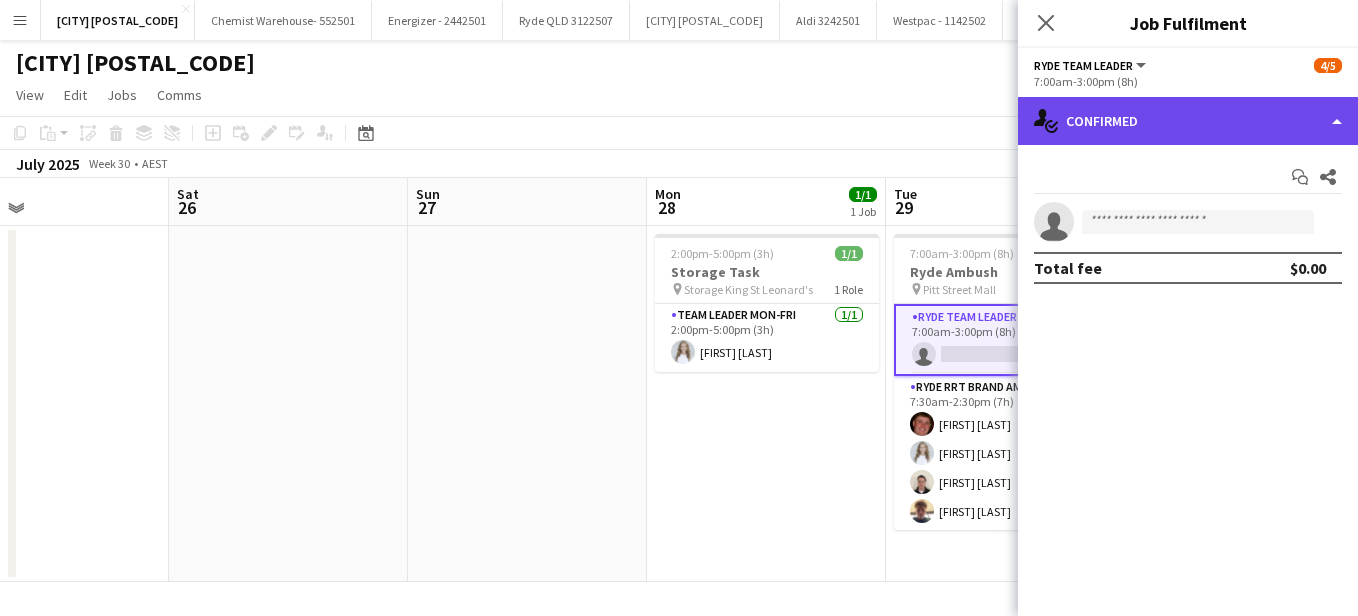 click on "single-neutral-actions-check-2
Confirmed" 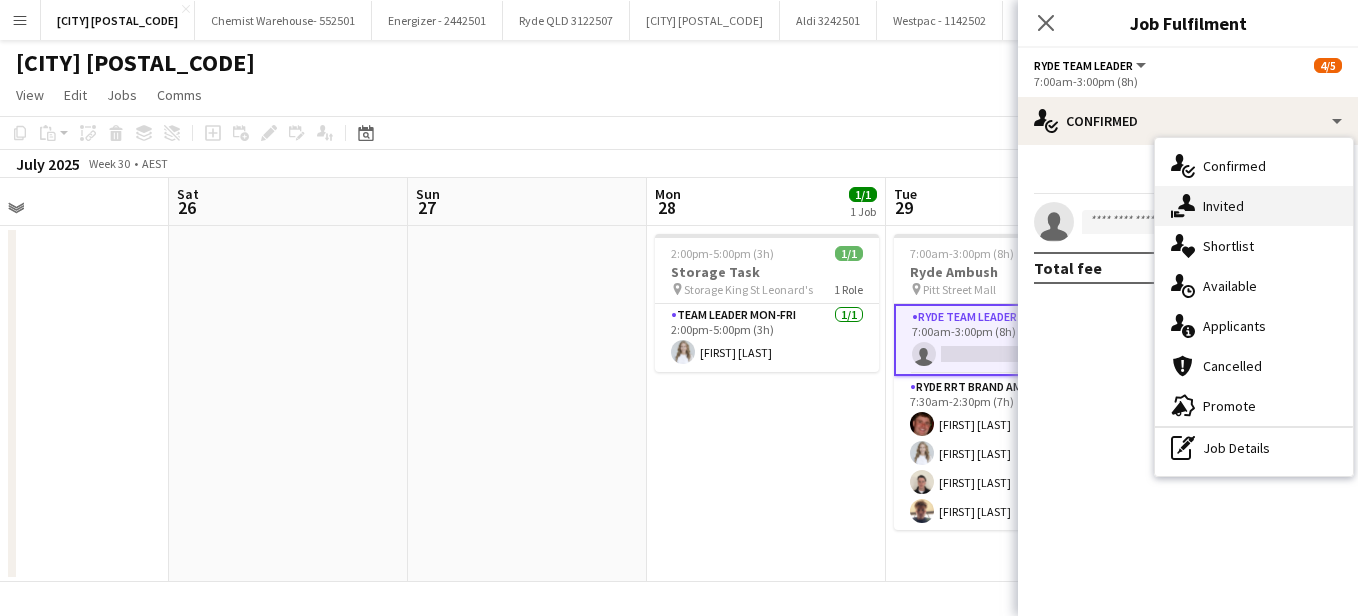 click on "single-neutral-actions-share-1
Invited" at bounding box center [1254, 206] 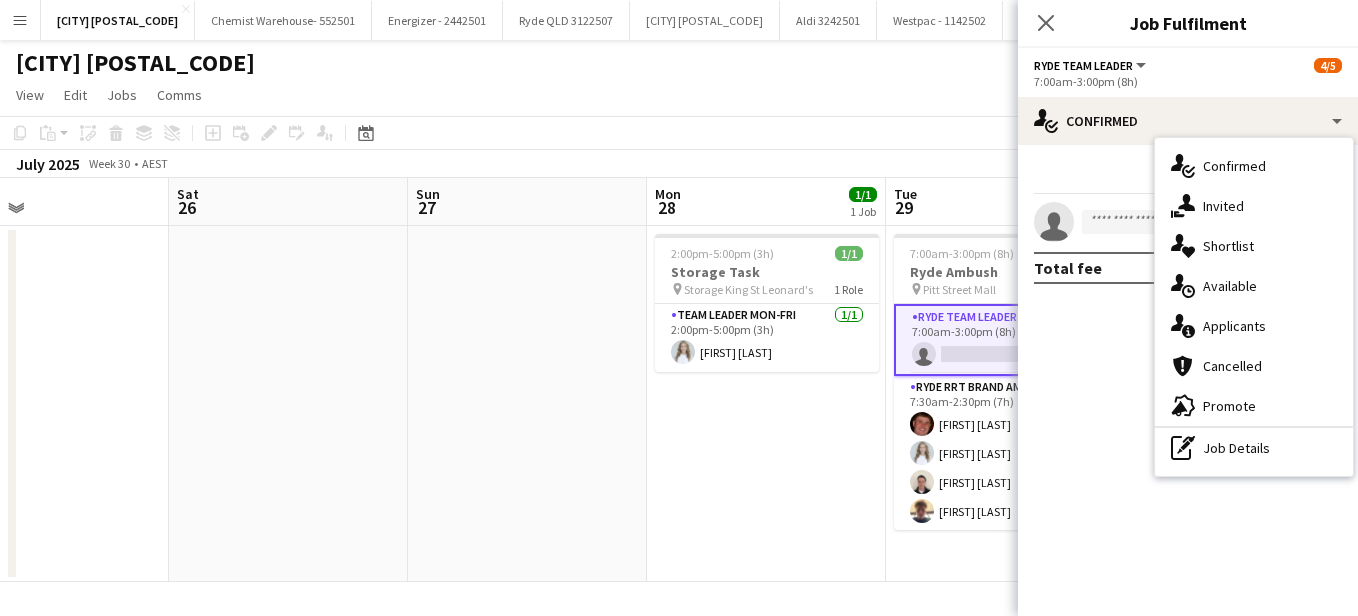 click on "user-plus
Invited
Send notification
Pending Declined Unavailable  Kylie Risk
Crew rating
4.1   53.4km
Shortlist crew
Kevin Woike
Crew rating
4   5.1km
Shortlist crew
Adrian Lee
Crew rating
4.1   21km
Shortlist crew" 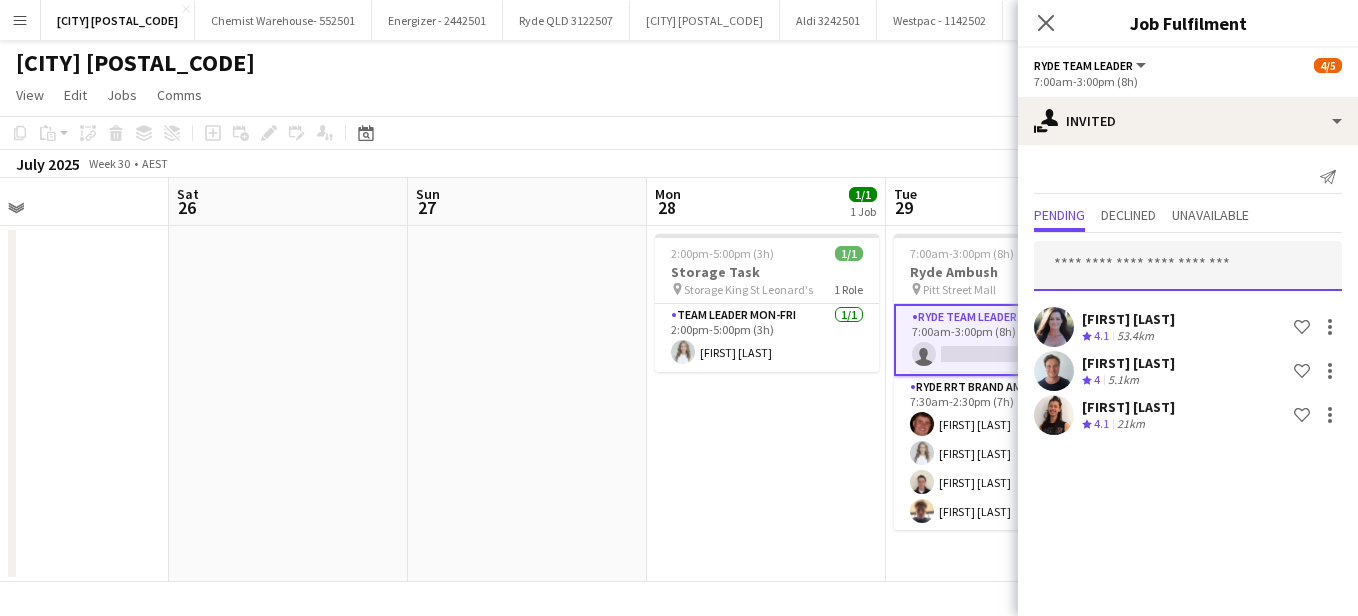 click at bounding box center (1188, 266) 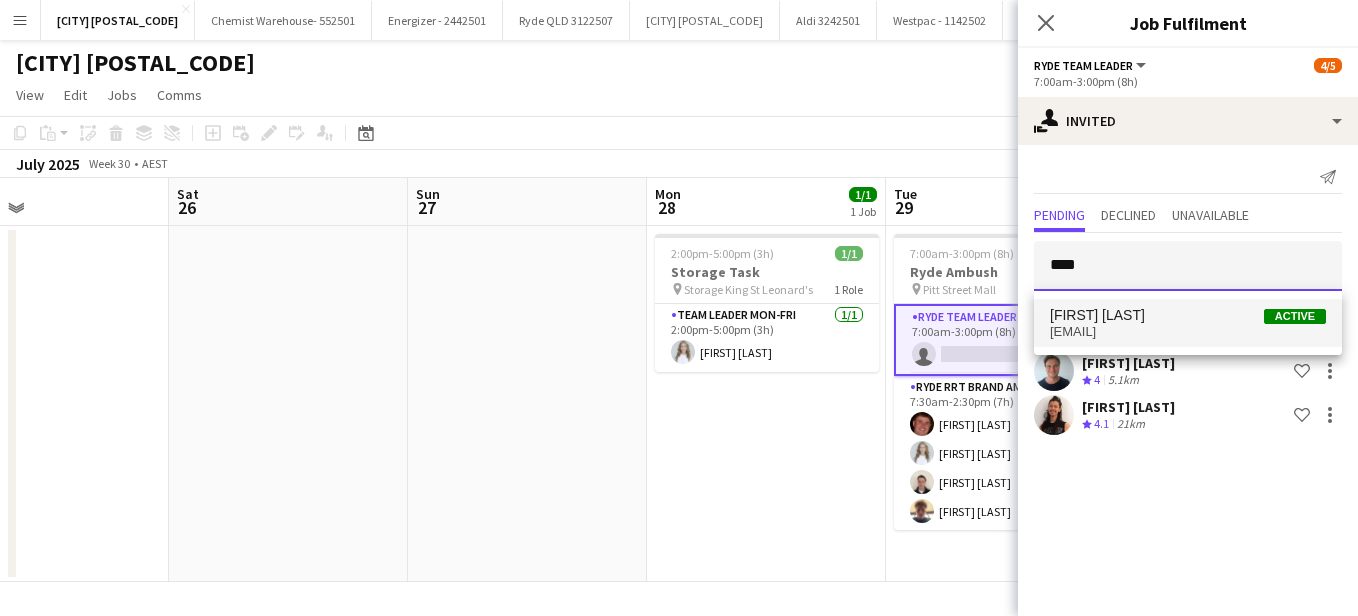 type on "****" 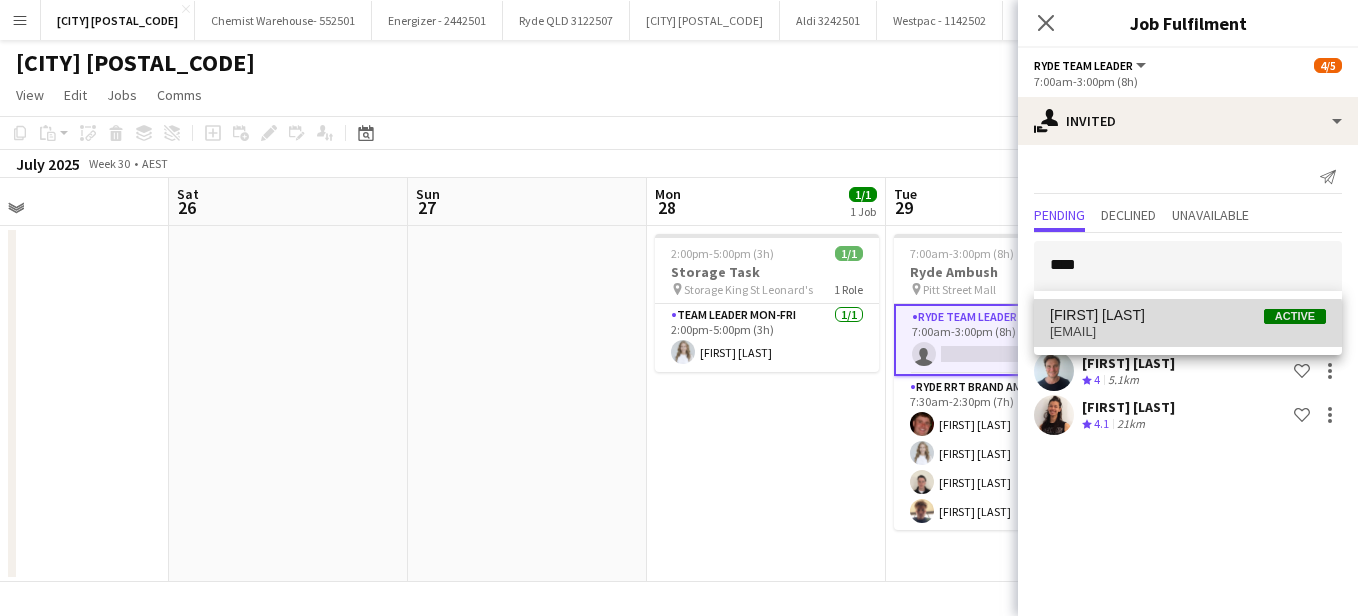 click on "Damien Yates  Active  day.yates@live.co.uk" at bounding box center [1188, 323] 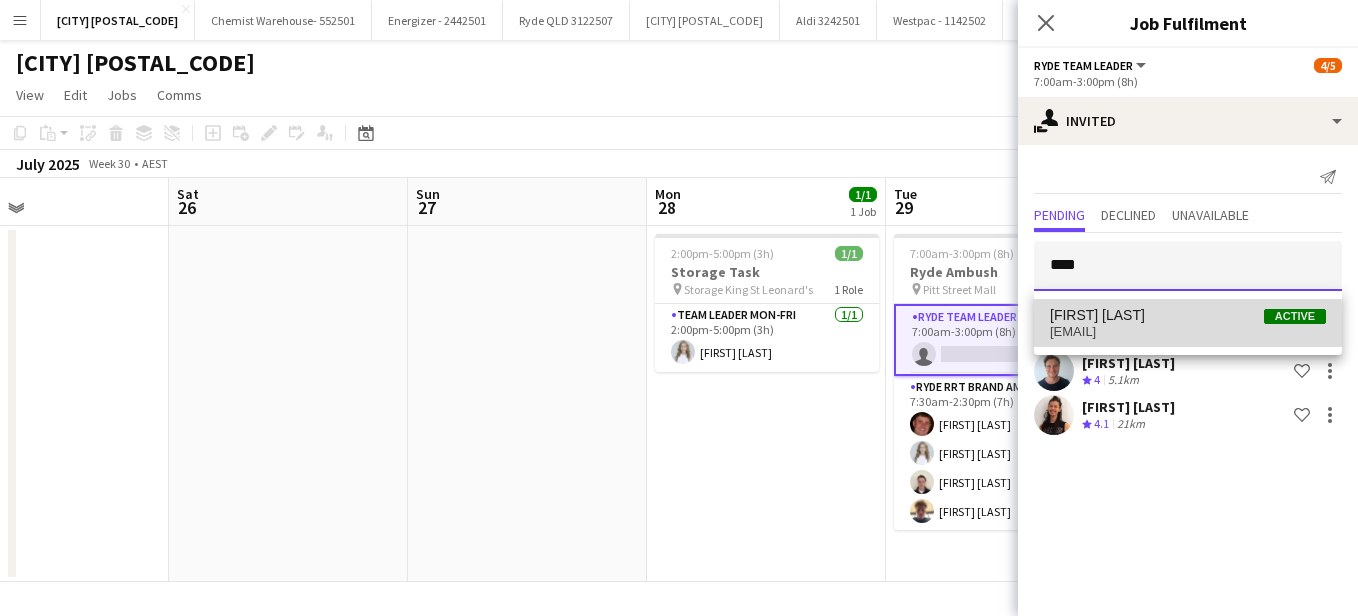 type 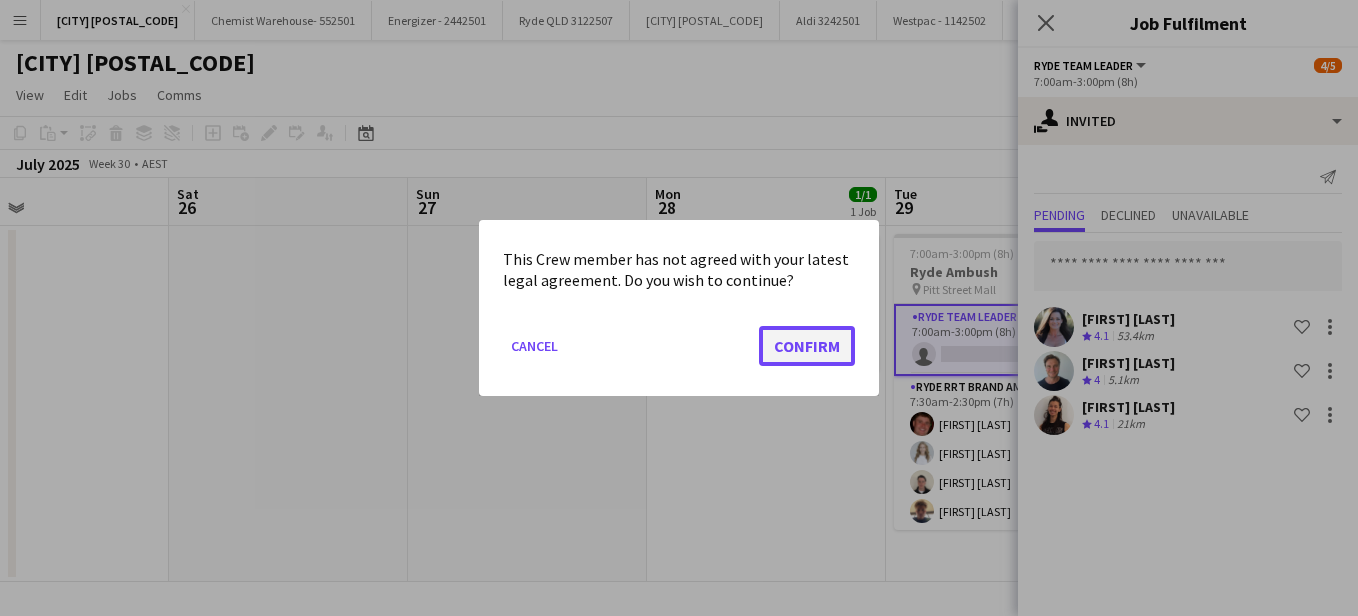 click on "Confirm" 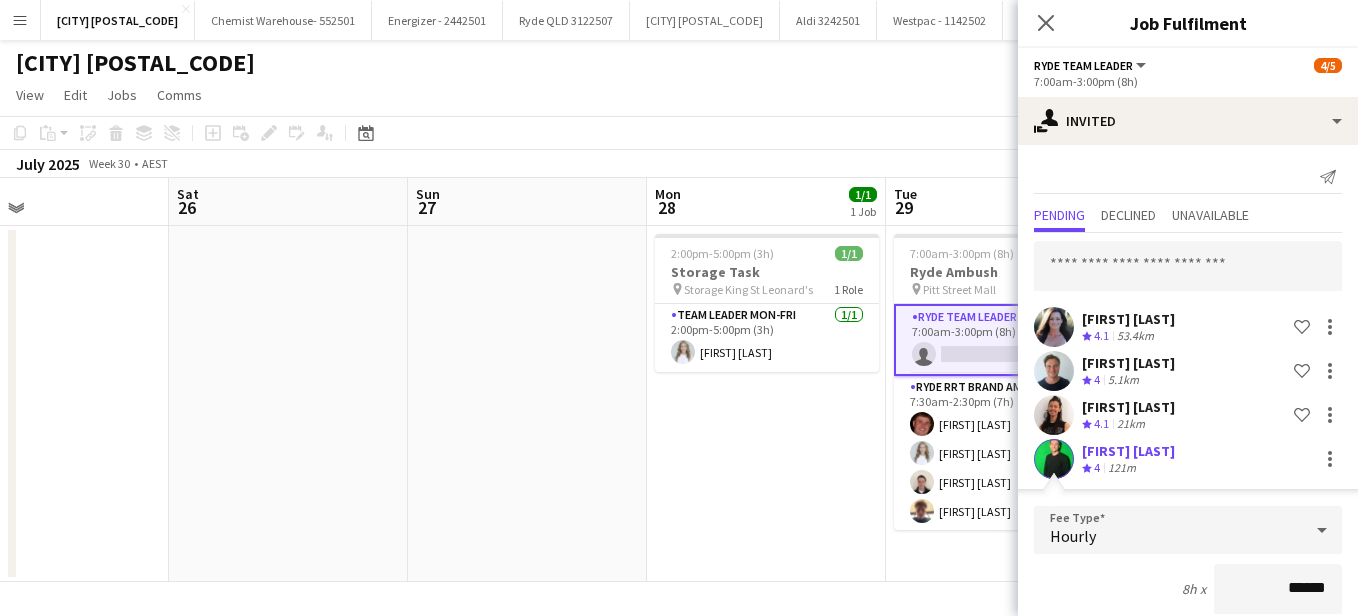scroll, scrollTop: 337, scrollLeft: 0, axis: vertical 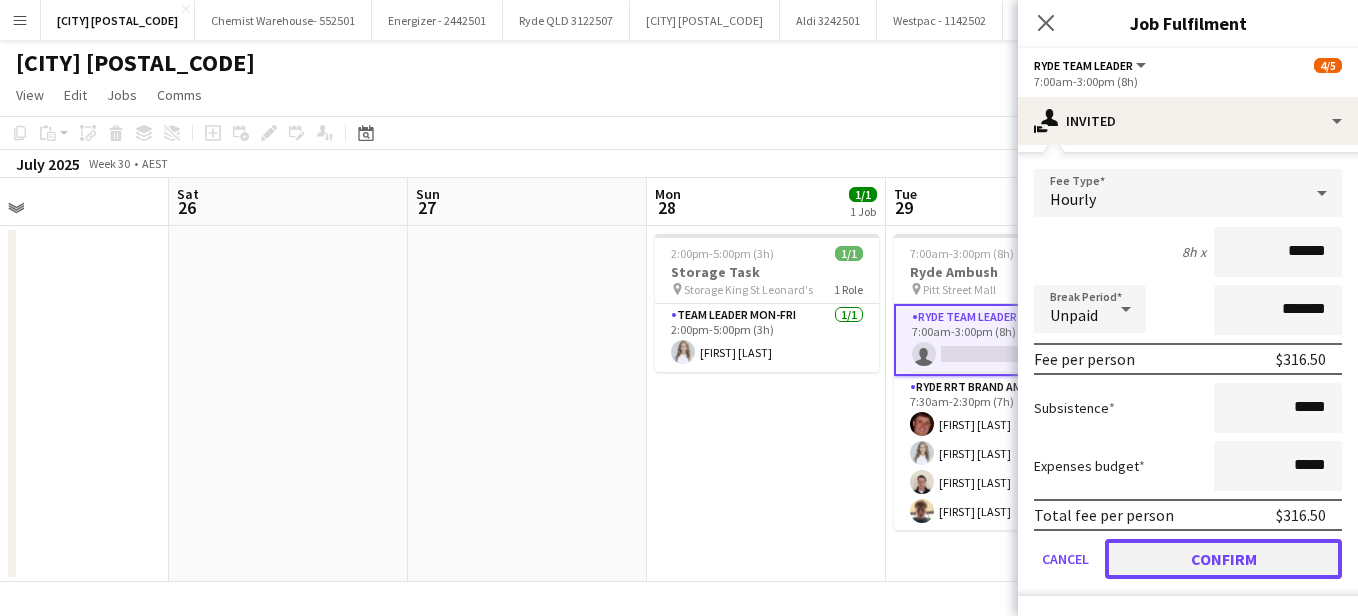 click on "Confirm" 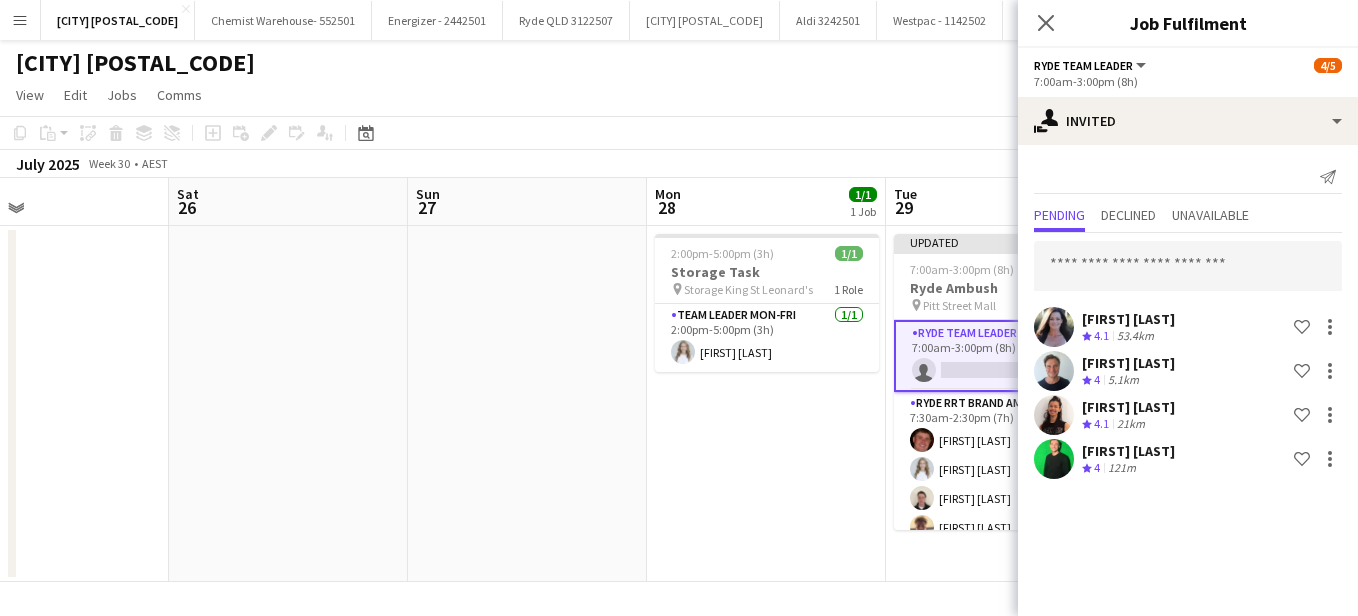 scroll, scrollTop: 0, scrollLeft: 0, axis: both 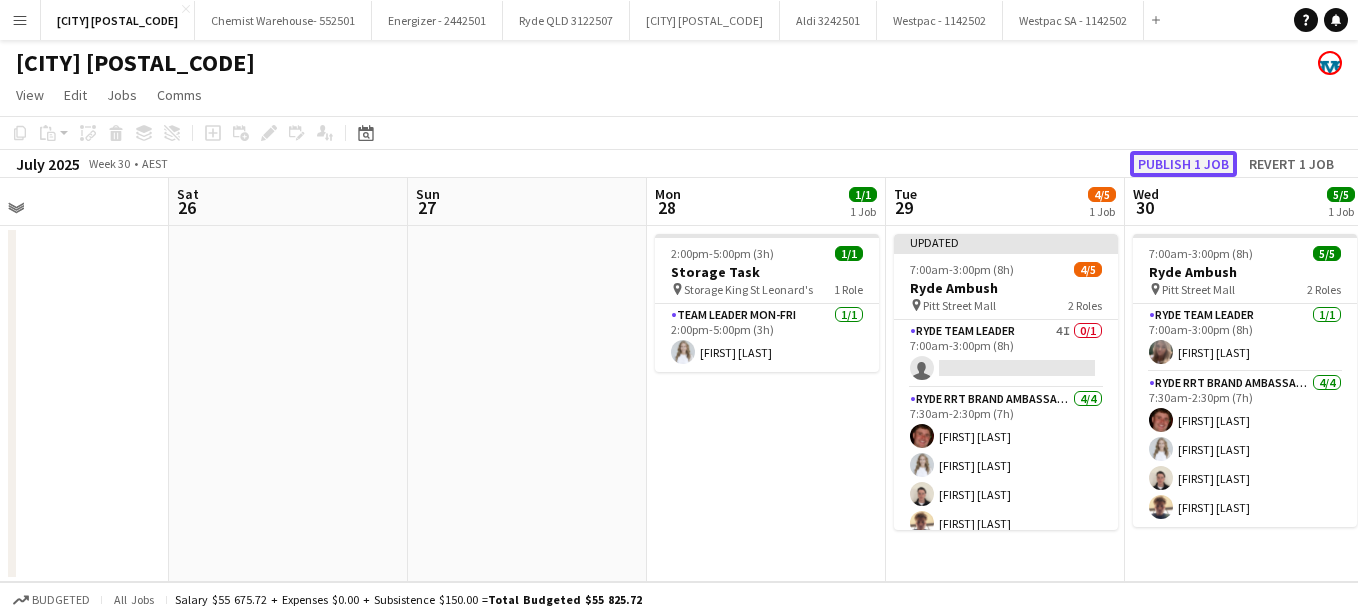 click on "Publish 1 job" 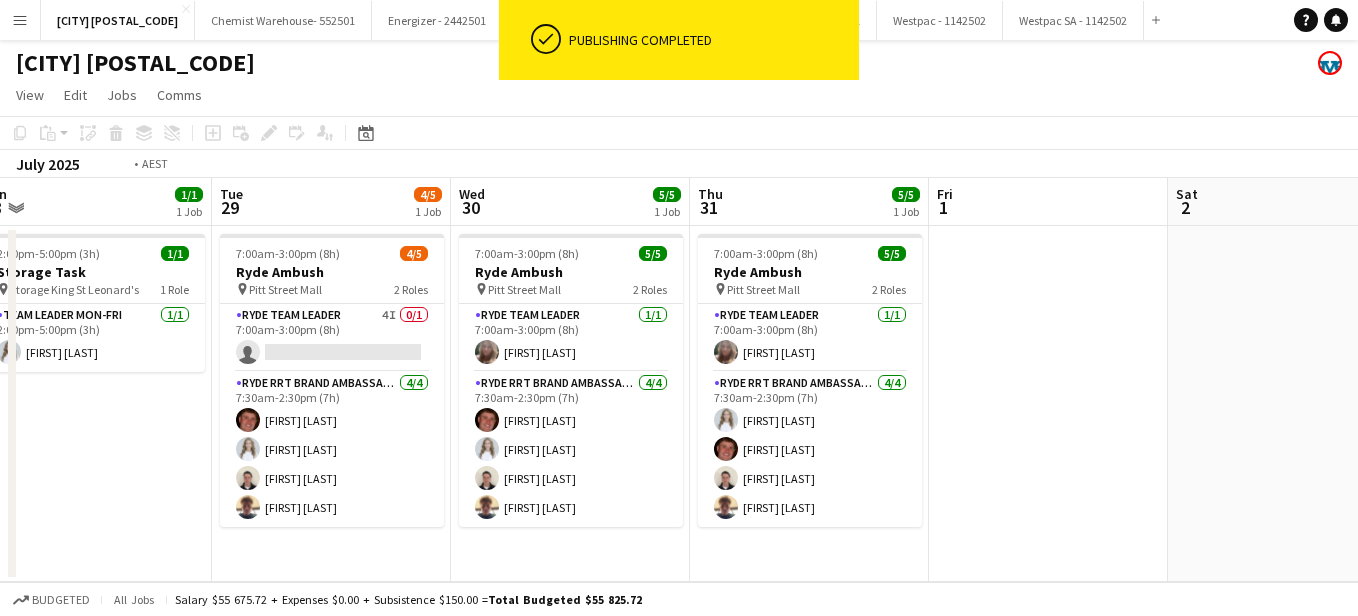 drag, startPoint x: 808, startPoint y: 491, endPoint x: 134, endPoint y: 480, distance: 674.0898 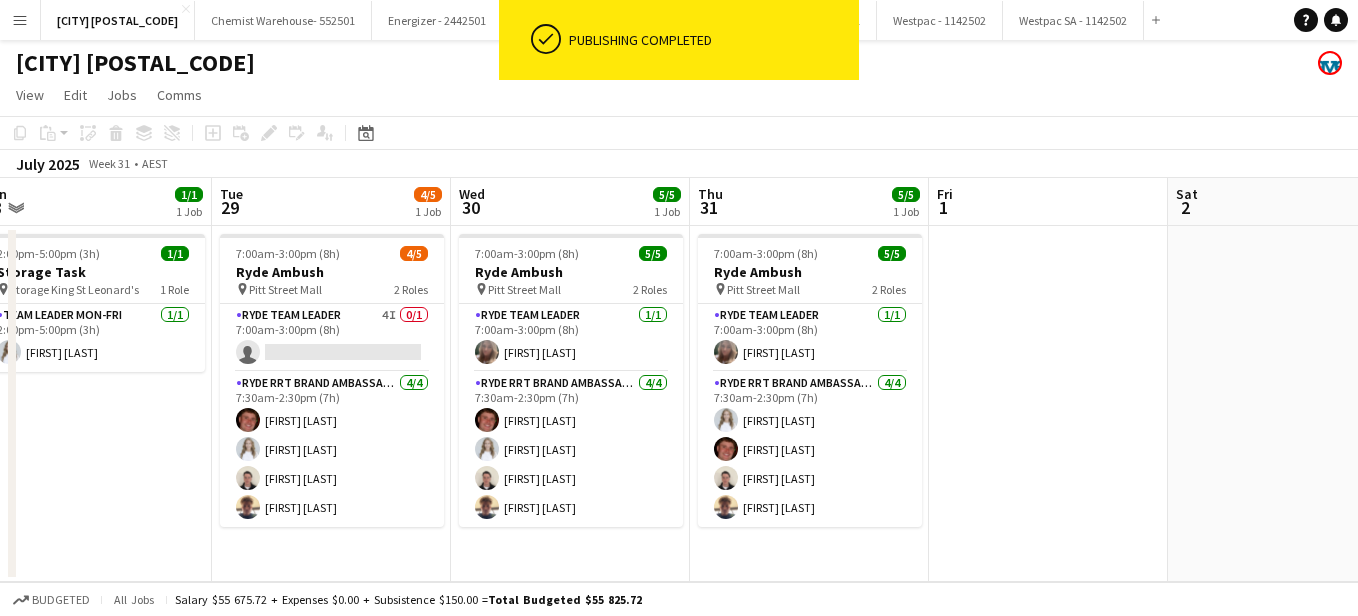 scroll, scrollTop: 0, scrollLeft: 780, axis: horizontal 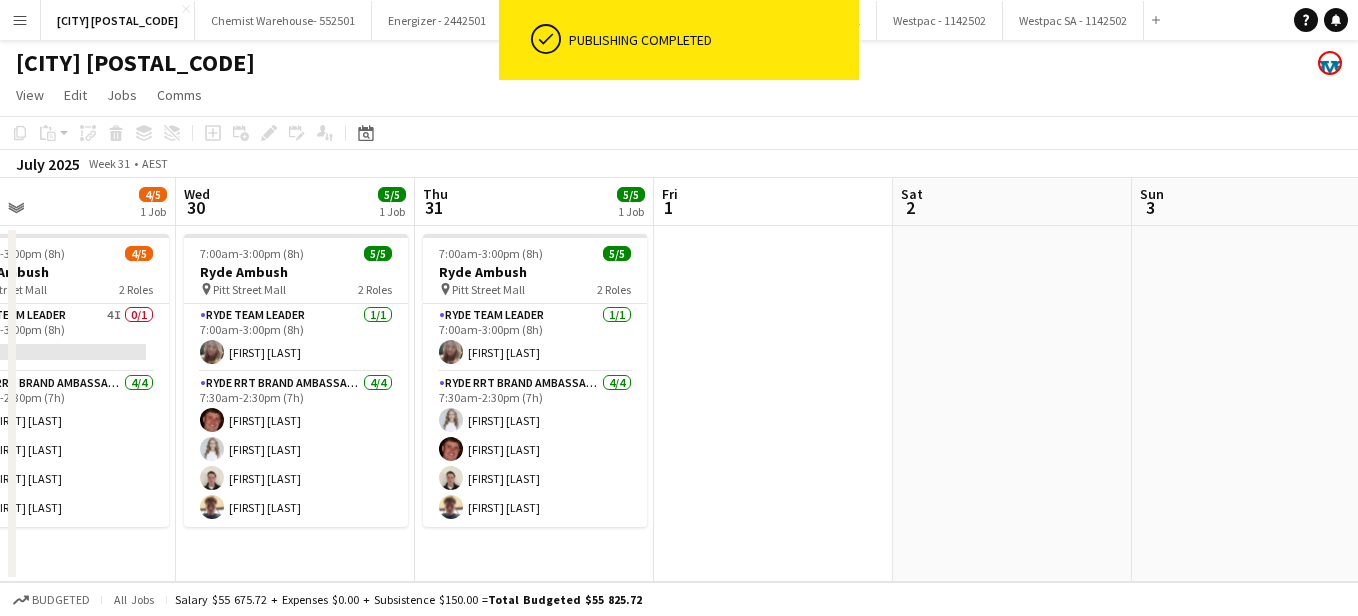 drag, startPoint x: 134, startPoint y: 480, endPoint x: 911, endPoint y: 425, distance: 778.94415 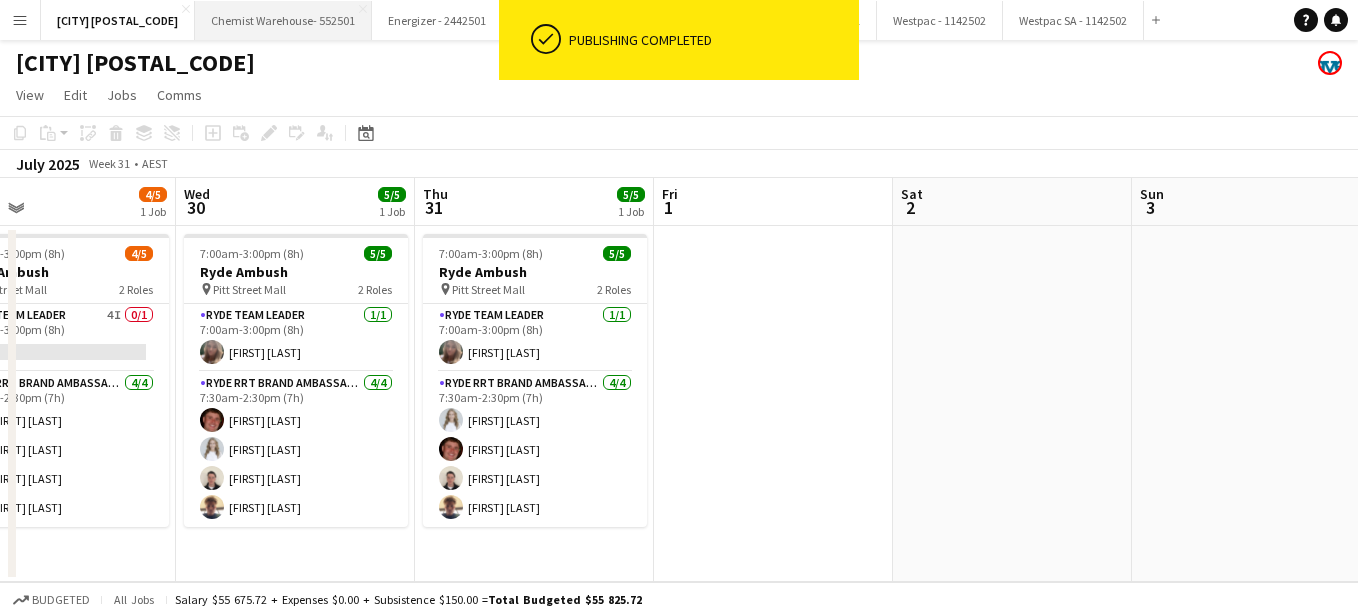 drag, startPoint x: 911, startPoint y: 425, endPoint x: 256, endPoint y: 21, distance: 769.57196 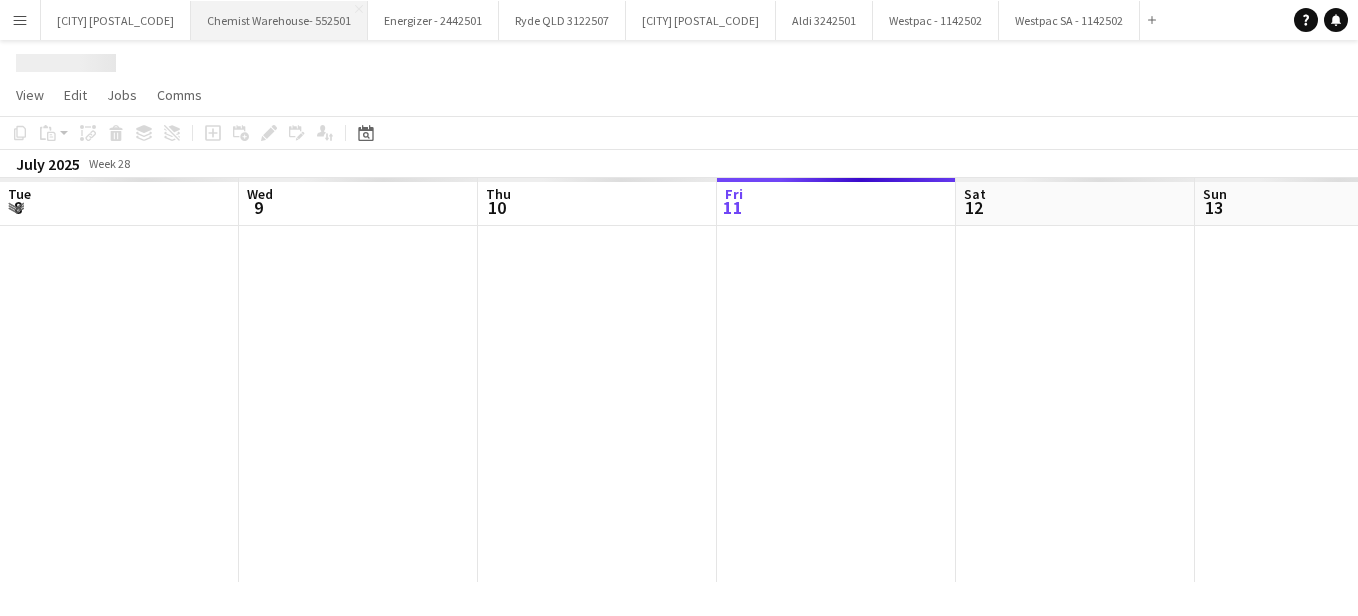 scroll, scrollTop: 0, scrollLeft: 478, axis: horizontal 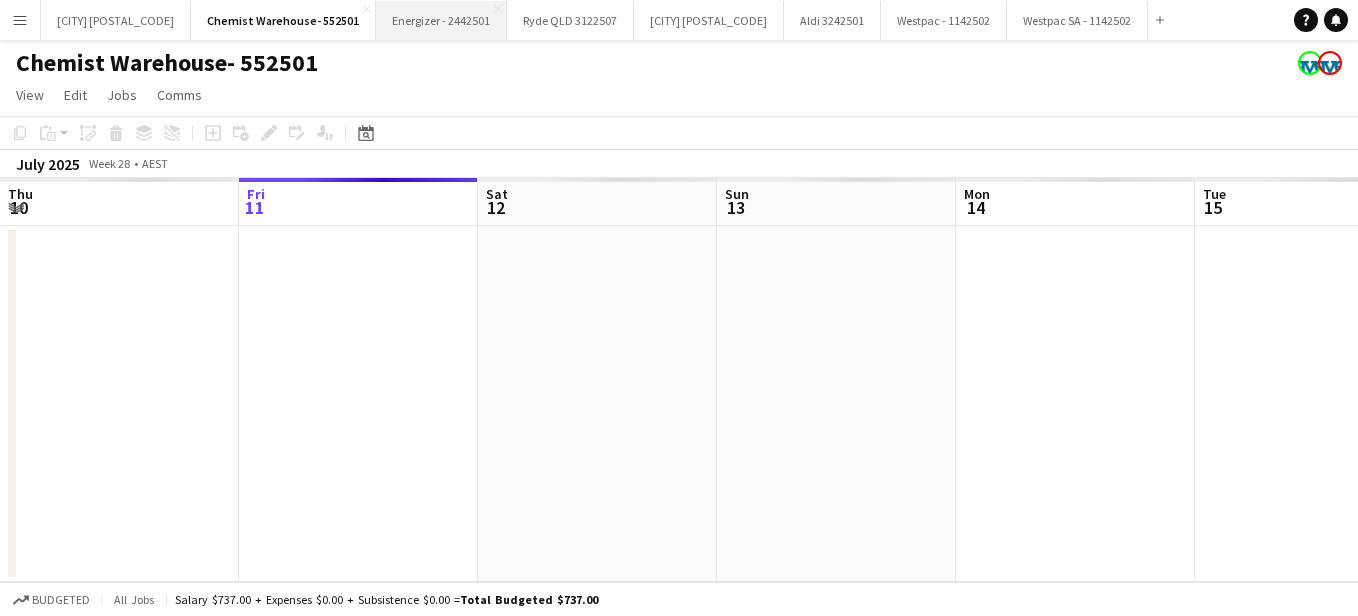 click on "Energizer - 2442501
Close" at bounding box center [441, 20] 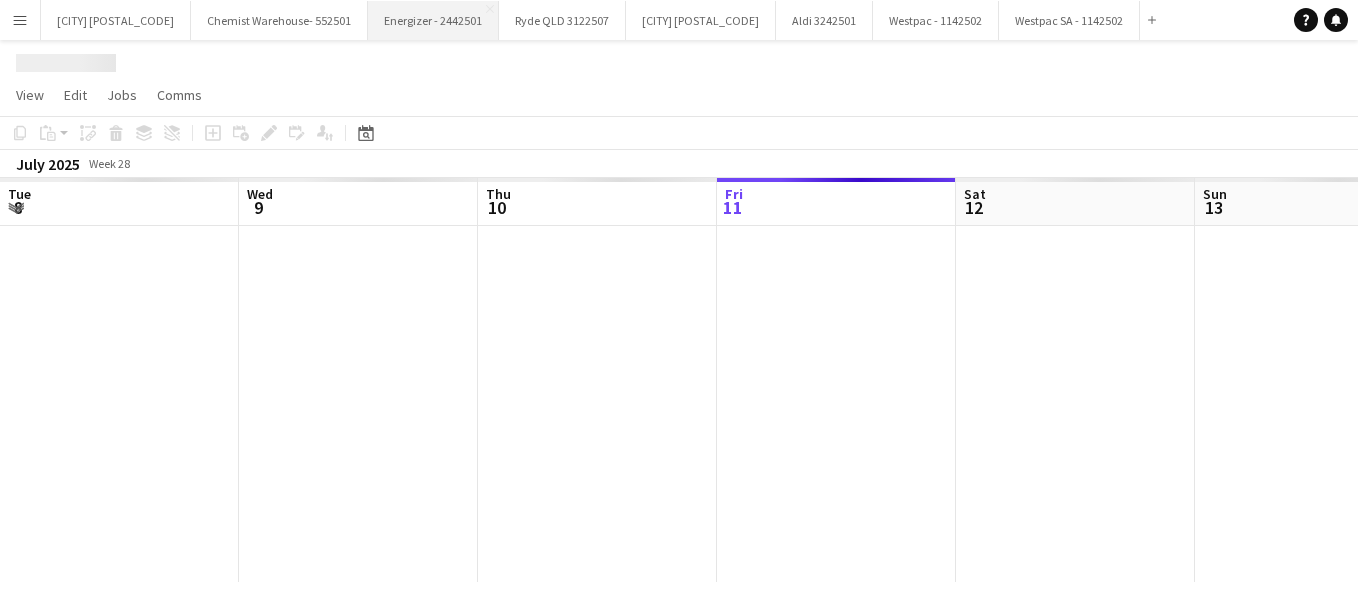 scroll, scrollTop: 0, scrollLeft: 478, axis: horizontal 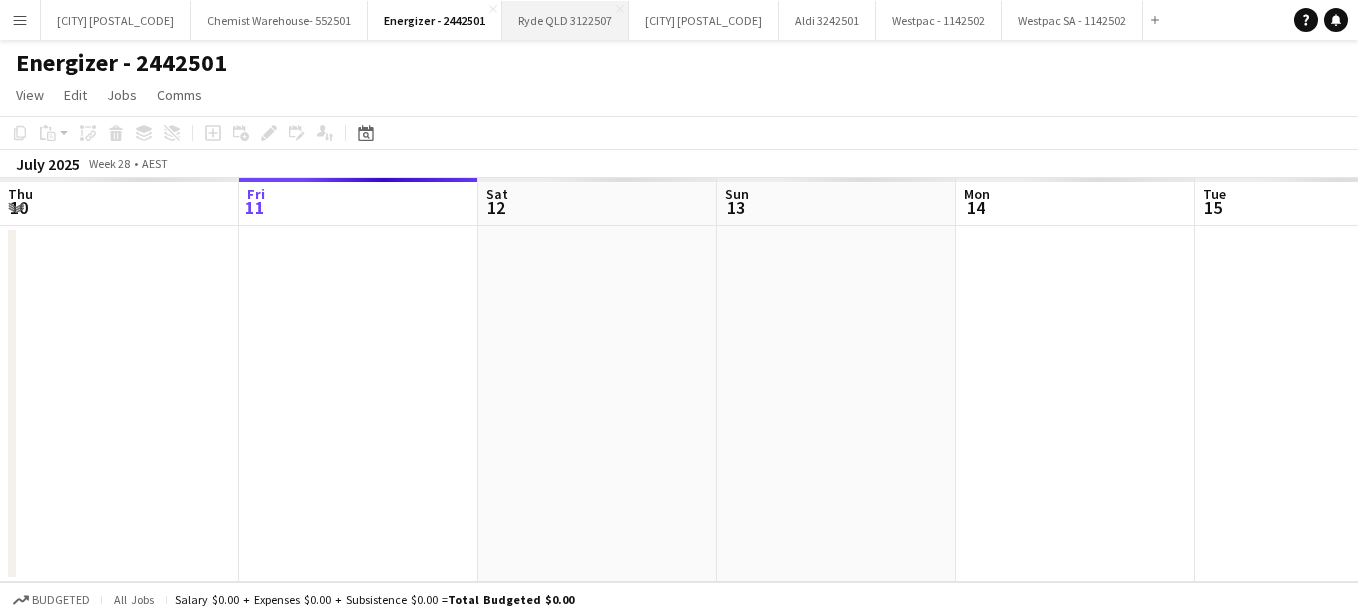 click on "Ryde QLD 3122507
Close" at bounding box center (565, 20) 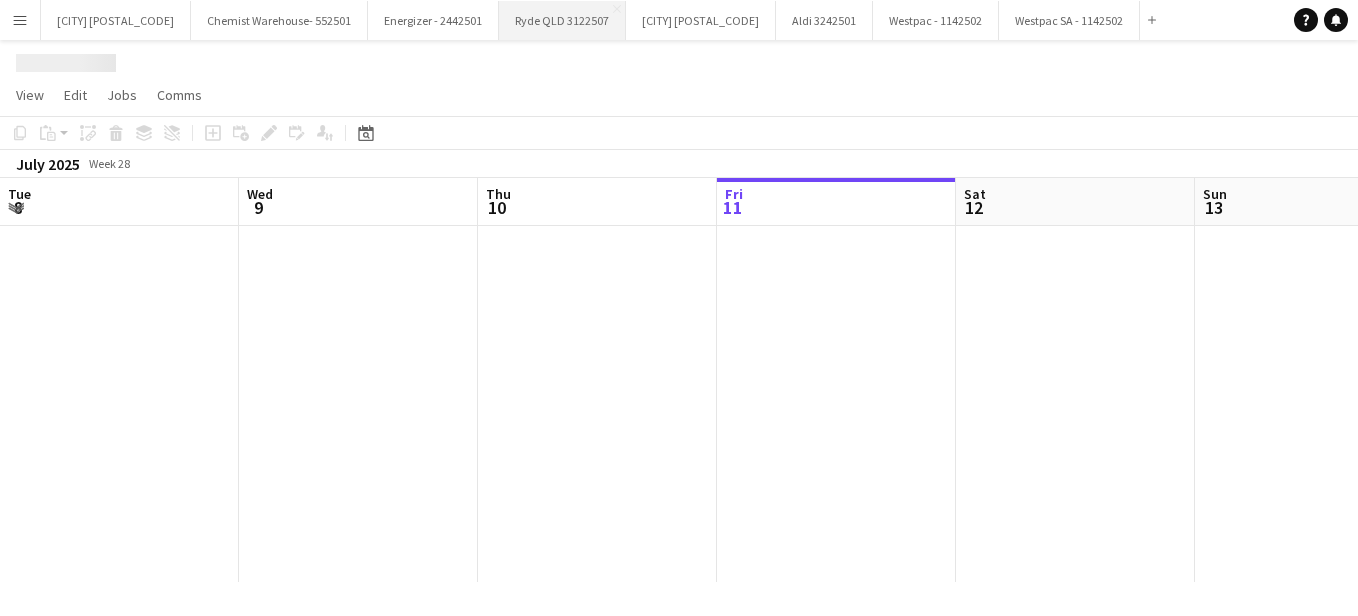 scroll, scrollTop: 0, scrollLeft: 478, axis: horizontal 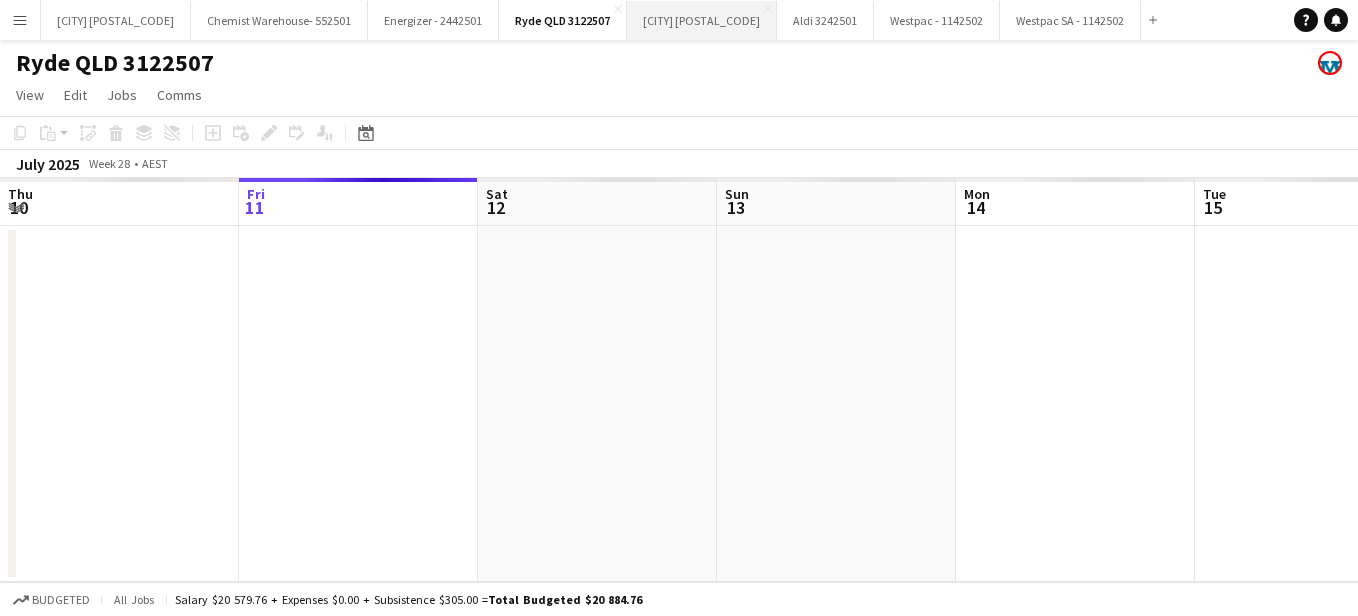 click on "Ryde VIC- 3122507
Close" at bounding box center [702, 20] 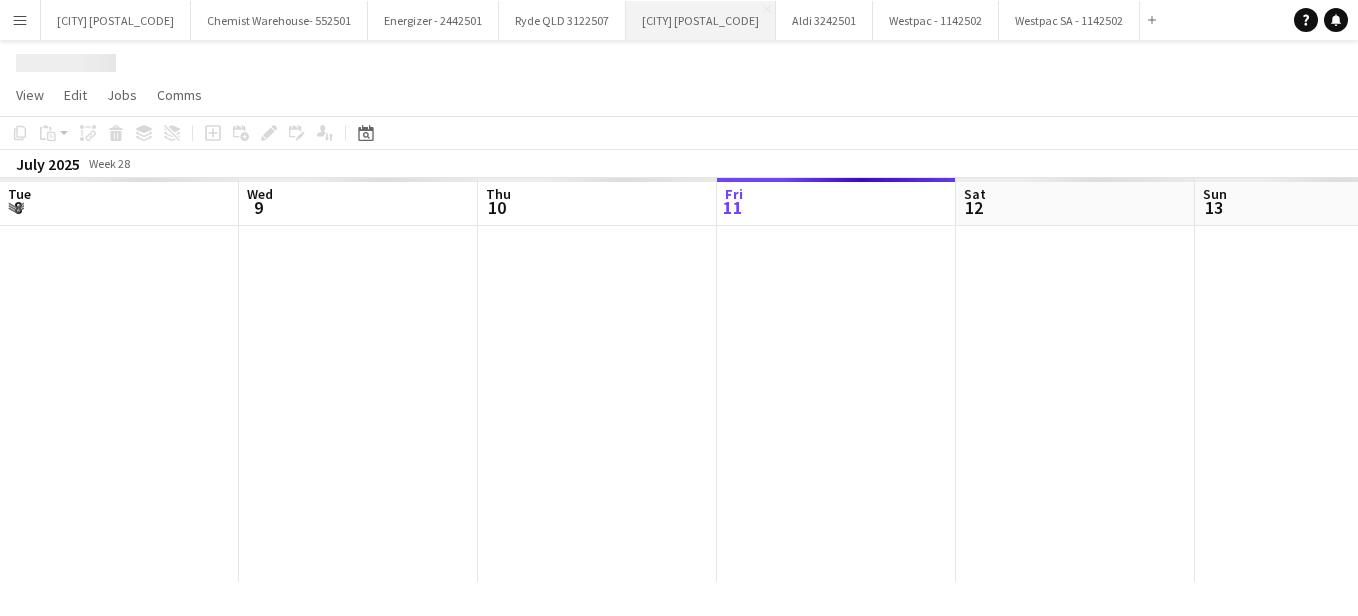 scroll, scrollTop: 0, scrollLeft: 478, axis: horizontal 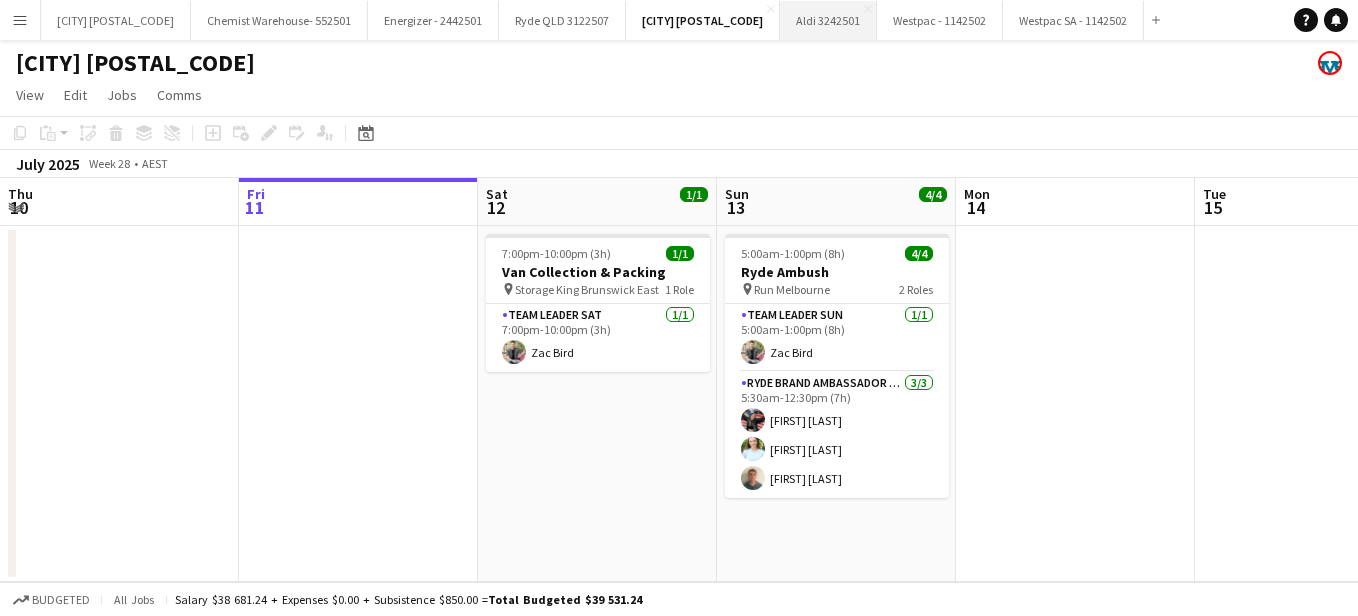 click on "Aldi 3242501
Close" at bounding box center [828, 20] 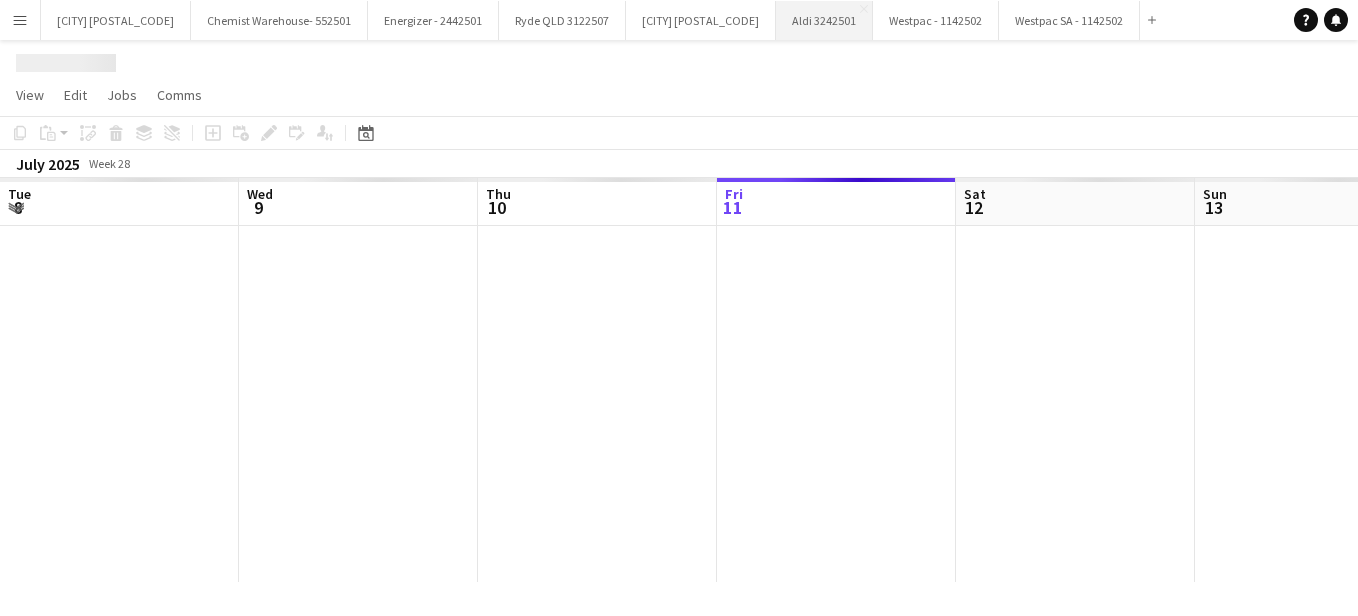 scroll, scrollTop: 0, scrollLeft: 478, axis: horizontal 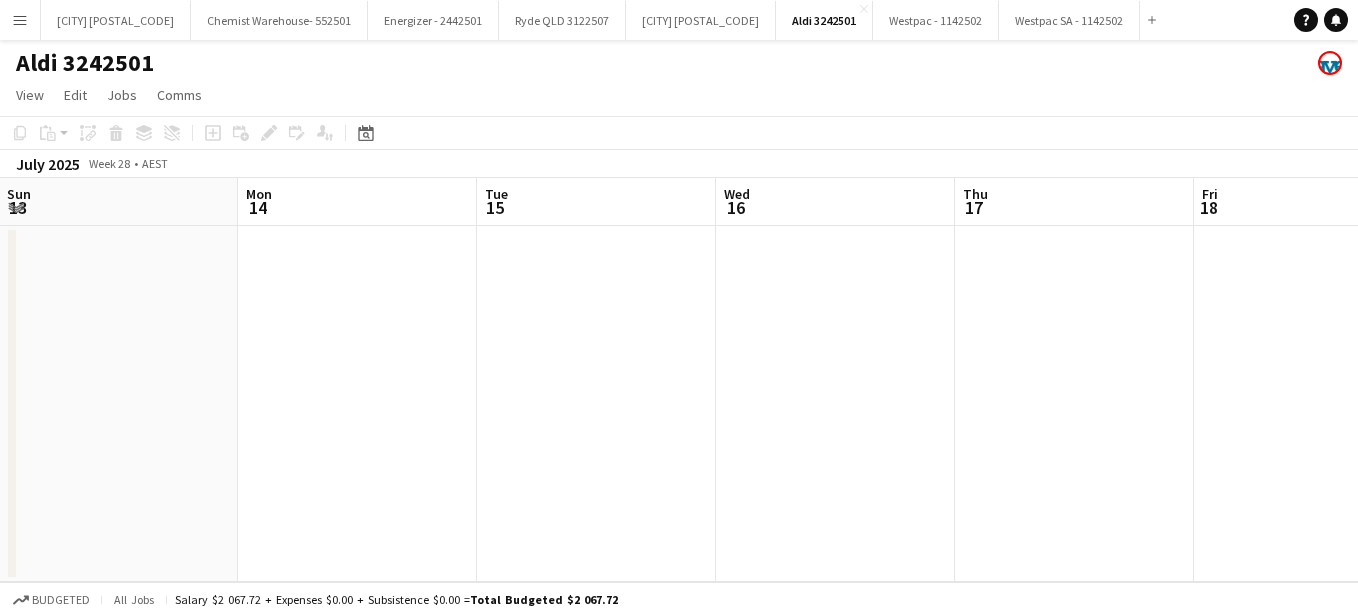 drag, startPoint x: 940, startPoint y: 358, endPoint x: 222, endPoint y: 271, distance: 723.2517 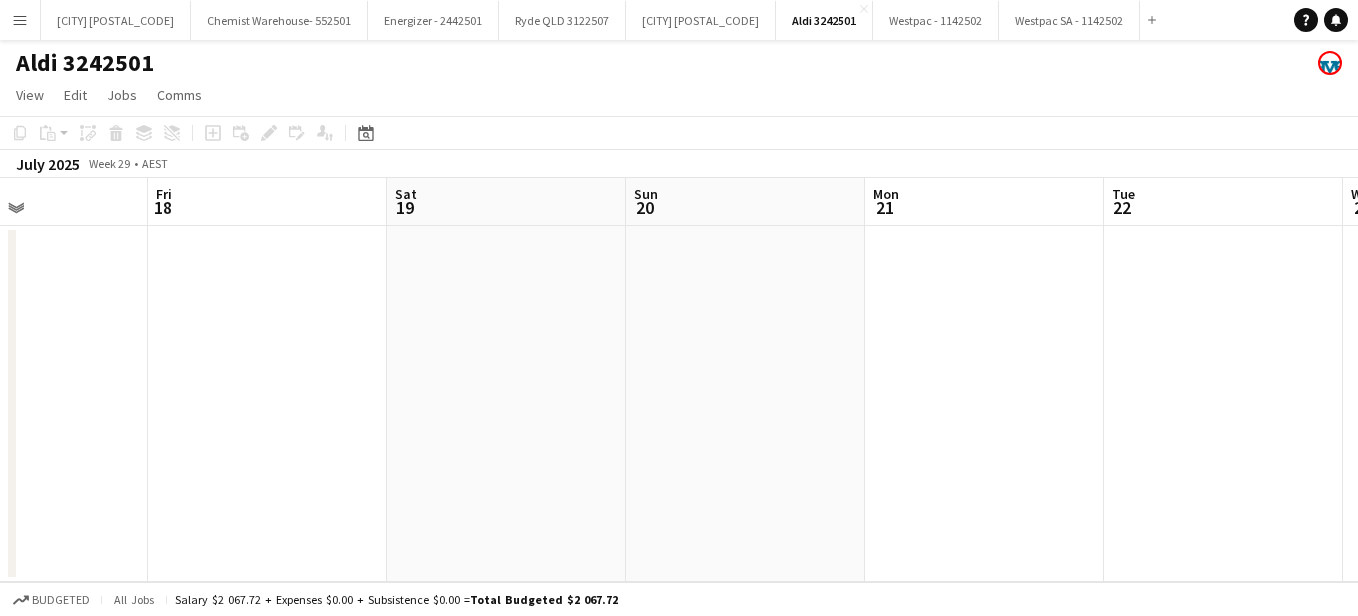 drag, startPoint x: 1105, startPoint y: 371, endPoint x: -1, endPoint y: 232, distance: 1114.7004 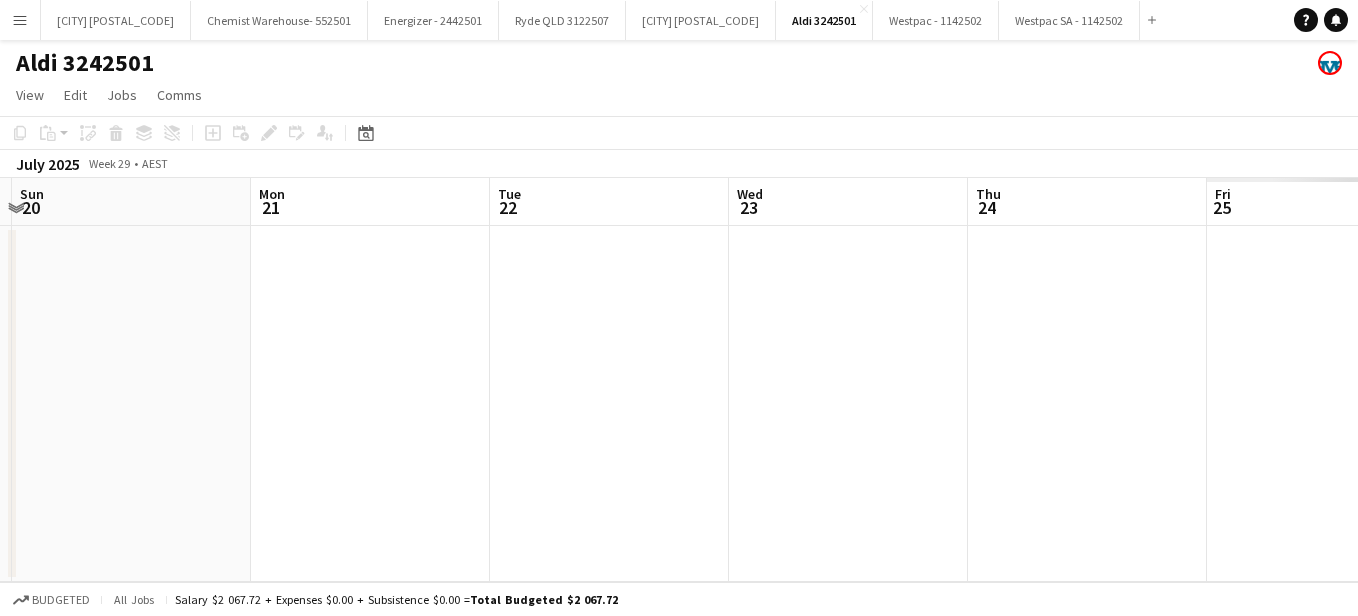 drag, startPoint x: -1, startPoint y: 232, endPoint x: 181, endPoint y: 197, distance: 185.33484 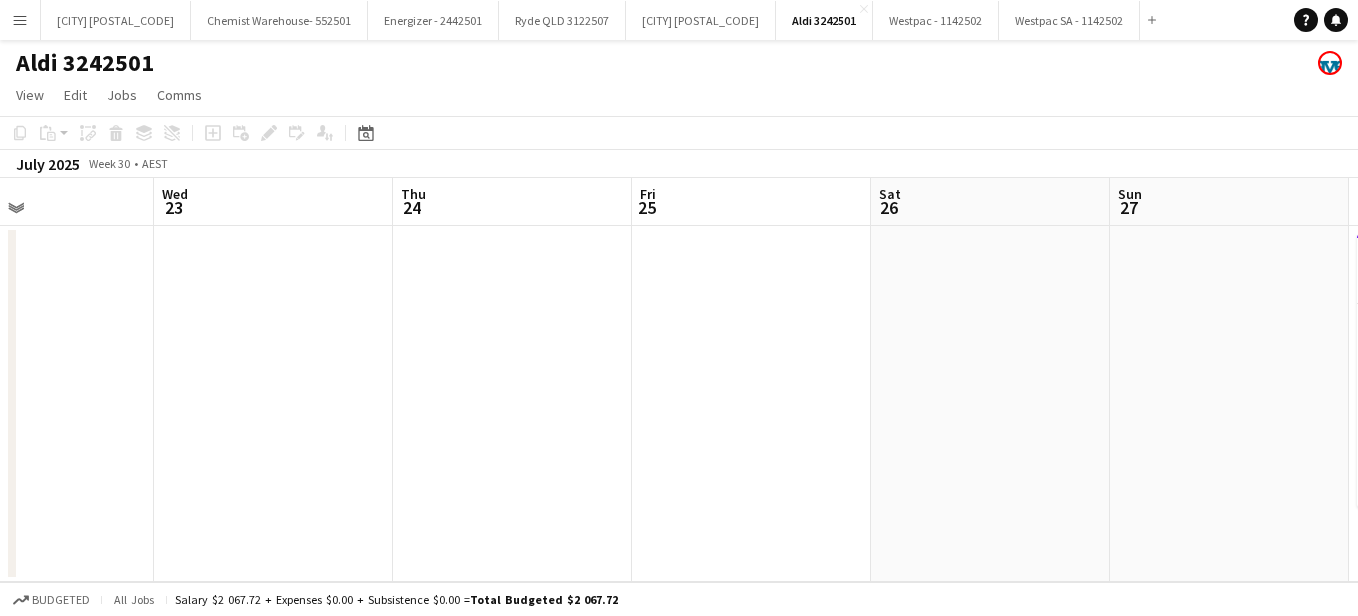 scroll, scrollTop: 0, scrollLeft: 510, axis: horizontal 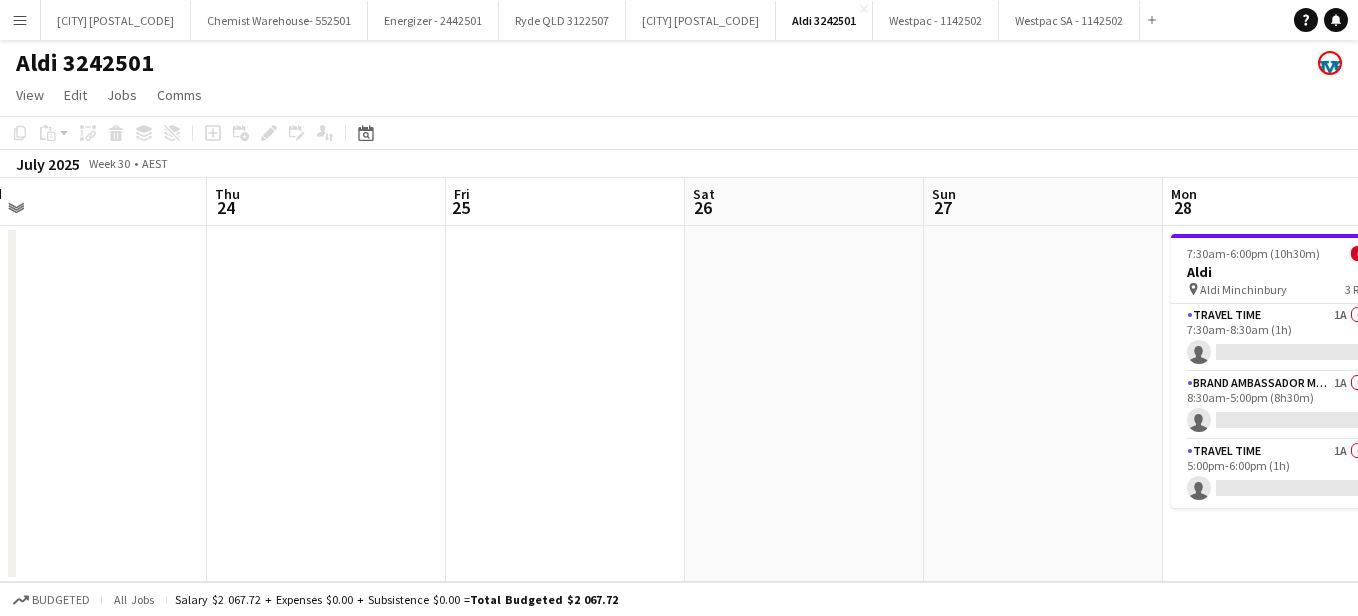 drag, startPoint x: 181, startPoint y: 197, endPoint x: 168, endPoint y: 310, distance: 113.74533 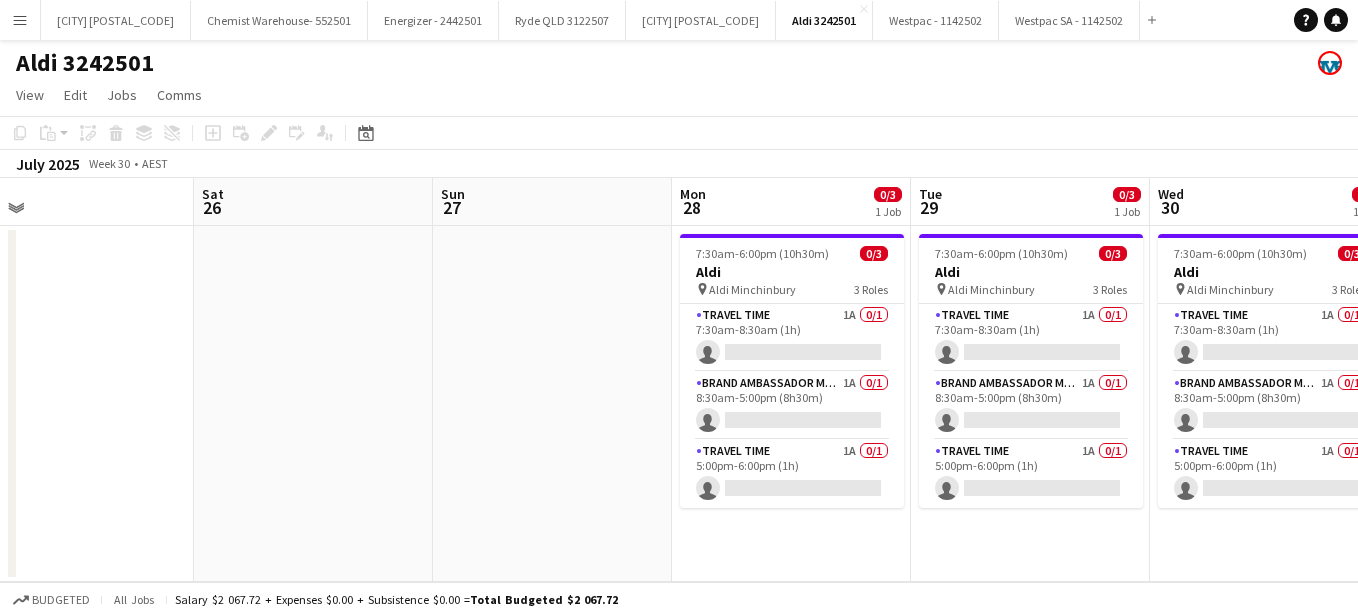 scroll, scrollTop: 0, scrollLeft: 679, axis: horizontal 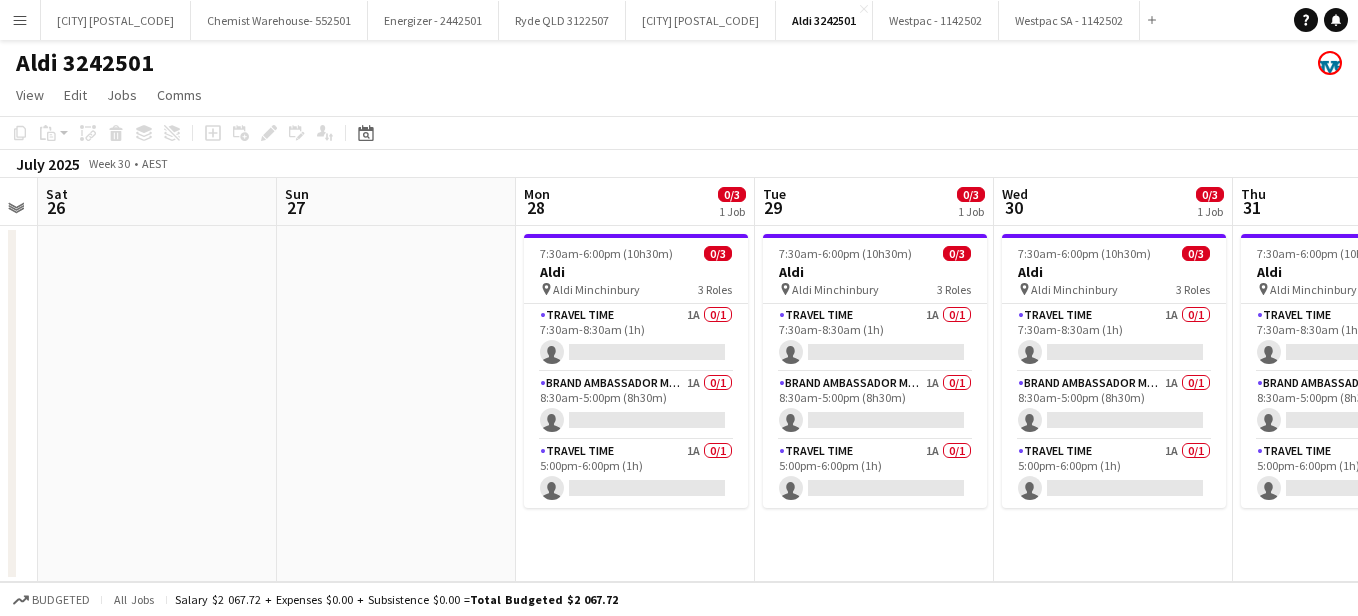 drag, startPoint x: 168, startPoint y: 310, endPoint x: 290, endPoint y: 233, distance: 144.26712 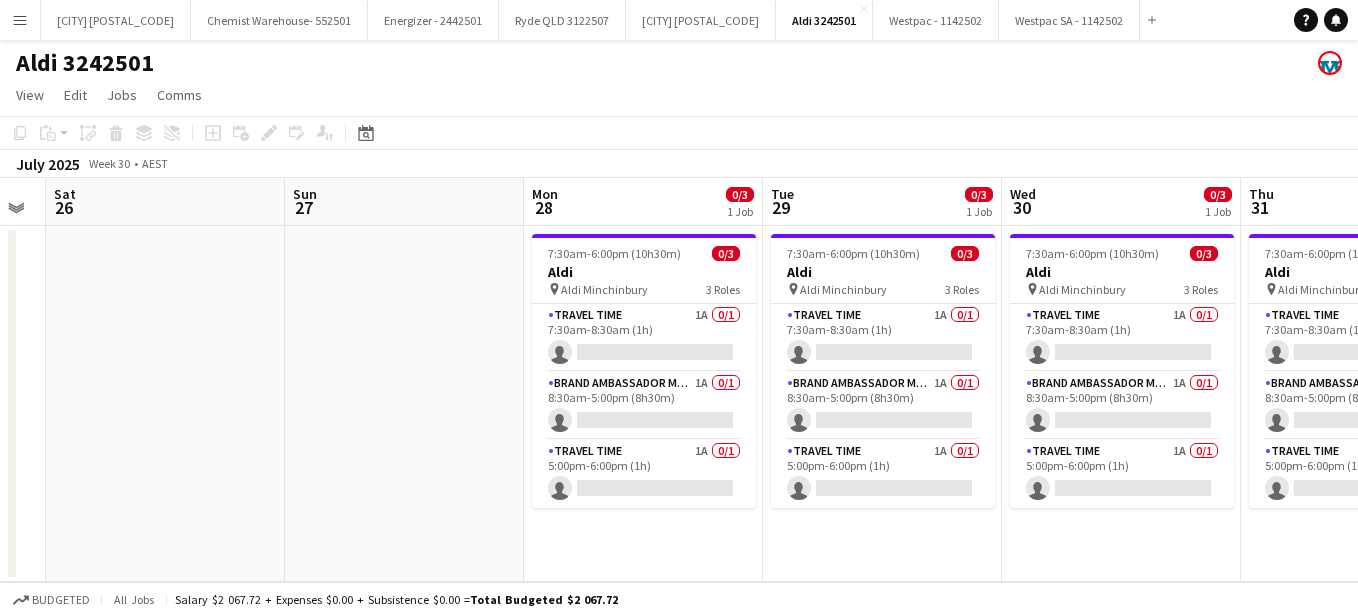 scroll, scrollTop: 0, scrollLeft: 673, axis: horizontal 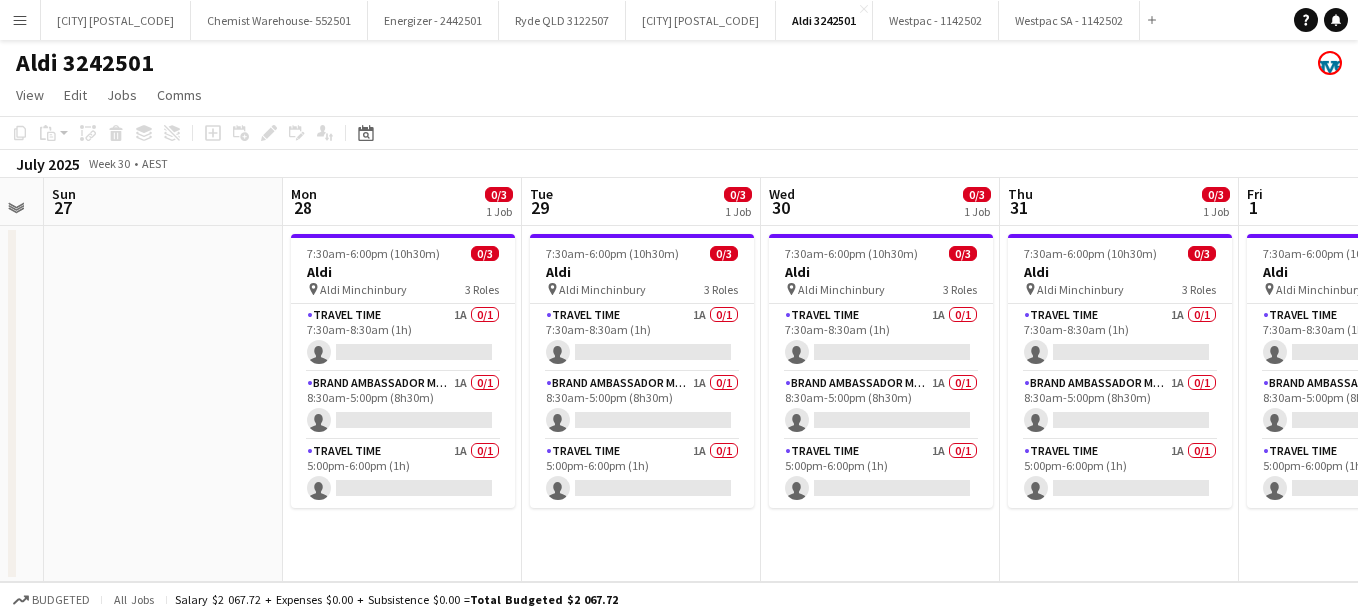 drag, startPoint x: 882, startPoint y: 559, endPoint x: 649, endPoint y: 550, distance: 233.17375 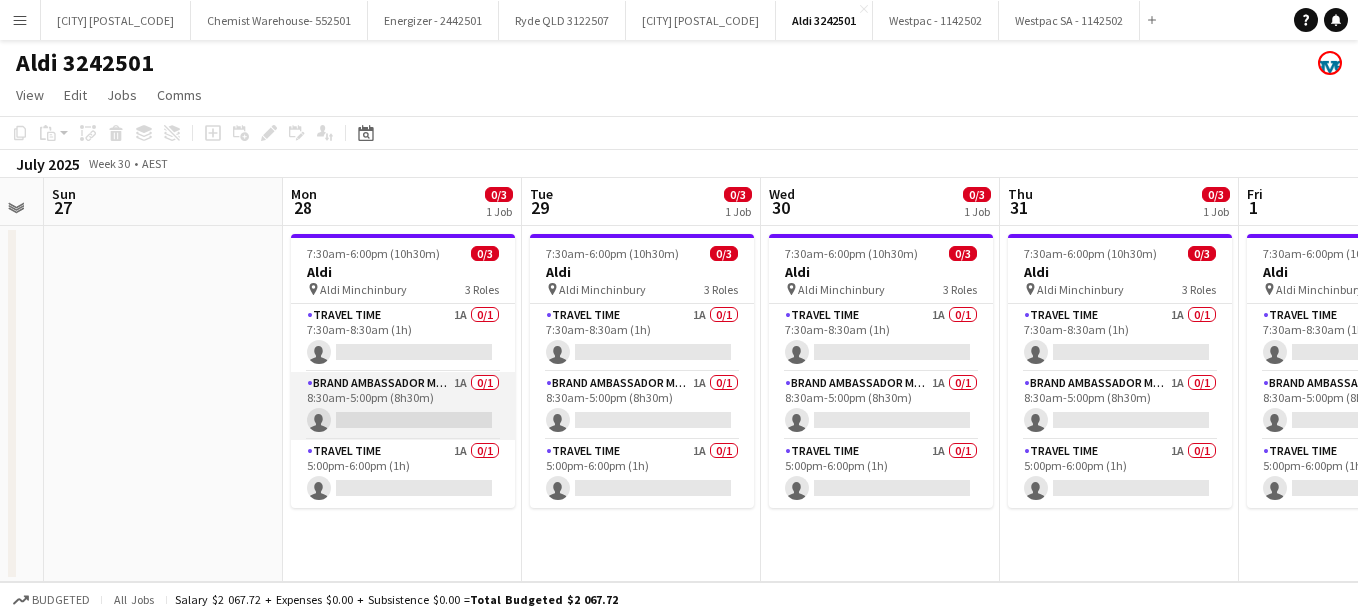 click on "Brand Ambassador Mon-Fri   1A   0/1   8:30am-5:00pm (8h30m)
single-neutral-actions" at bounding box center [403, 406] 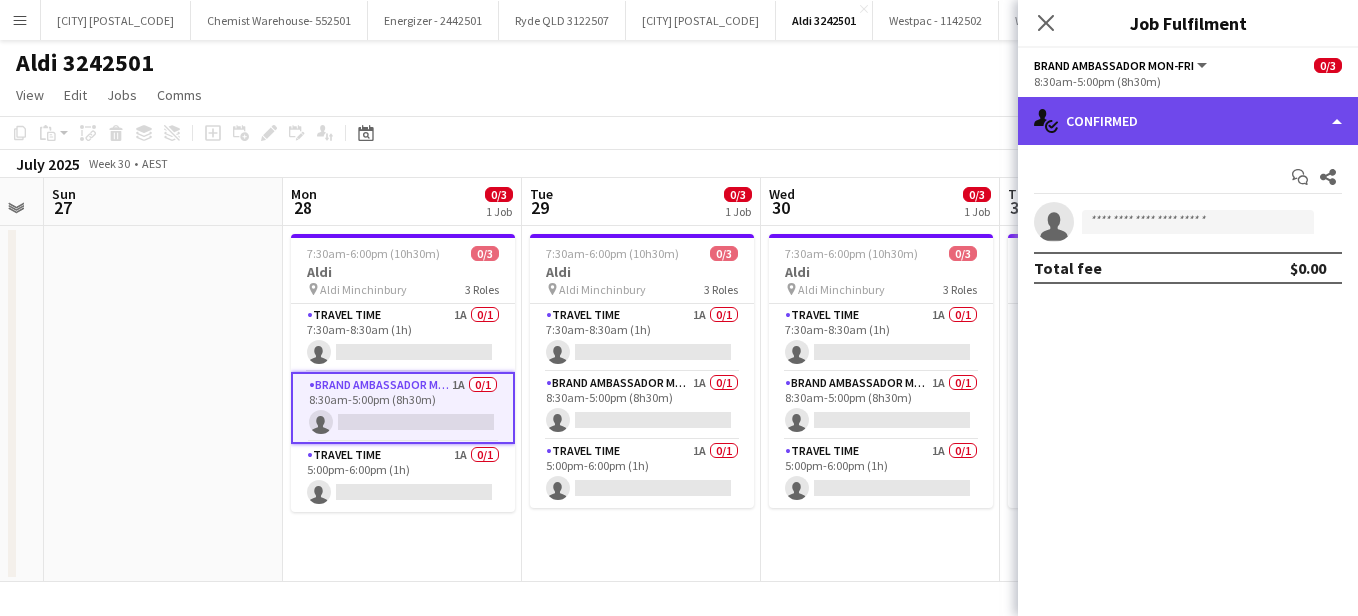 click 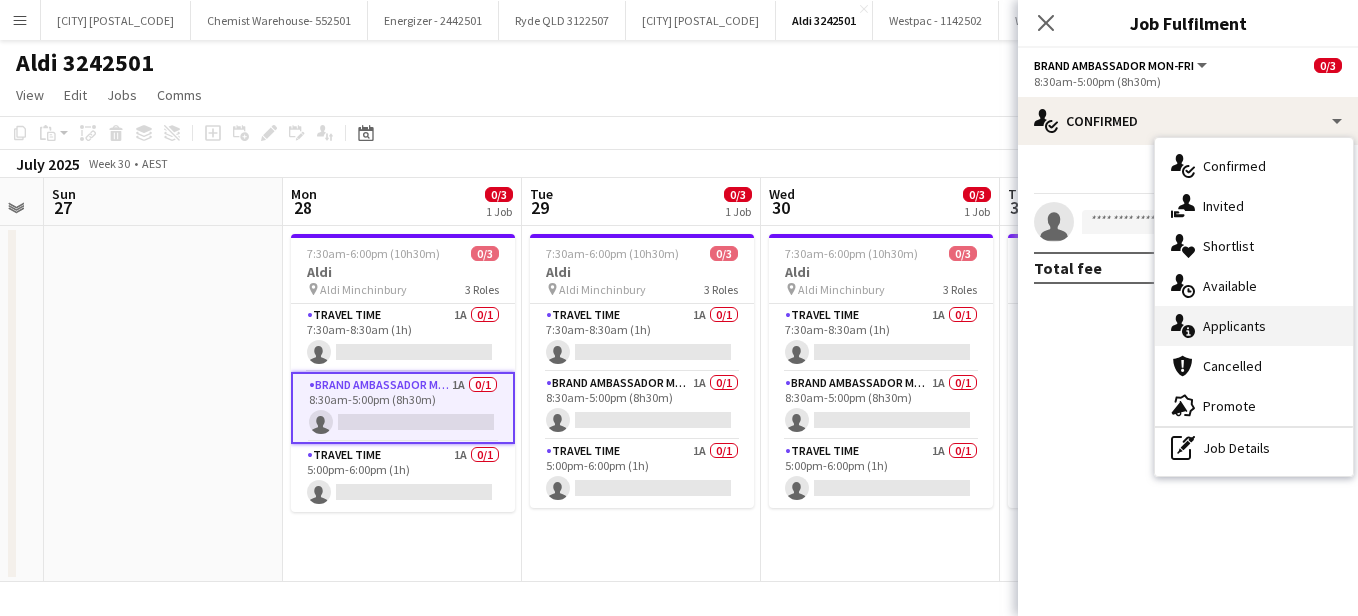 click on "single-neutral-actions-information
Applicants" at bounding box center (1254, 326) 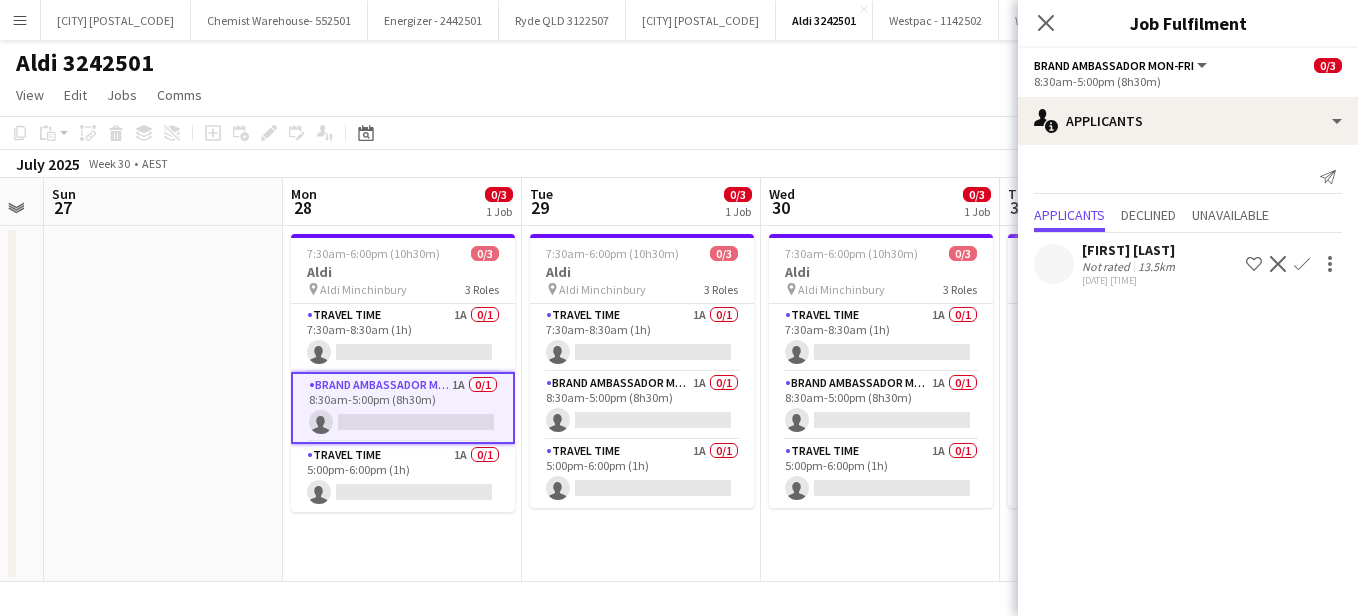 click on "7:30am-6:00pm (10h30m)    0/3   Aldi
pin
Aldi Minchinbury    3 Roles   Travel Time    1A   0/1   7:30am-8:30am (1h)
single-neutral-actions
Brand Ambassador Mon-Fri   1A   0/1   8:30am-5:00pm (8h30m)
single-neutral-actions
Travel Time    1A   0/1   5:00pm-6:00pm (1h)
single-neutral-actions" at bounding box center [880, 404] 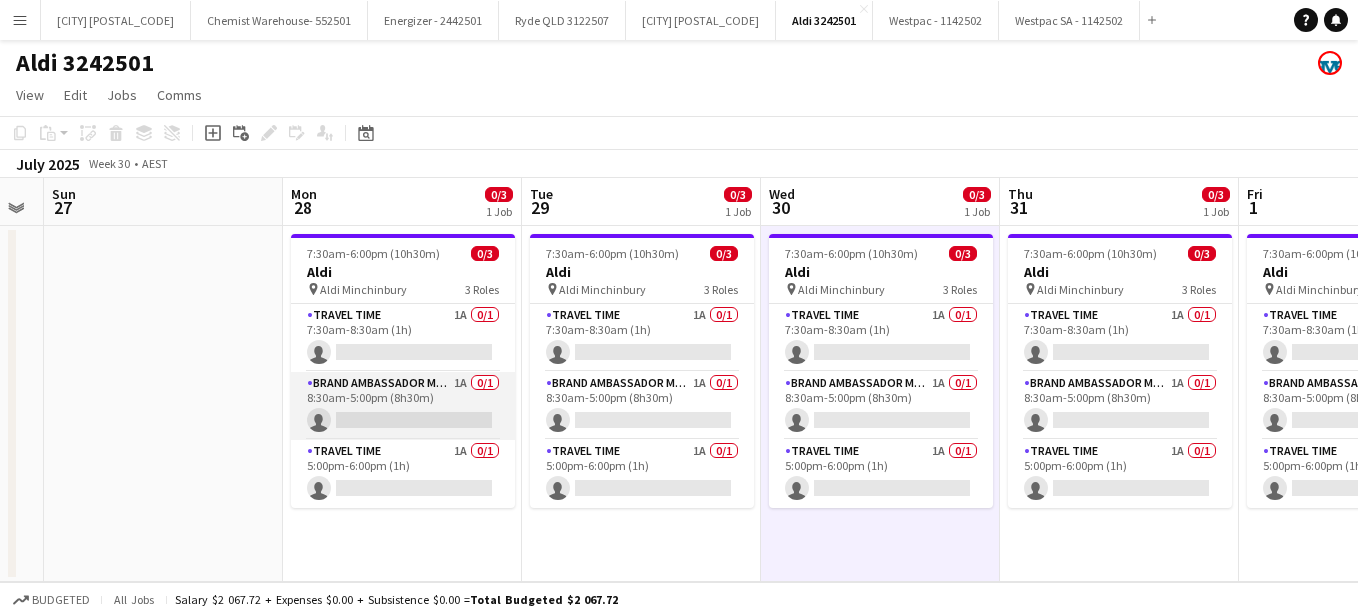 click on "Brand Ambassador Mon-Fri   1A   0/1   8:30am-5:00pm (8h30m)
single-neutral-actions" at bounding box center [403, 406] 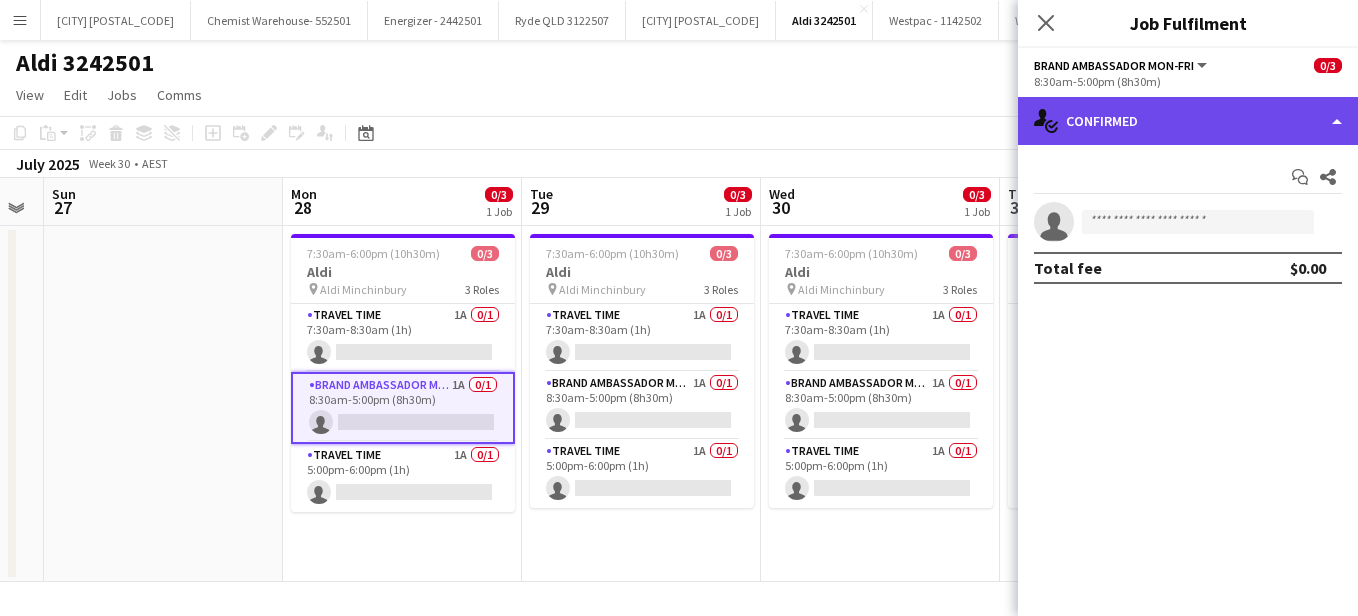 click on "single-neutral-actions-check-2
Confirmed" 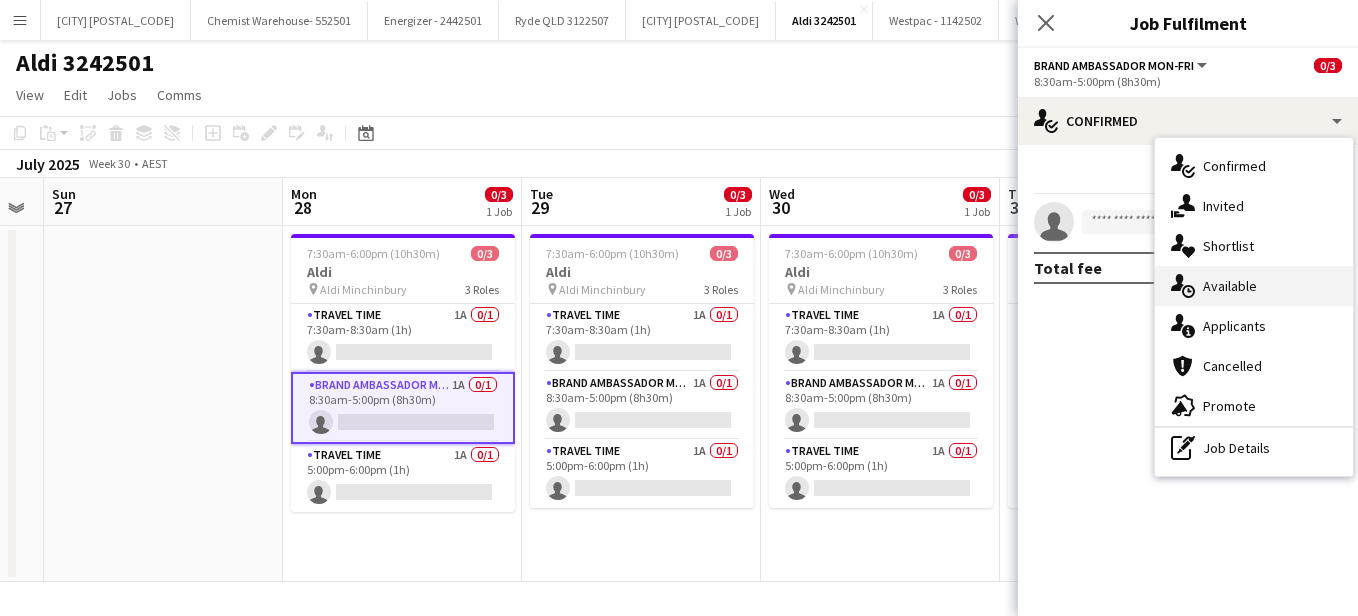 click on "single-neutral-actions-upload
Available" at bounding box center [1254, 286] 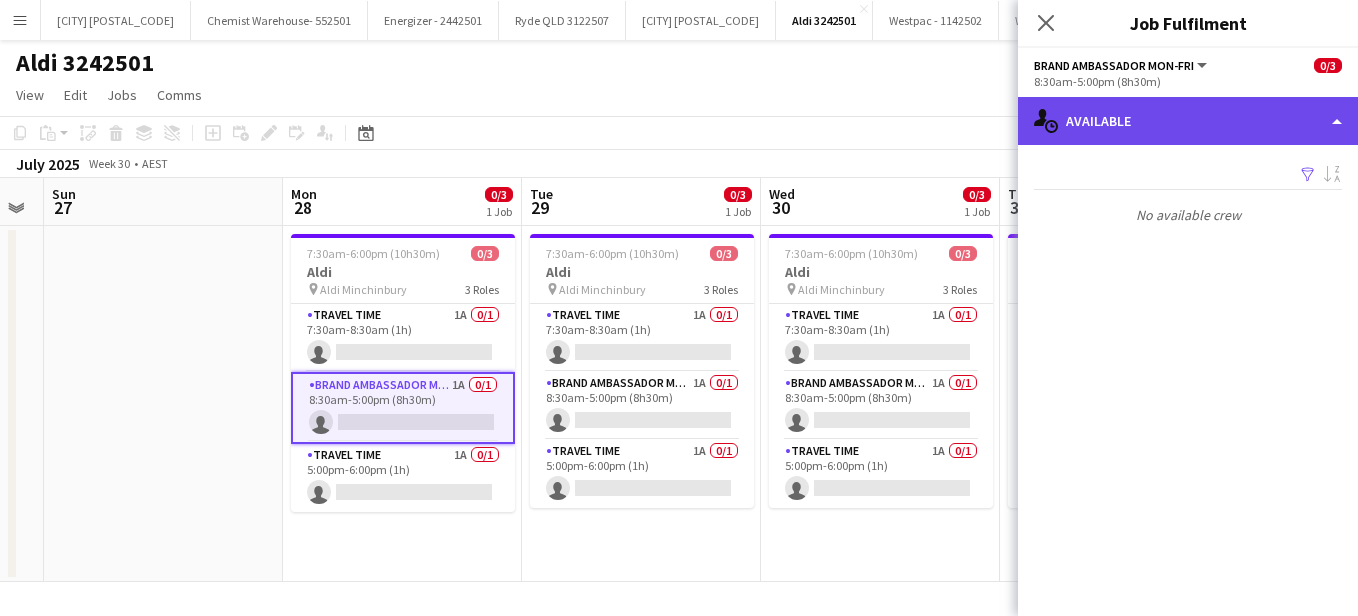click on "single-neutral-actions-upload
Available" 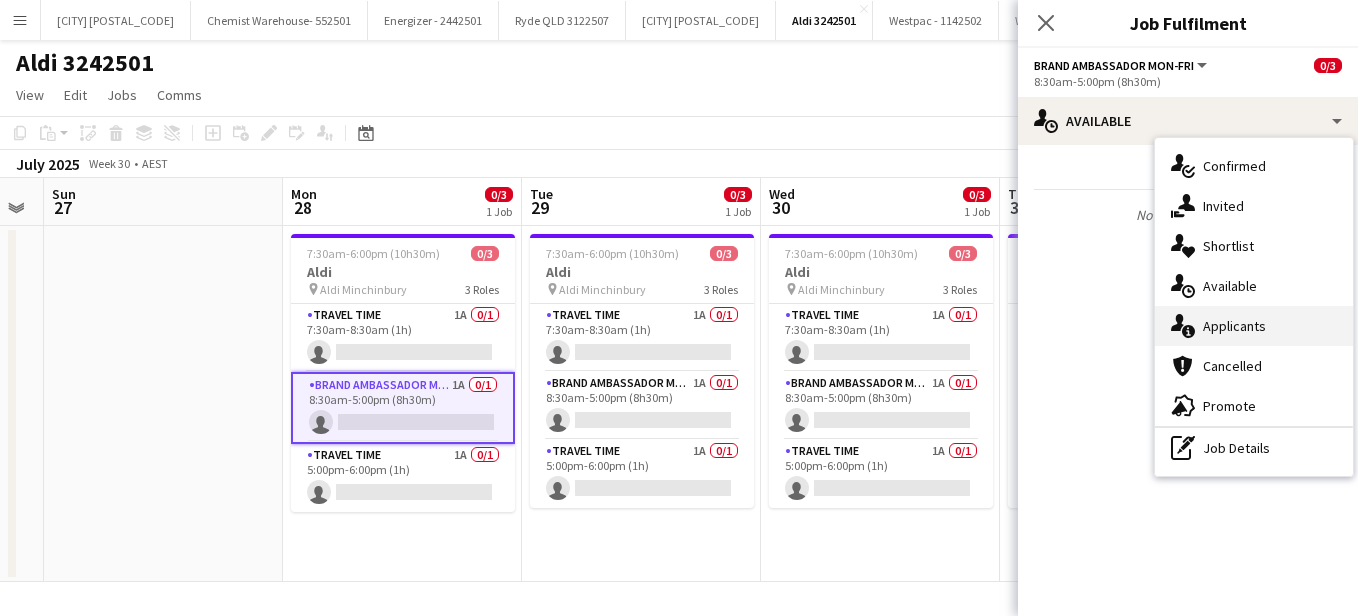 click on "single-neutral-actions-information
Applicants" at bounding box center (1254, 326) 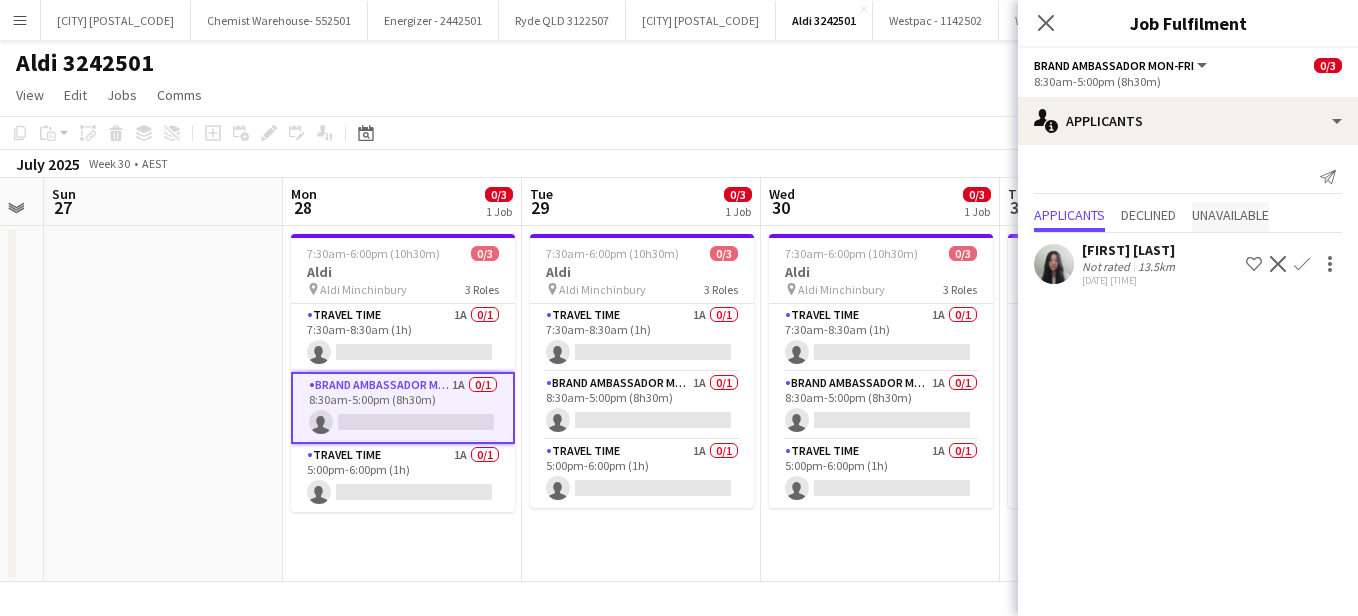 click on "Unavailable" at bounding box center (1230, 215) 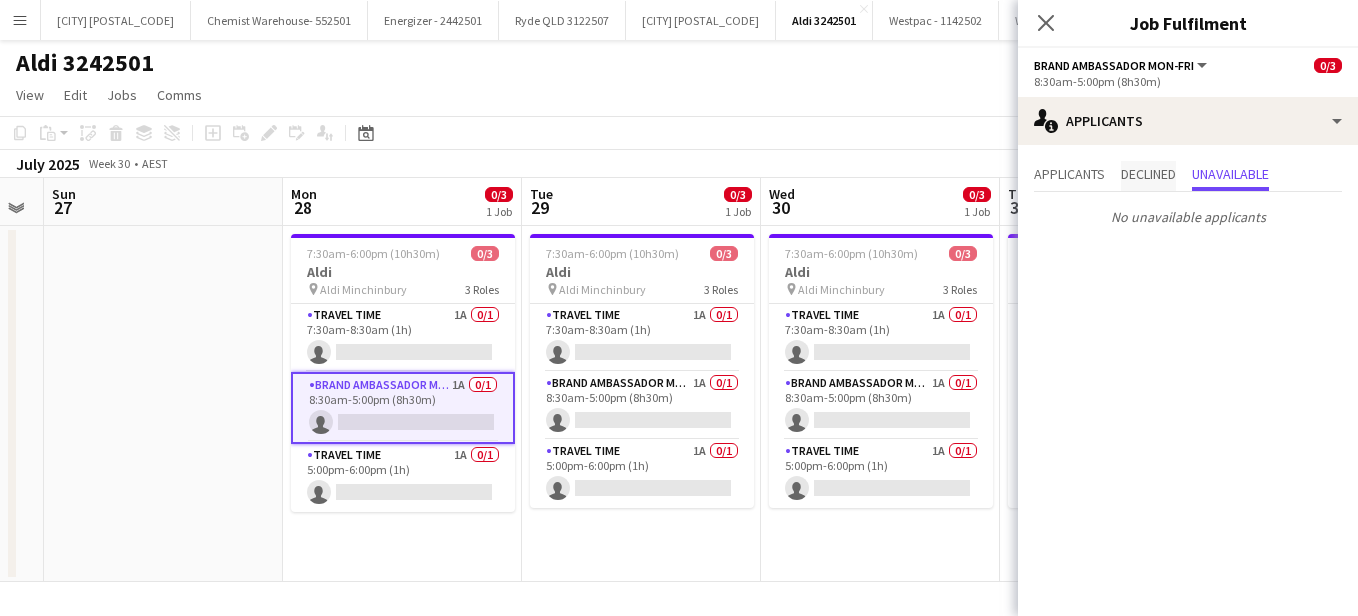 click on "Declined" at bounding box center [1148, 174] 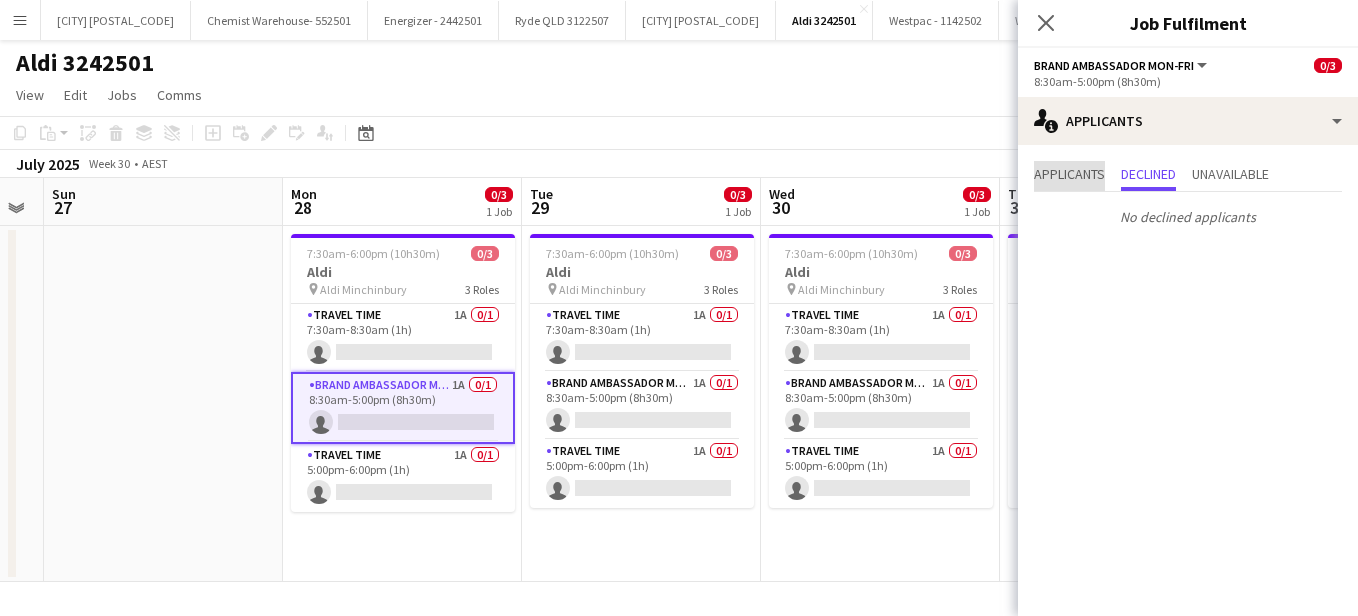 click on "Applicants" at bounding box center [1069, 176] 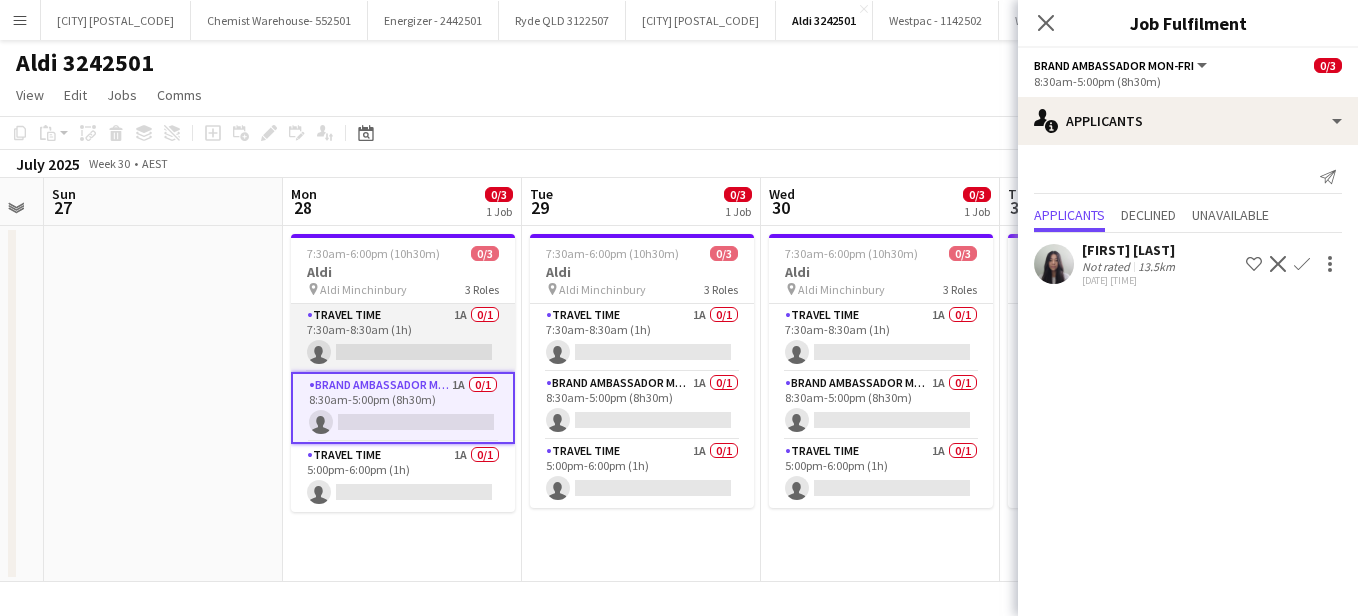 click on "Travel Time    1A   0/1   7:30am-8:30am (1h)
single-neutral-actions" at bounding box center [403, 338] 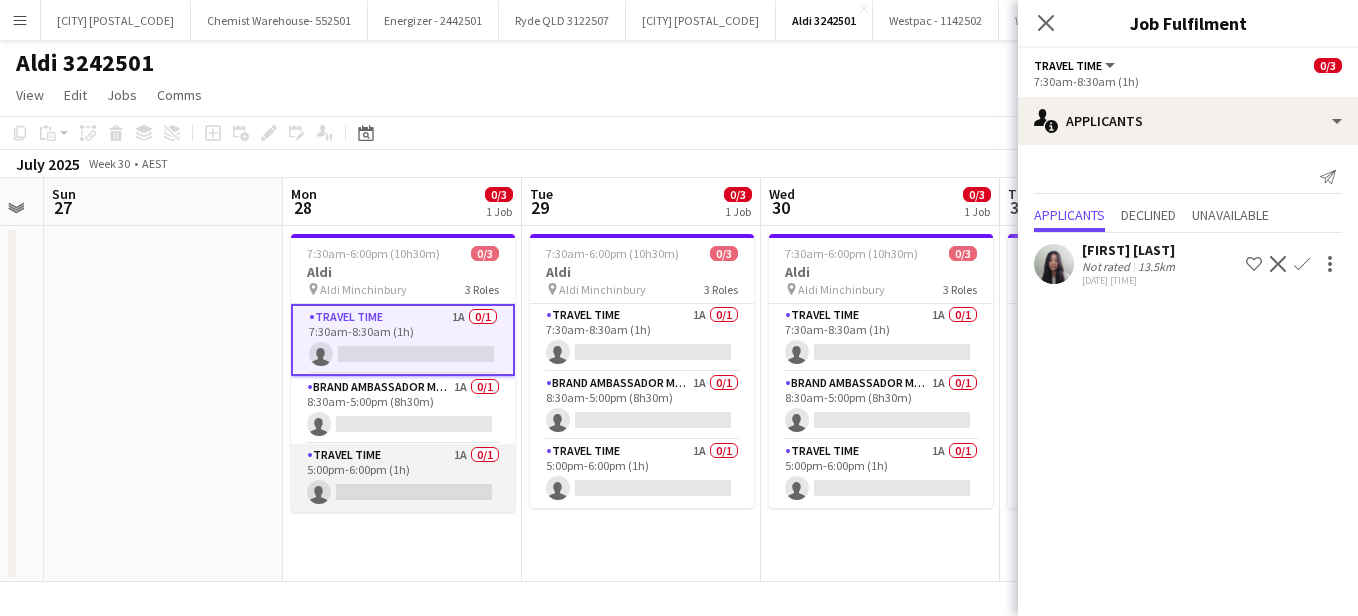 click on "Travel Time    1A   0/1   5:00pm-6:00pm (1h)
single-neutral-actions" at bounding box center [403, 478] 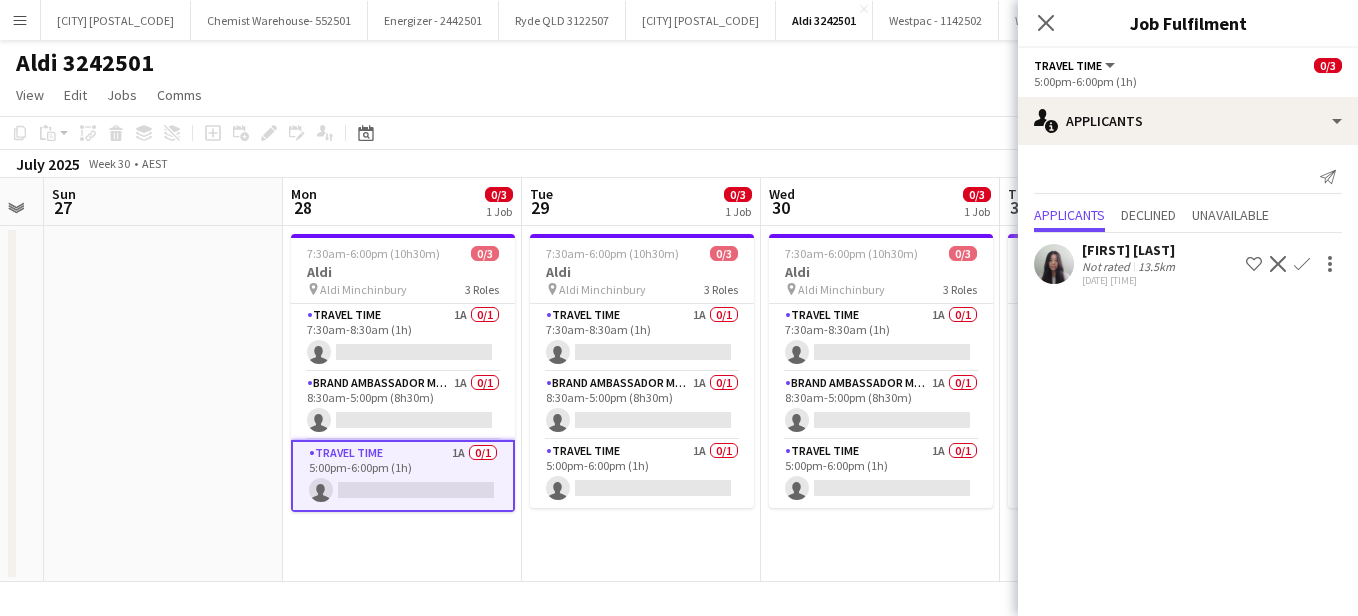click 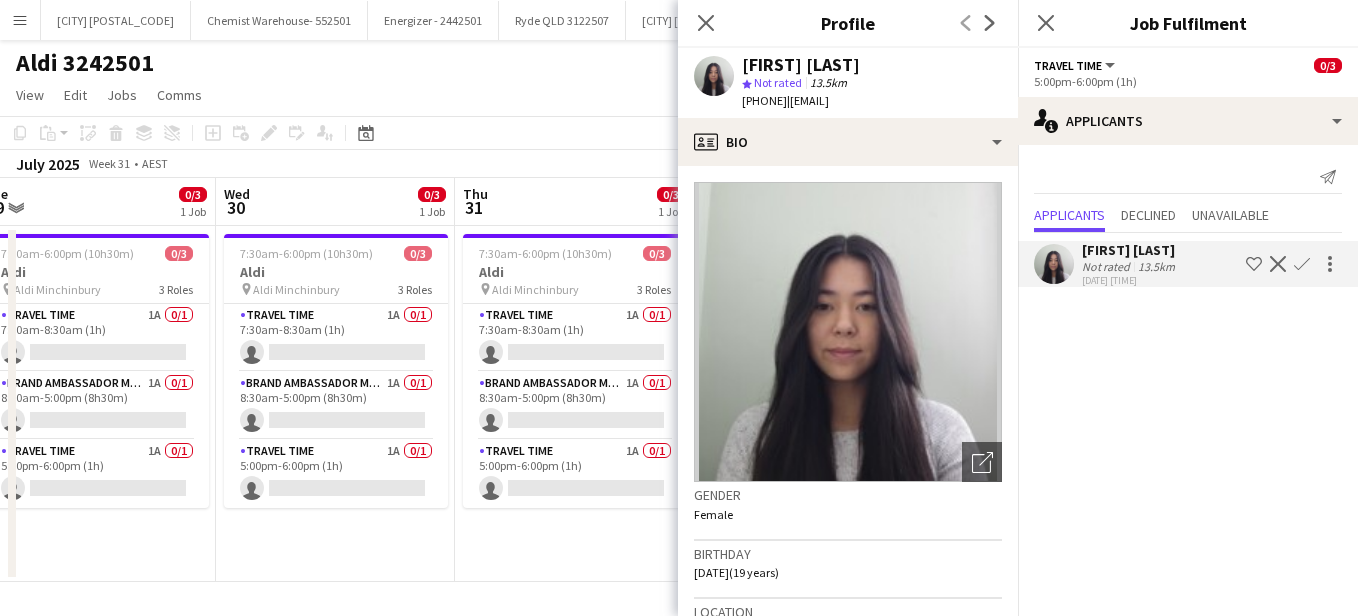 drag, startPoint x: 561, startPoint y: 547, endPoint x: 186, endPoint y: 569, distance: 375.64478 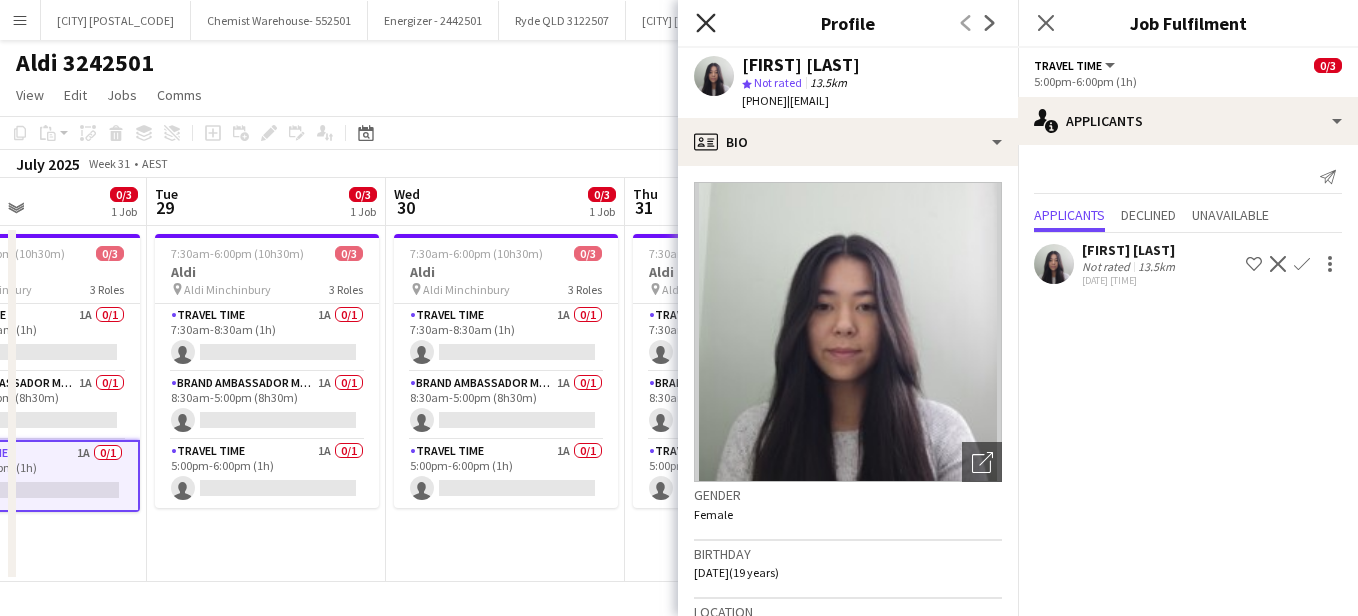 click on "Close pop-in" 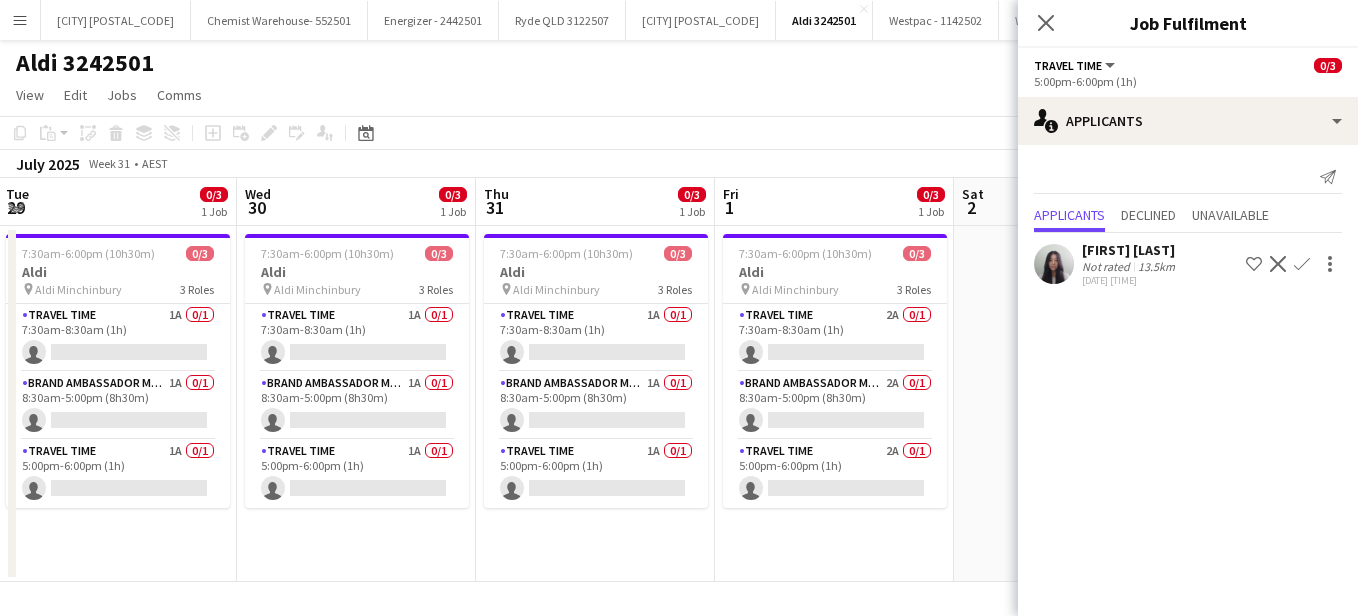 scroll, scrollTop: 0, scrollLeft: 829, axis: horizontal 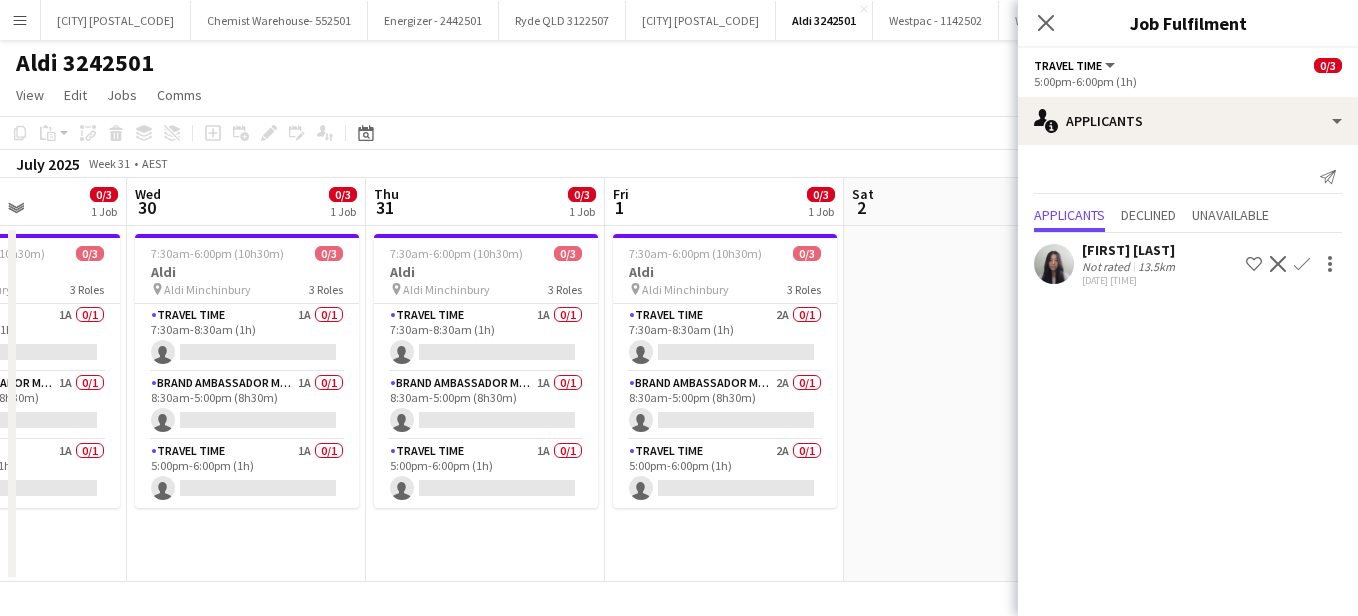 drag, startPoint x: 749, startPoint y: 553, endPoint x: 490, endPoint y: 525, distance: 260.50912 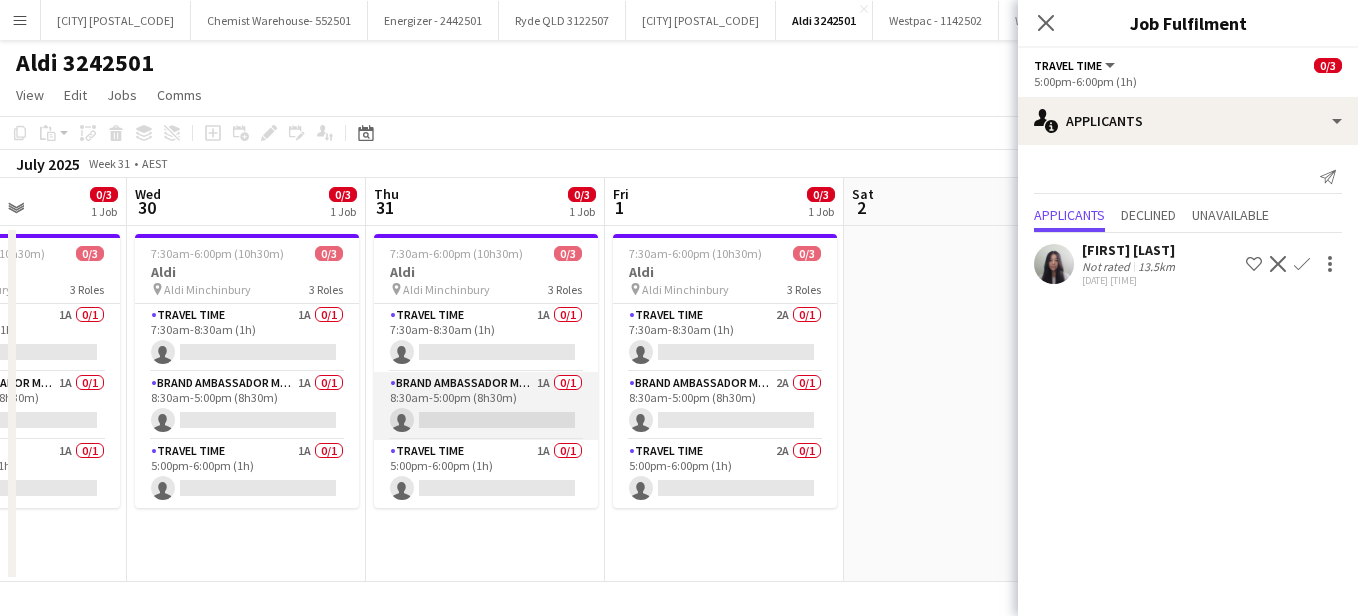 click on "Brand Ambassador Mon-Fri   1A   0/1   8:30am-5:00pm (8h30m)
single-neutral-actions" at bounding box center [486, 406] 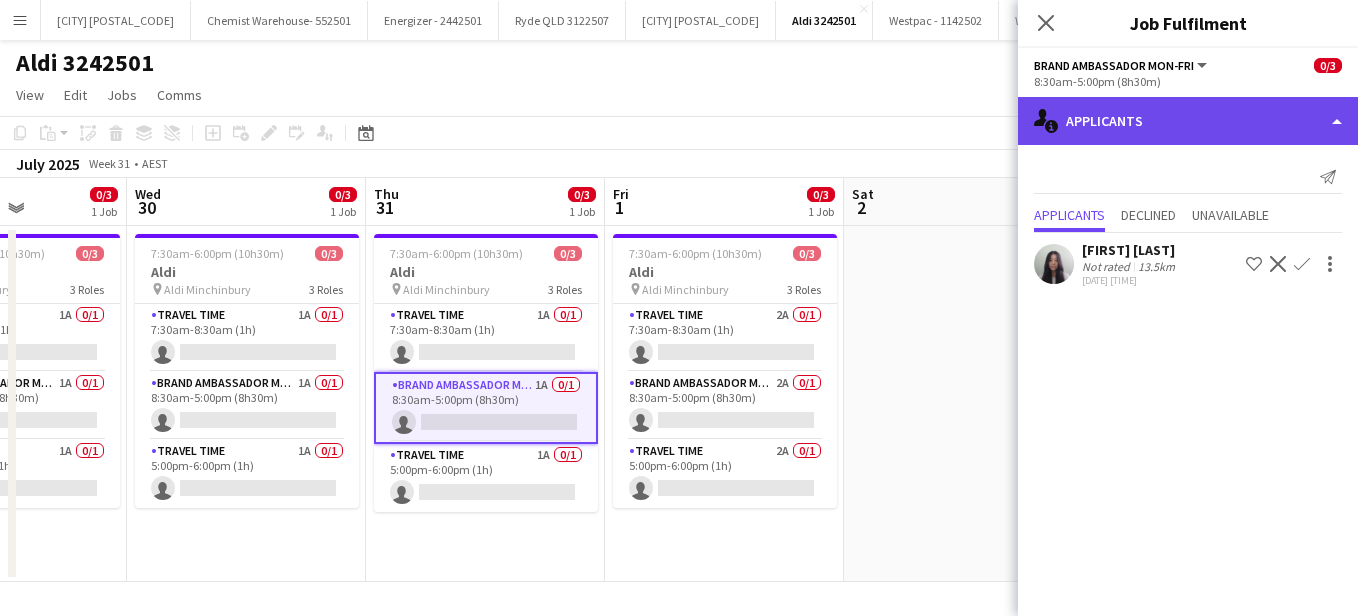 click on "single-neutral-actions-information
Applicants" 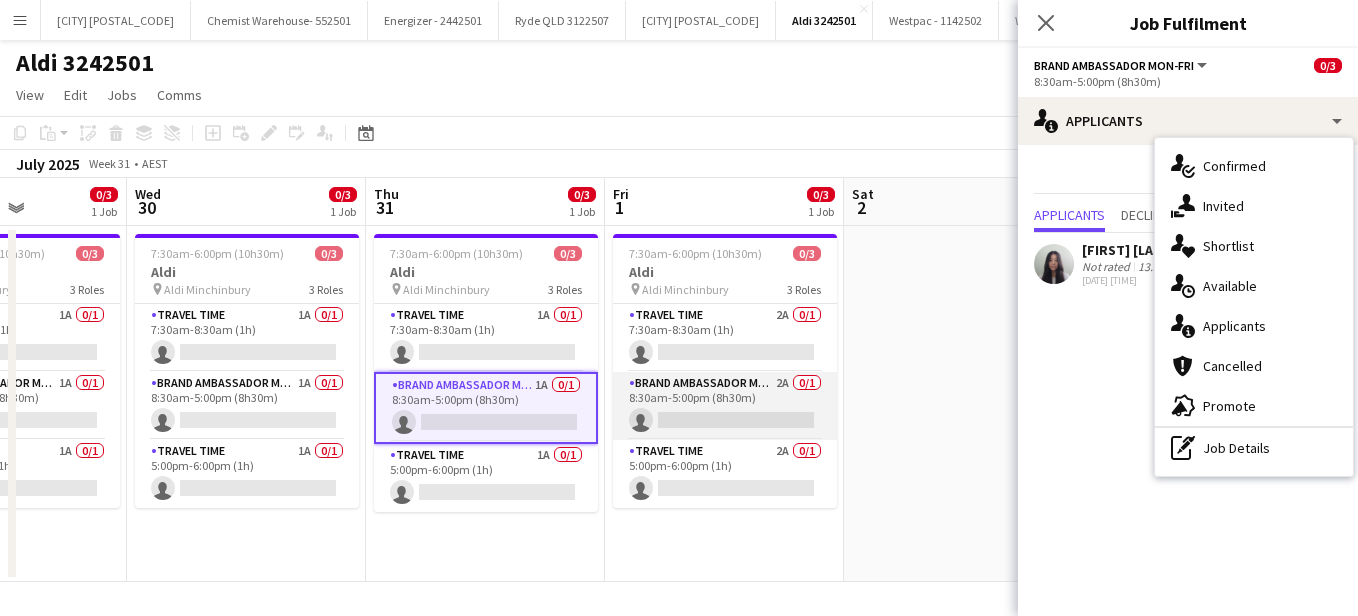 click on "Brand Ambassador Mon-Fri   2A   0/1   8:30am-5:00pm (8h30m)
single-neutral-actions" at bounding box center [725, 406] 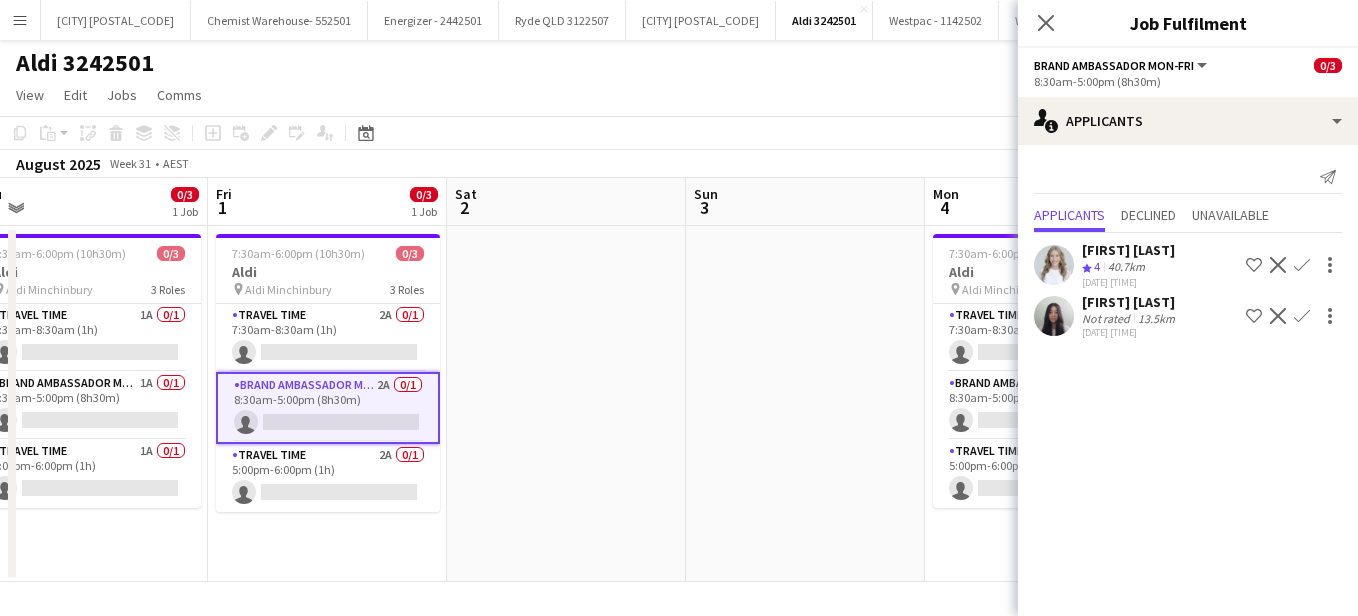 drag, startPoint x: 945, startPoint y: 497, endPoint x: 310, endPoint y: 411, distance: 640.7972 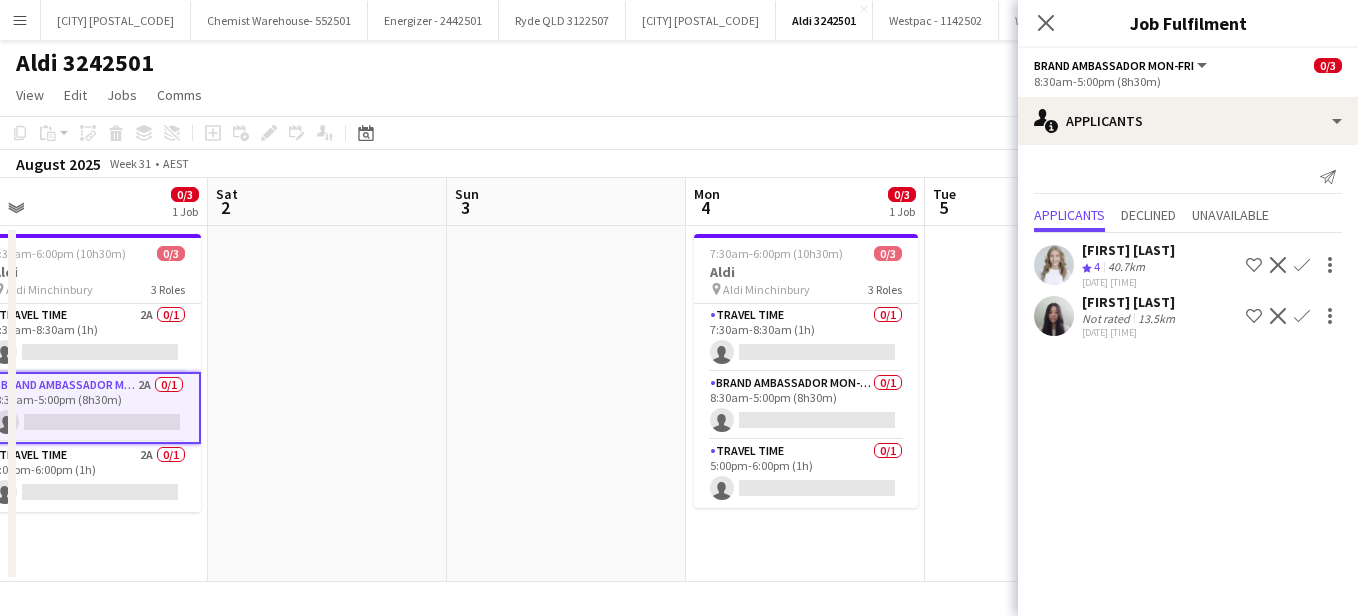 scroll, scrollTop: 0, scrollLeft: 747, axis: horizontal 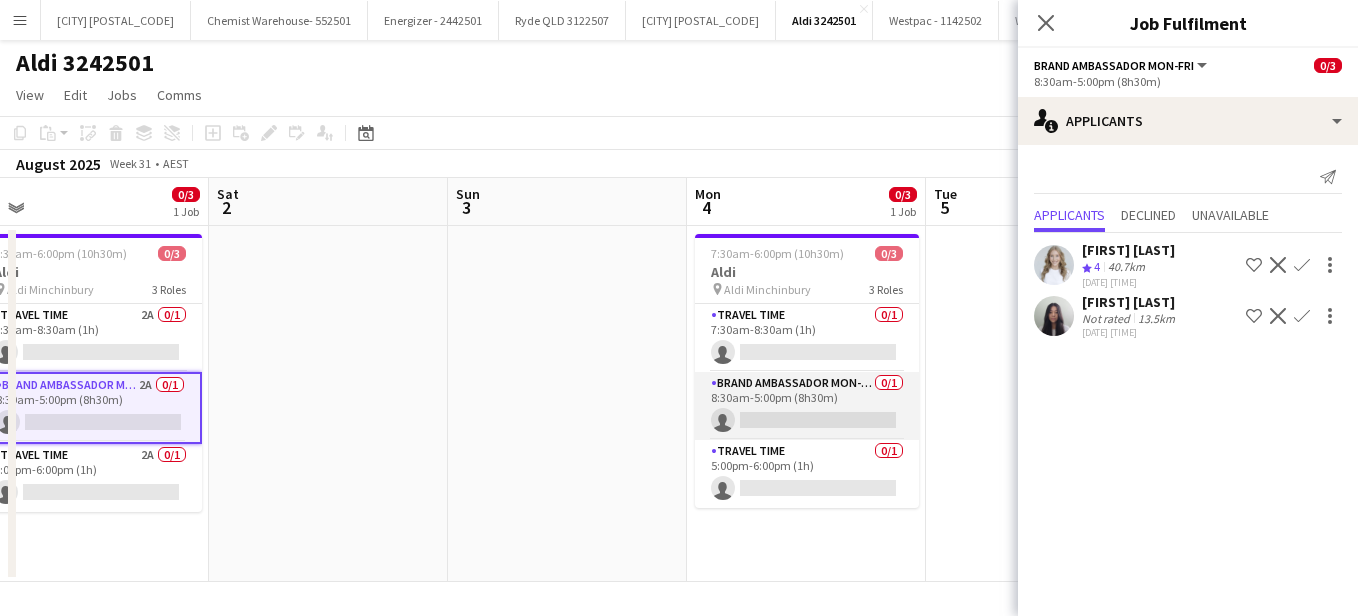 click on "Brand Ambassador Mon-Fri   0/1   8:30am-5:00pm (8h30m)
single-neutral-actions" at bounding box center [807, 406] 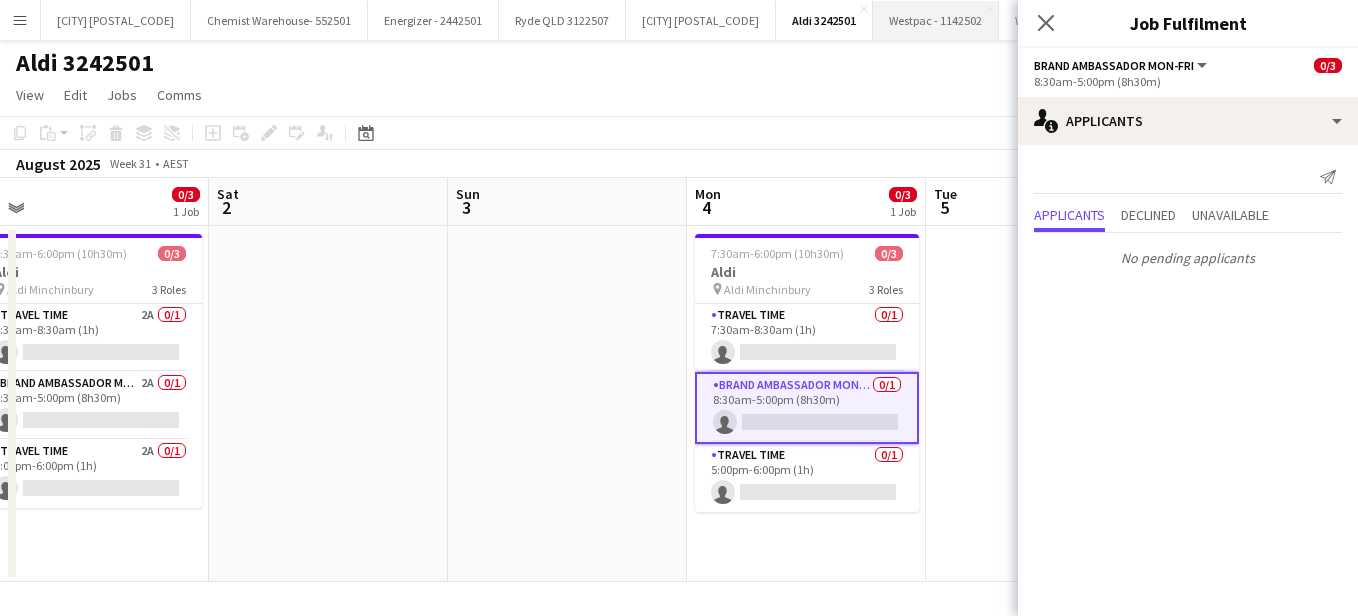 click on "Westpac - 1142502
Close" at bounding box center (936, 20) 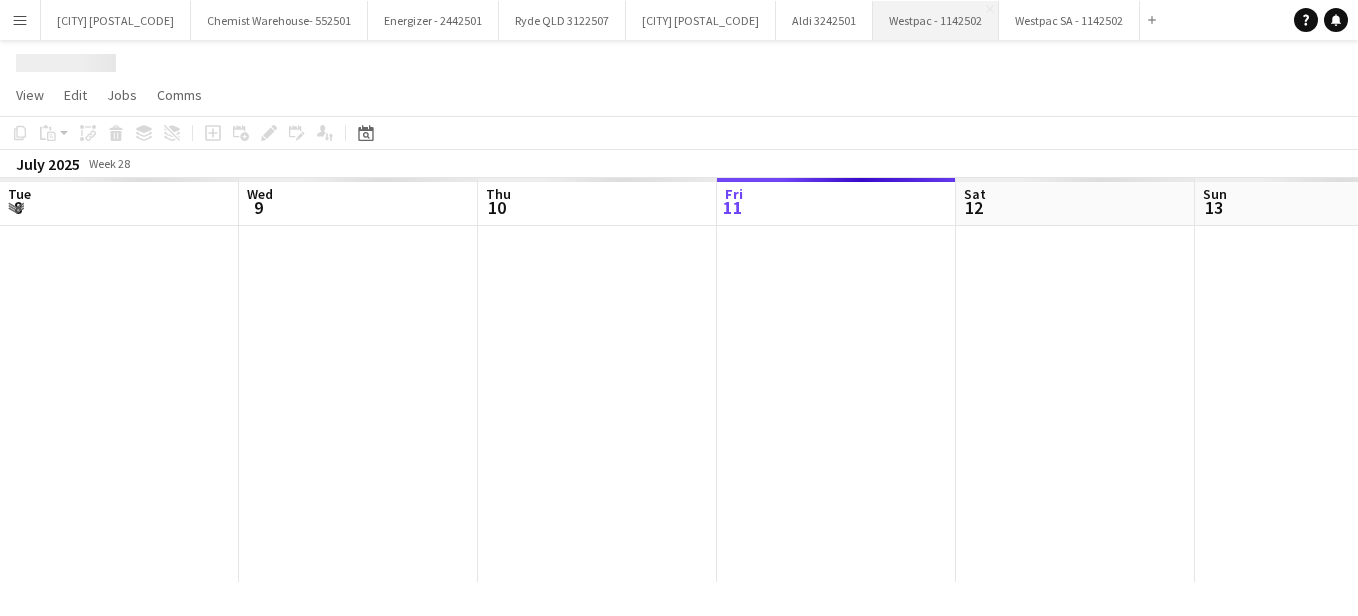 scroll, scrollTop: 0, scrollLeft: 478, axis: horizontal 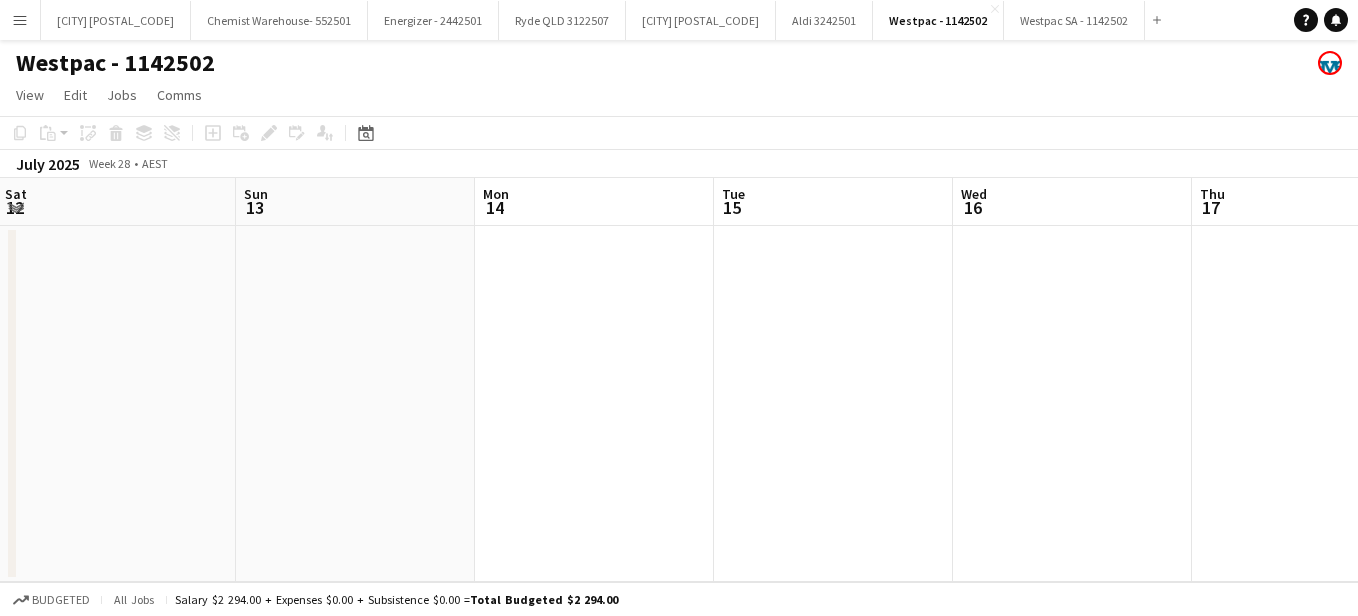 drag, startPoint x: 854, startPoint y: 393, endPoint x: 157, endPoint y: 348, distance: 698.4512 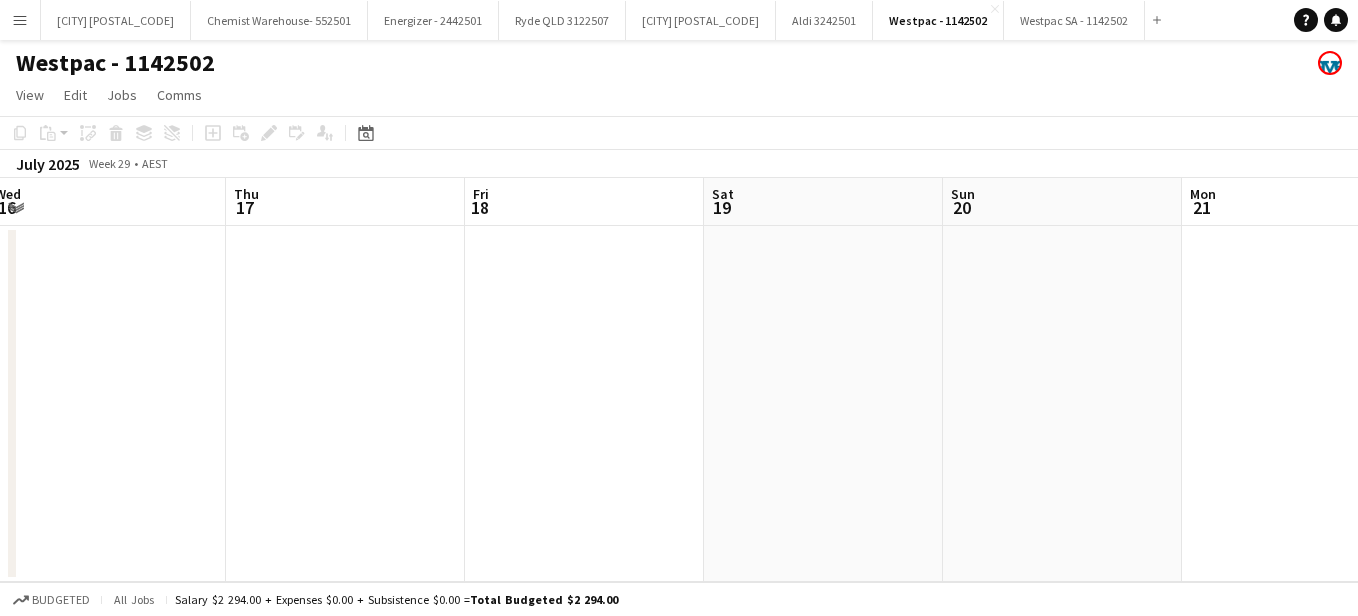 drag, startPoint x: 811, startPoint y: 431, endPoint x: 110, endPoint y: 322, distance: 709.4237 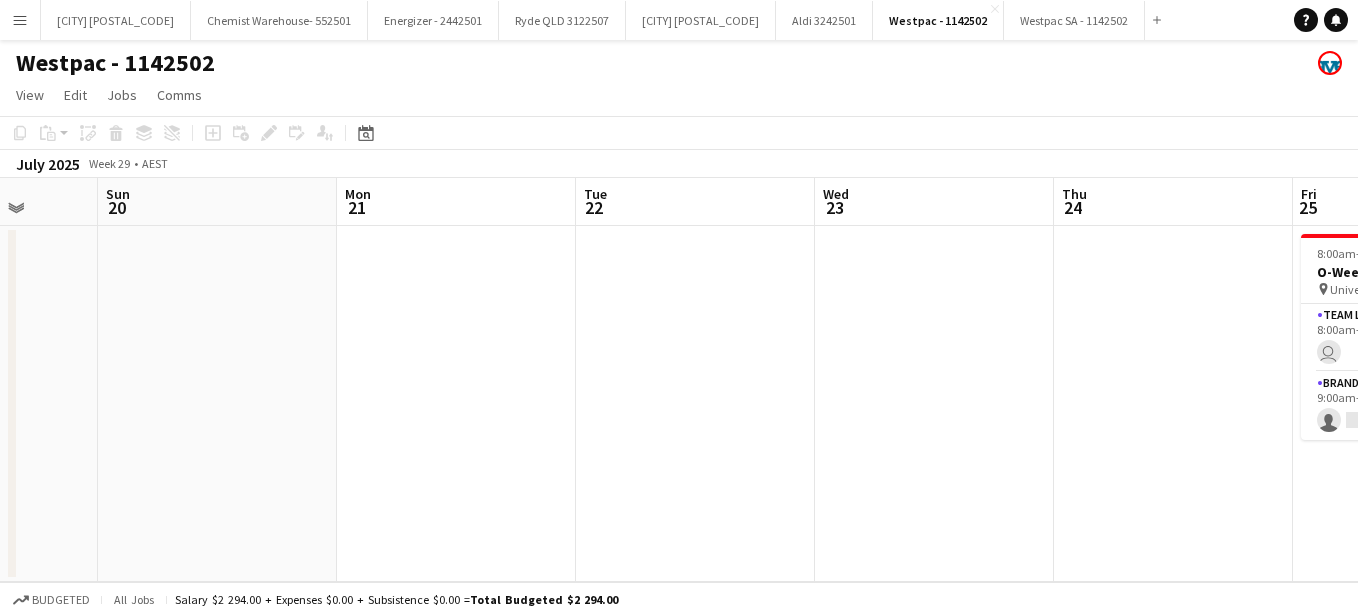 drag, startPoint x: 1077, startPoint y: 429, endPoint x: 206, endPoint y: 286, distance: 882.66077 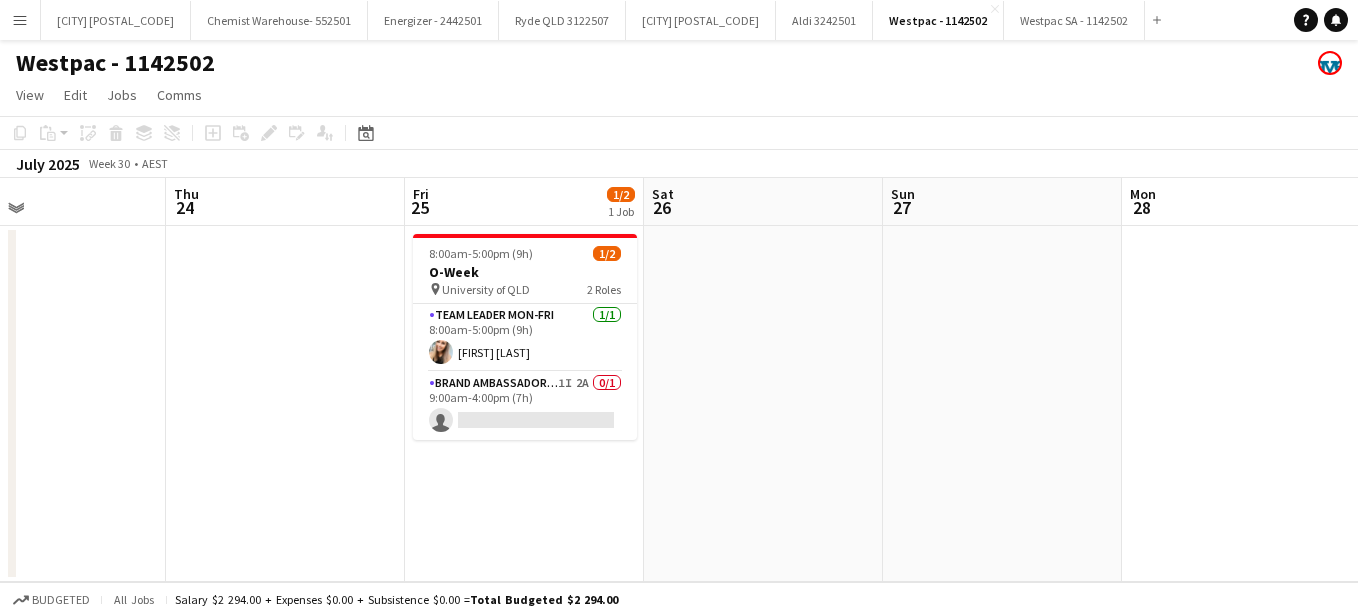scroll, scrollTop: 0, scrollLeft: 828, axis: horizontal 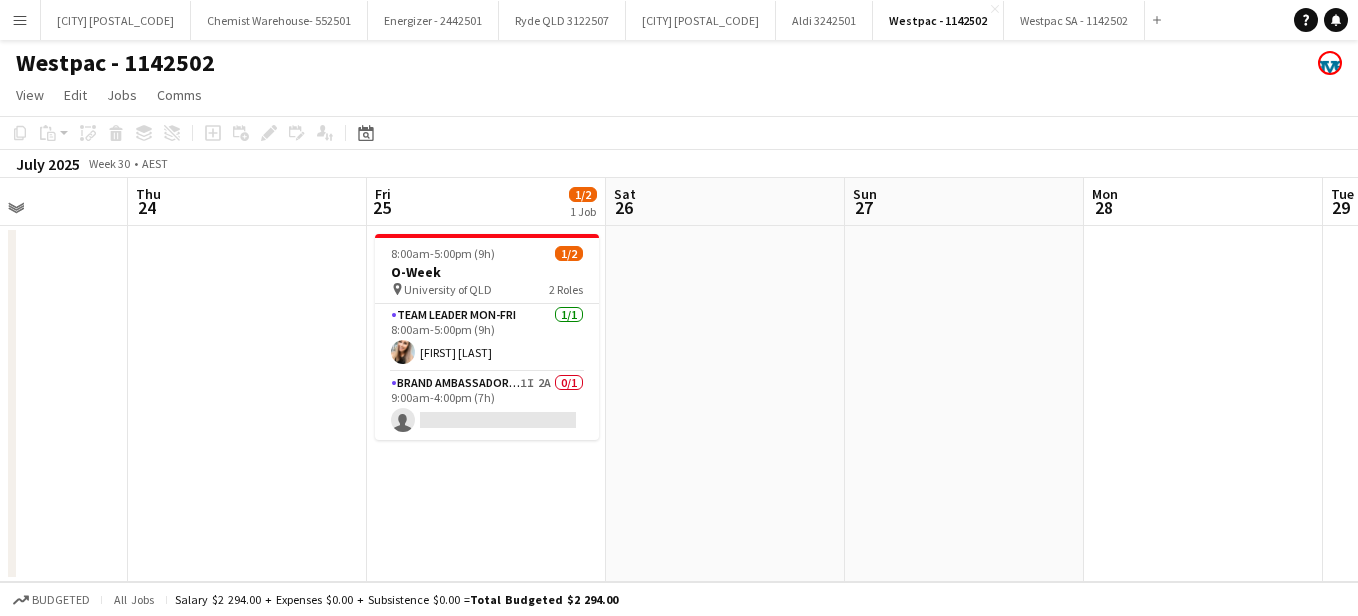drag, startPoint x: 1101, startPoint y: 328, endPoint x: 175, endPoint y: 287, distance: 926.9072 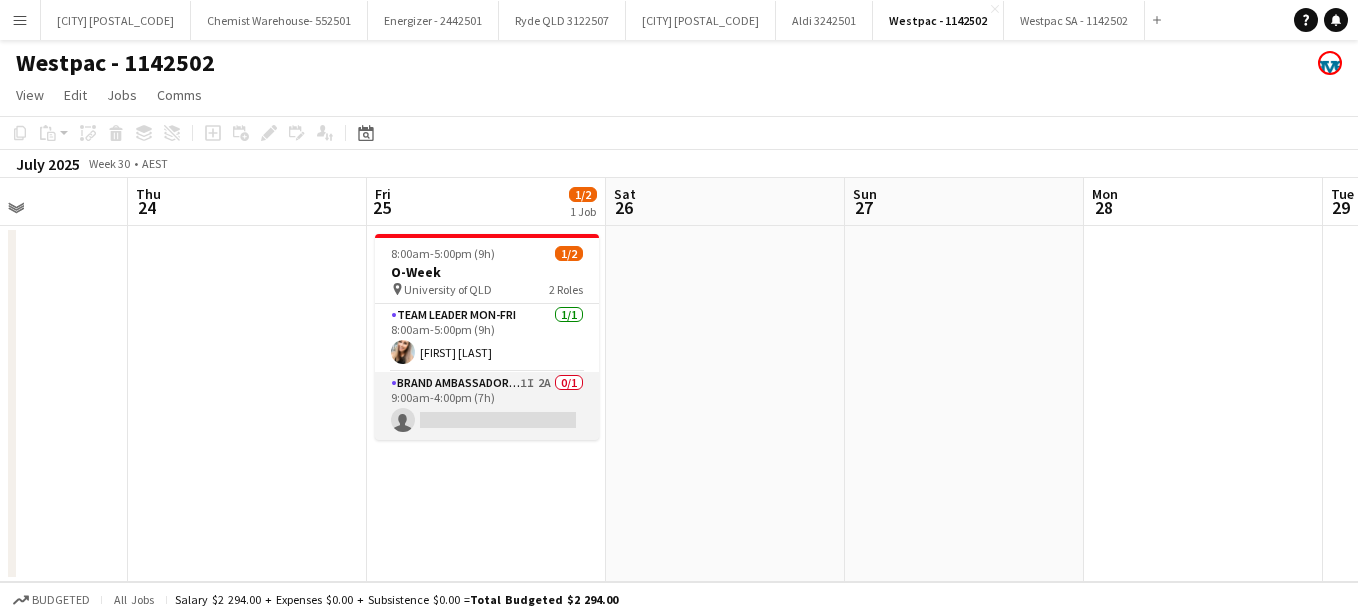 click on "Brand Ambassador Mon-Fri   1I   2A   0/1   9:00am-4:00pm (7h)
single-neutral-actions" at bounding box center (487, 406) 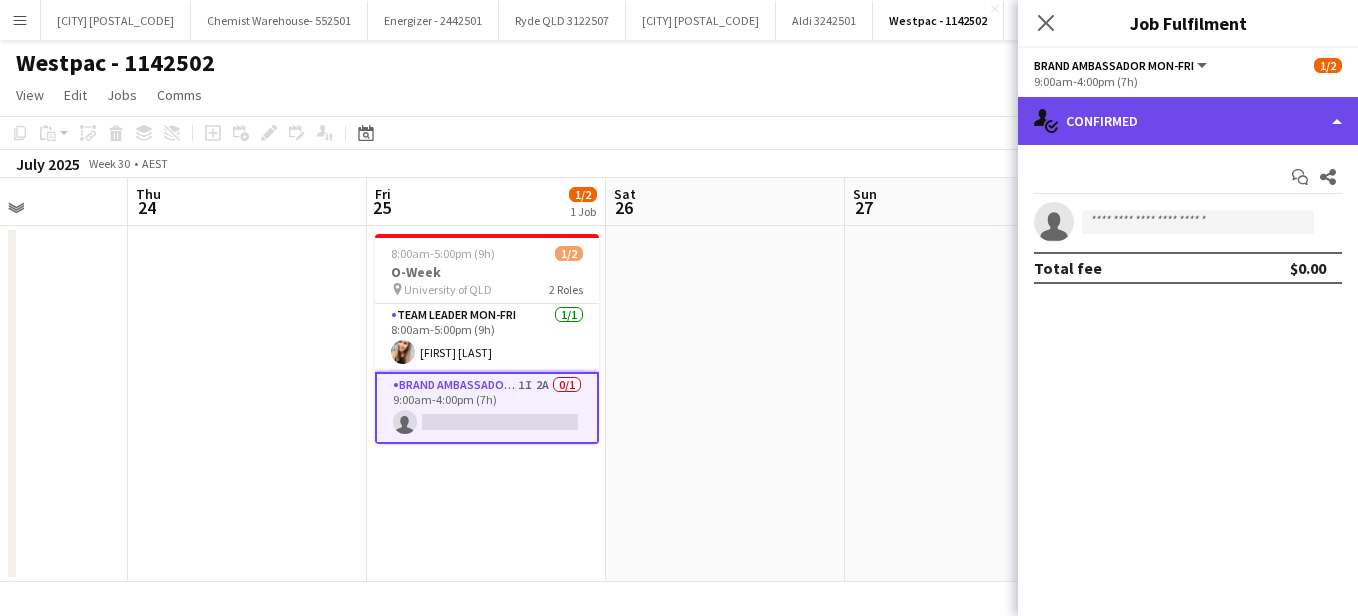 click on "single-neutral-actions-check-2
Confirmed" 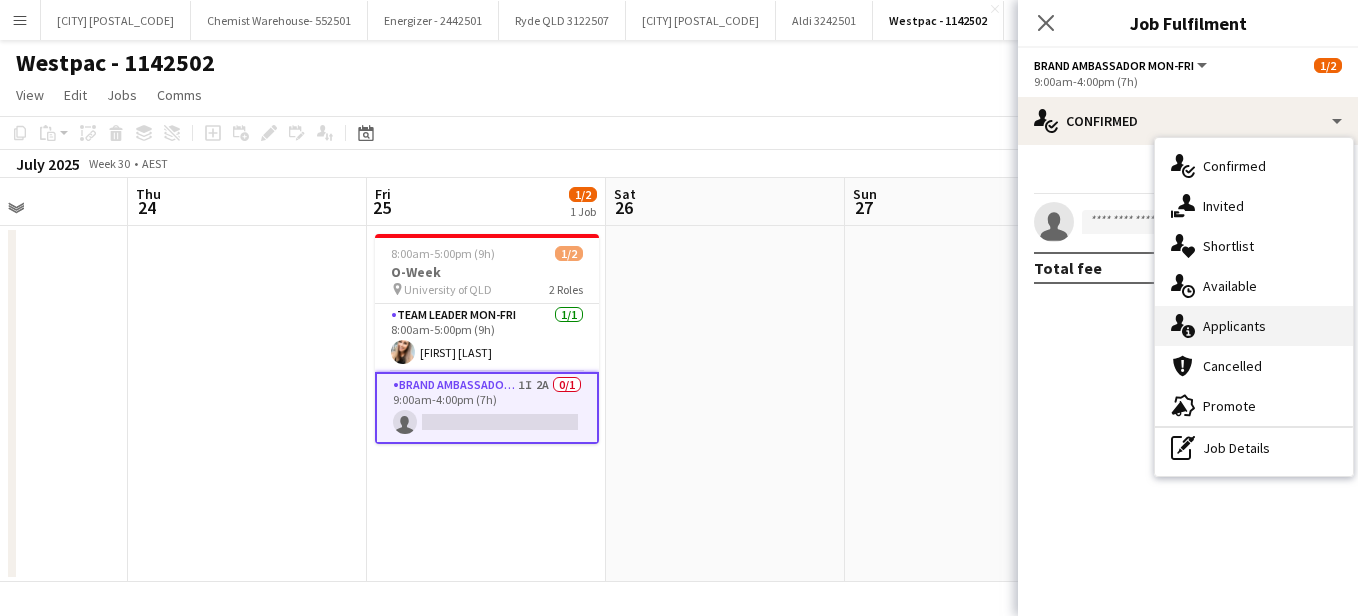 click on "single-neutral-actions-information
Applicants" at bounding box center [1254, 326] 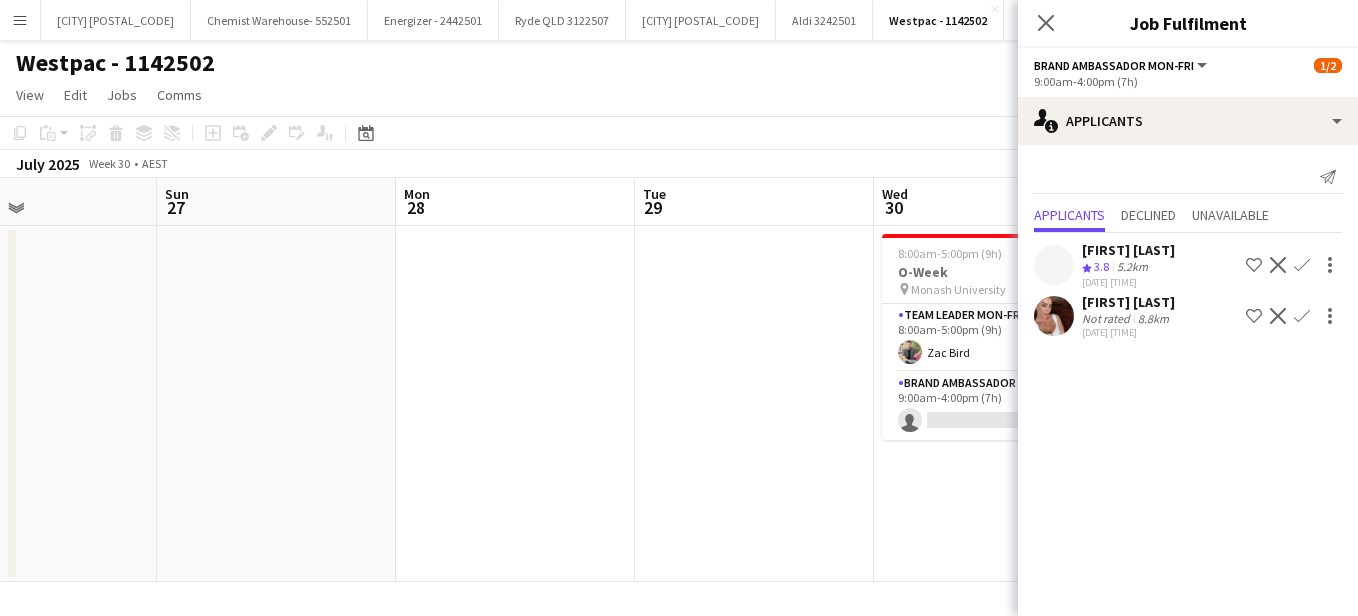 drag, startPoint x: 945, startPoint y: 382, endPoint x: 257, endPoint y: 381, distance: 688.00073 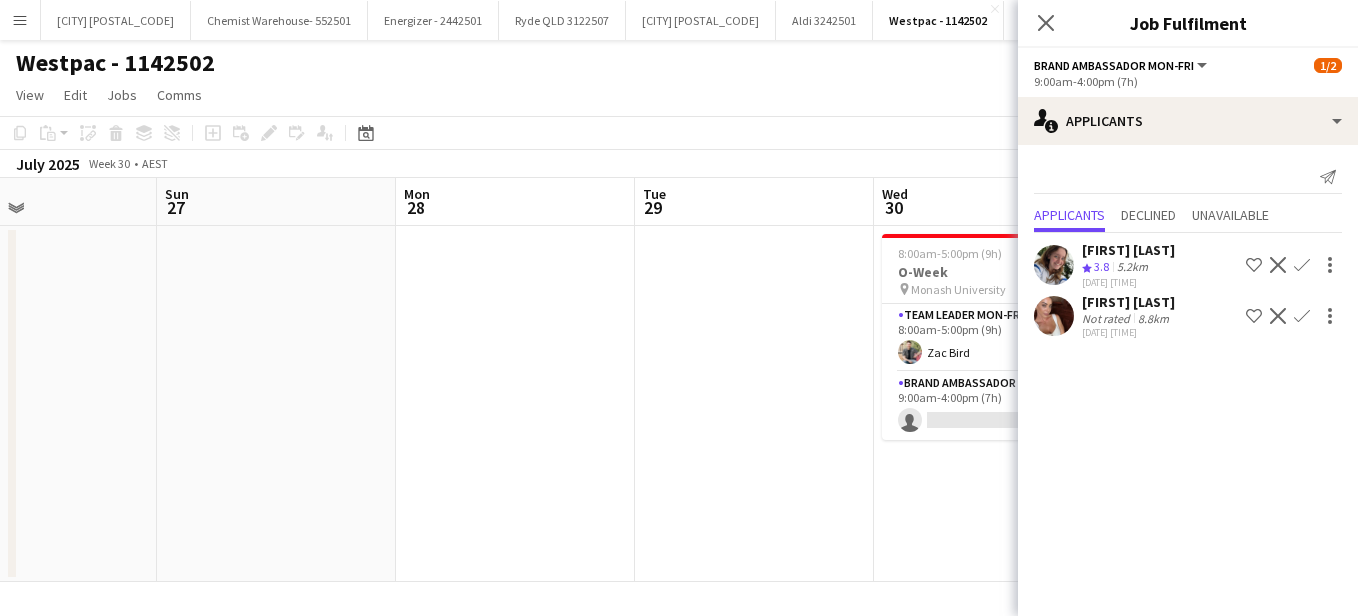 click on "Wed   23   Thu   24   Fri   25   1/2   1 Job   Sat   26   Sun   27   Mon   28   Tue   29   Wed   30   1/2   1 Job   Thu   31   Fri   1   Sat   2      8:00am-5:00pm (9h)    1/2   O-Week
pin
University of QLD   2 Roles   Team Leader Mon-Fri   1/1   8:00am-5:00pm (9h)
Zoe Hollinger  Brand Ambassador Mon-Fri   1I   2A   0/1   9:00am-4:00pm (7h)
single-neutral-actions
8:00am-5:00pm (9h)    1/2   O-Week
pin
Monash University    2 Roles   Team Leader Mon-Fri   1/1   8:00am-5:00pm (9h)
Zac Bird  Brand Ambassador Mon-Fri   0/1   9:00am-4:00pm (7h)
single-neutral-actions" at bounding box center (679, 380) 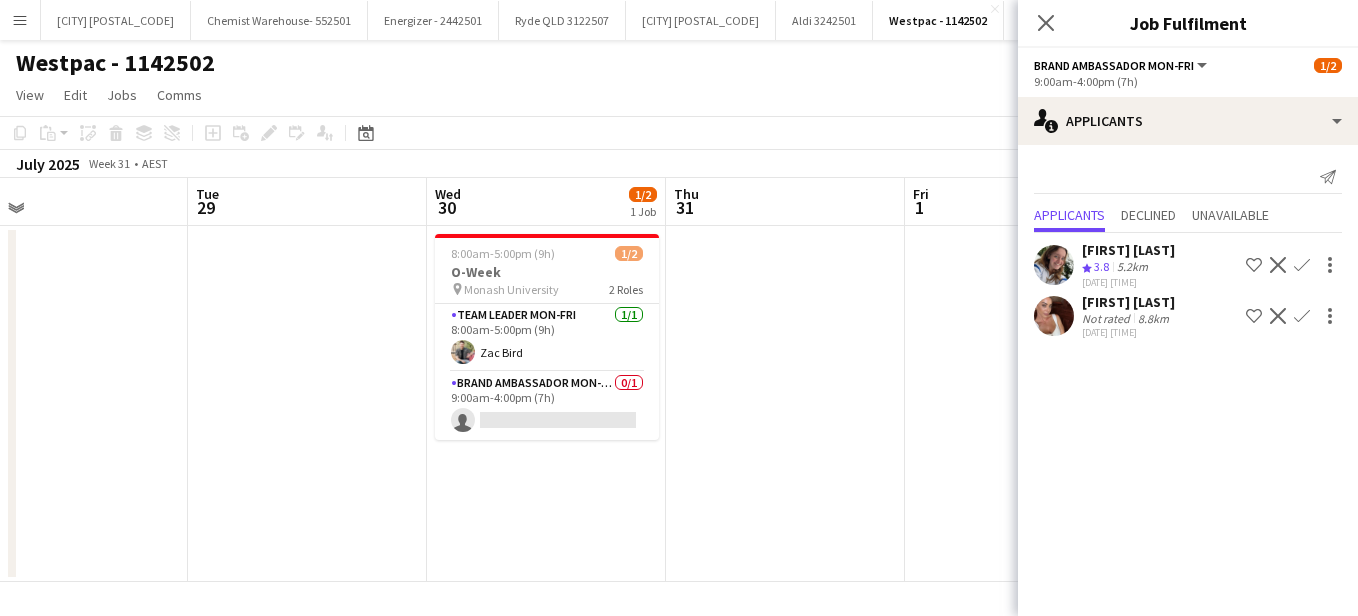 scroll, scrollTop: 0, scrollLeft: 796, axis: horizontal 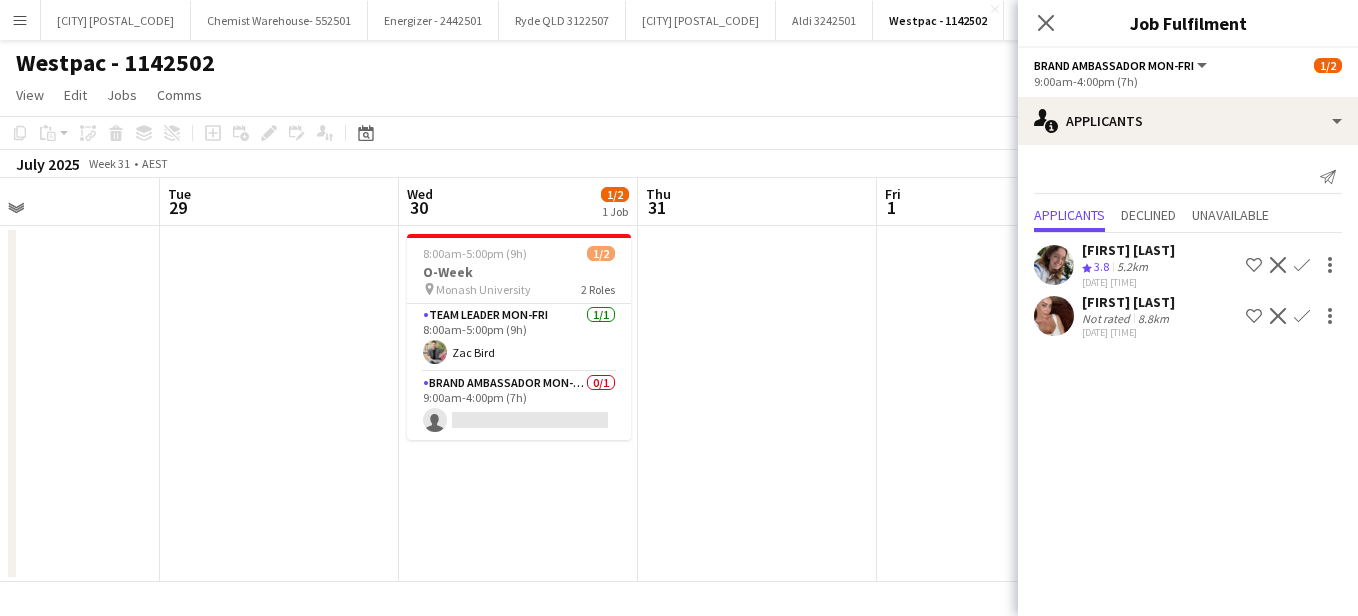 drag, startPoint x: 668, startPoint y: 434, endPoint x: 193, endPoint y: 323, distance: 487.7971 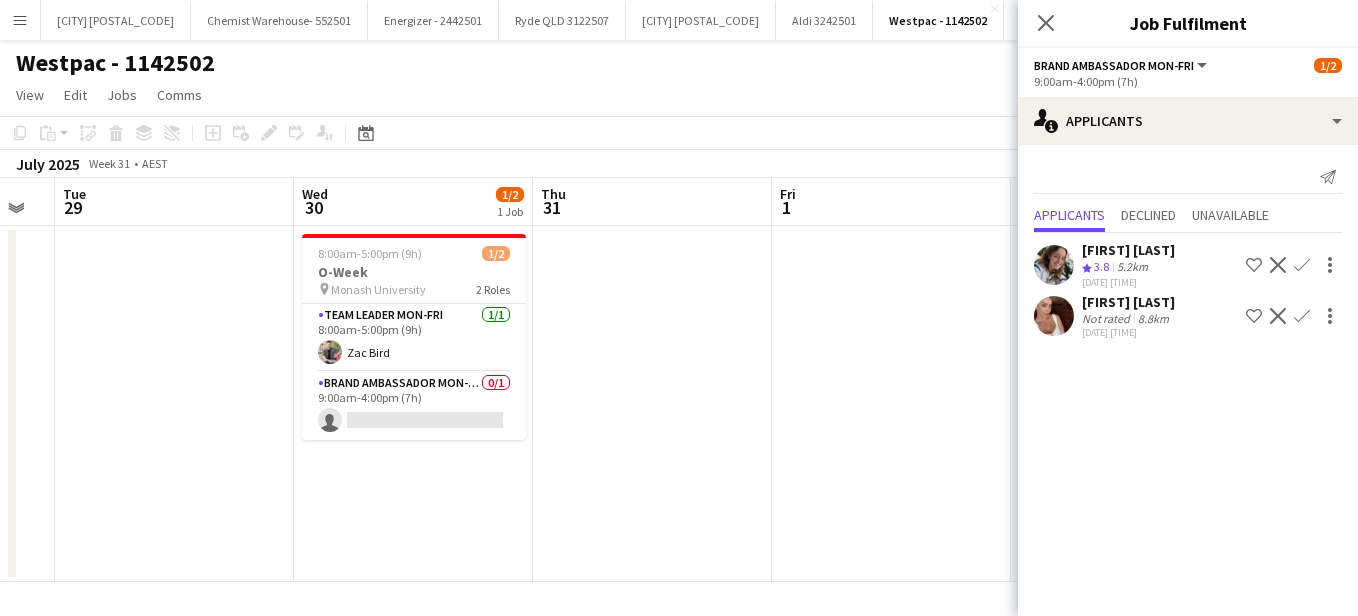 scroll, scrollTop: 0, scrollLeft: 756, axis: horizontal 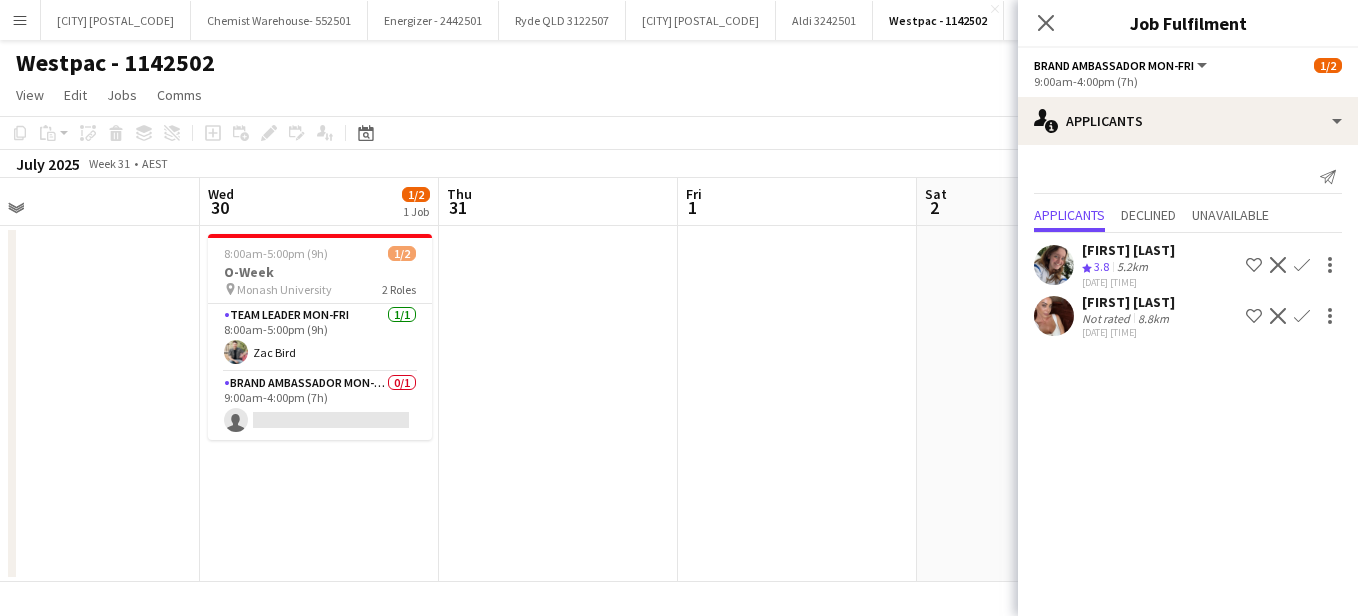 drag, startPoint x: 563, startPoint y: 517, endPoint x: 364, endPoint y: 461, distance: 206.7293 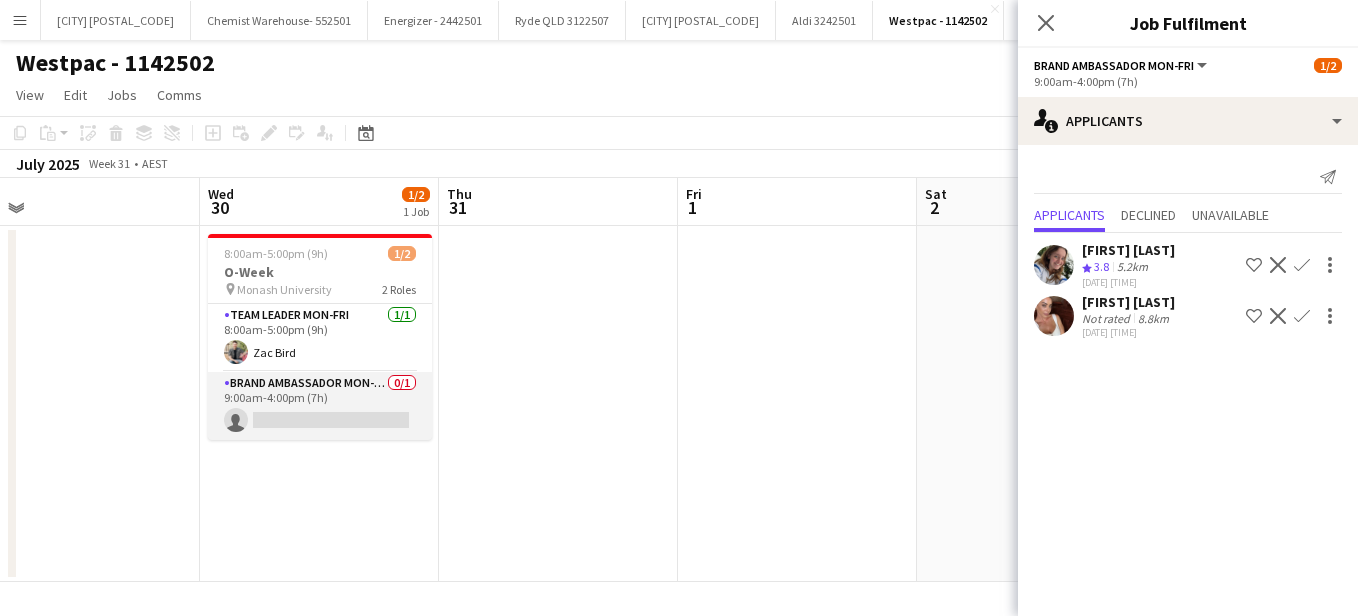 click on "Brand Ambassador Mon-Fri   0/1   9:00am-4:00pm (7h)
single-neutral-actions" at bounding box center [320, 406] 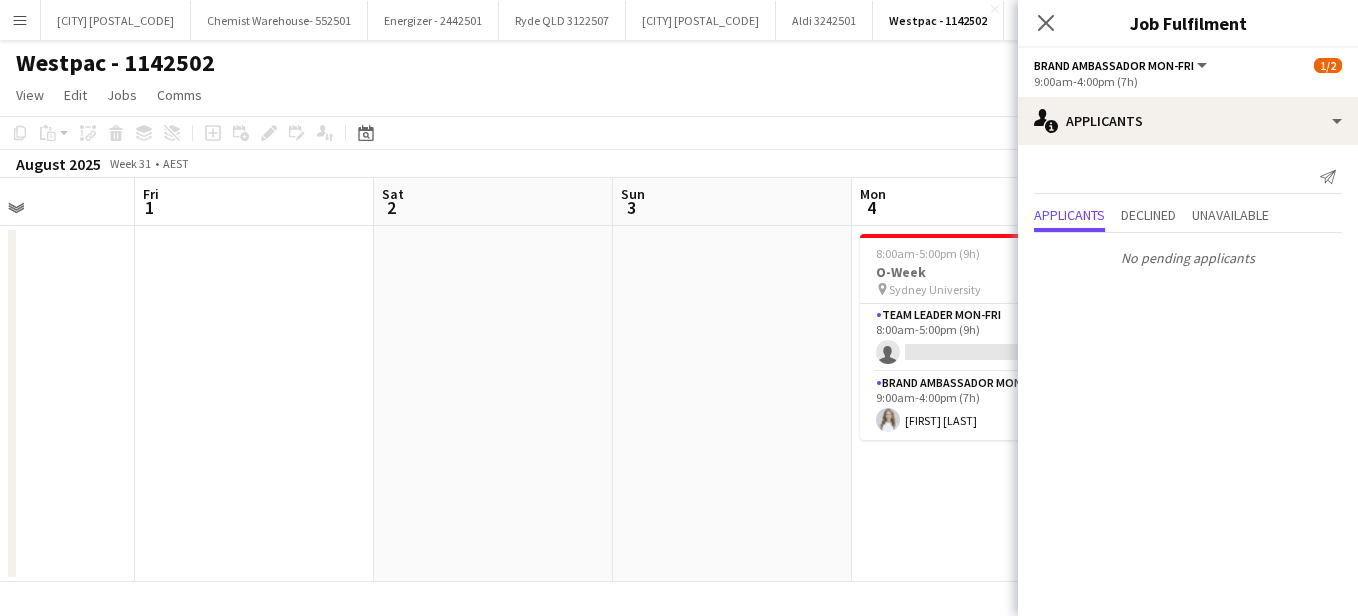 drag, startPoint x: 785, startPoint y: 440, endPoint x: 242, endPoint y: 517, distance: 548.4323 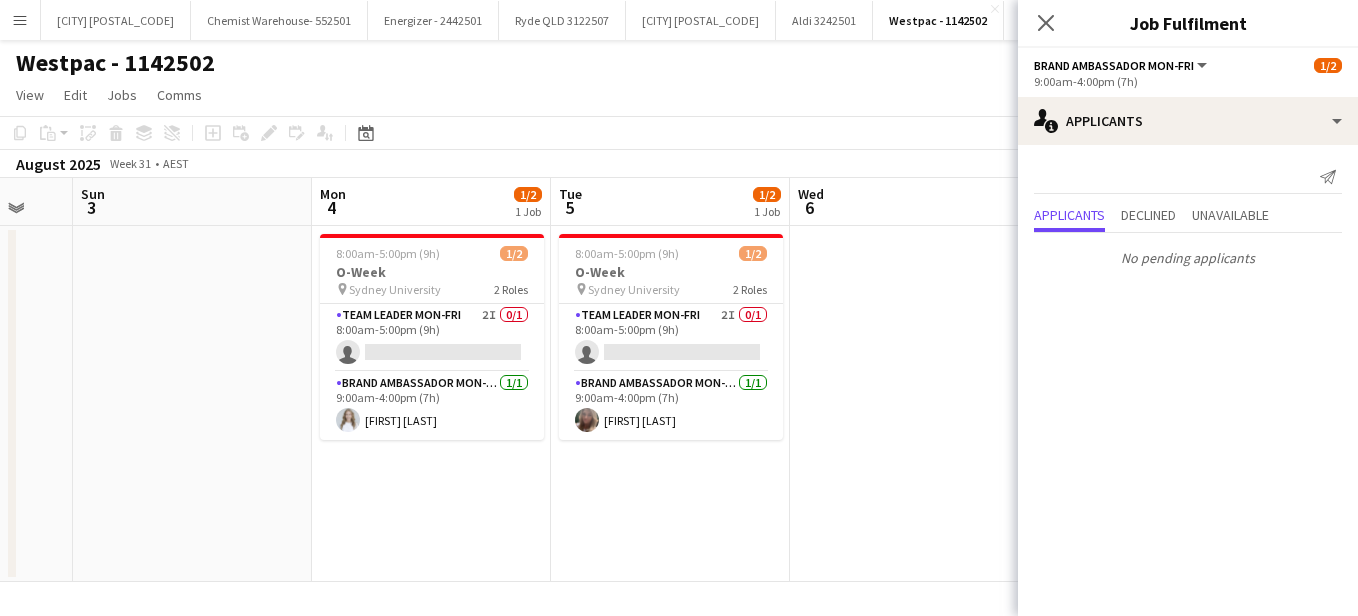 scroll, scrollTop: 0, scrollLeft: 662, axis: horizontal 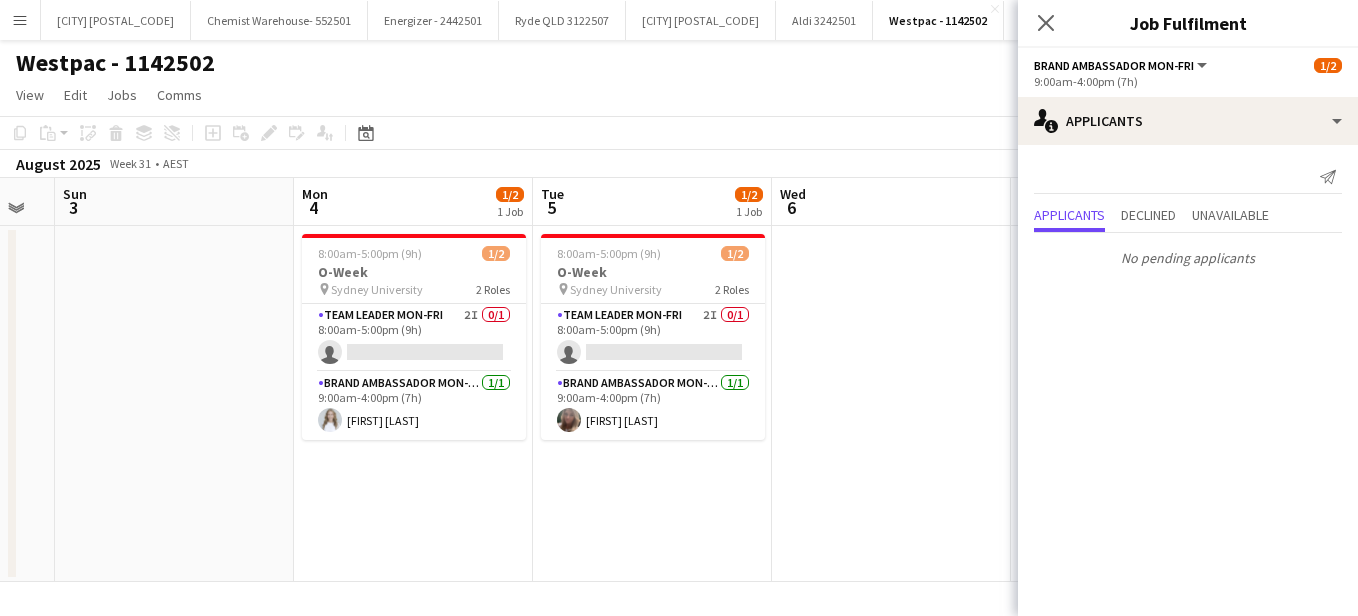 drag, startPoint x: 847, startPoint y: 563, endPoint x: 288, endPoint y: 476, distance: 565.7296 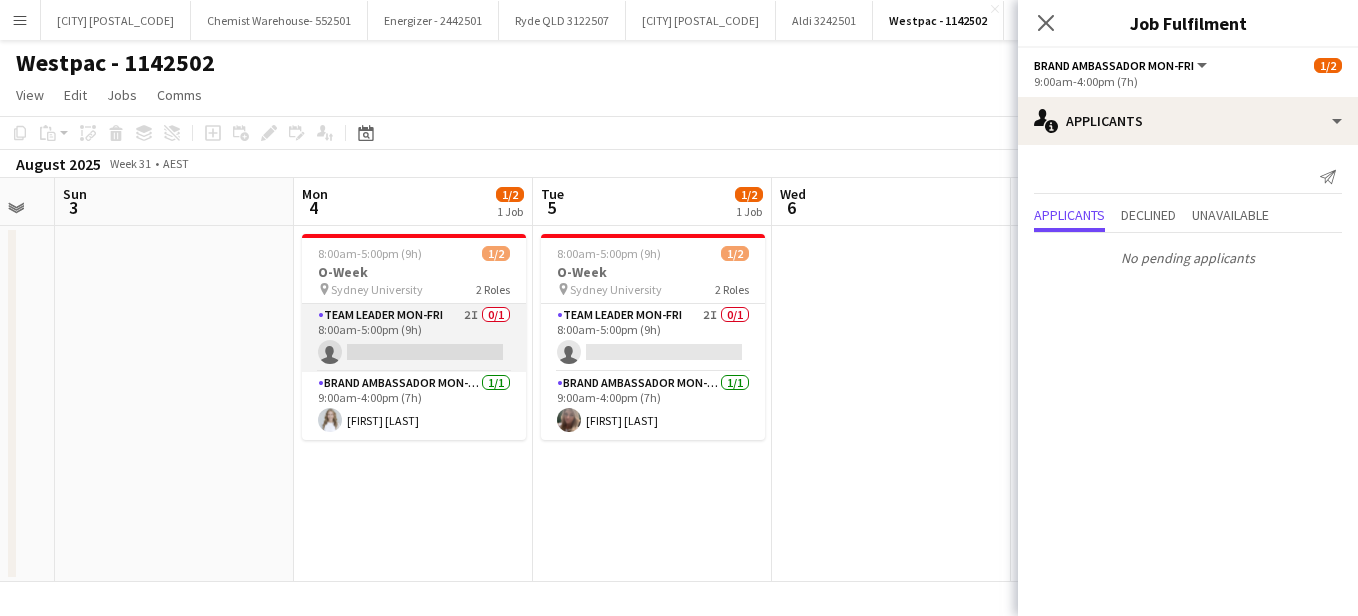 click on "Team Leader Mon-Fri   2I   0/1   8:00am-5:00pm (9h)
single-neutral-actions" at bounding box center (414, 338) 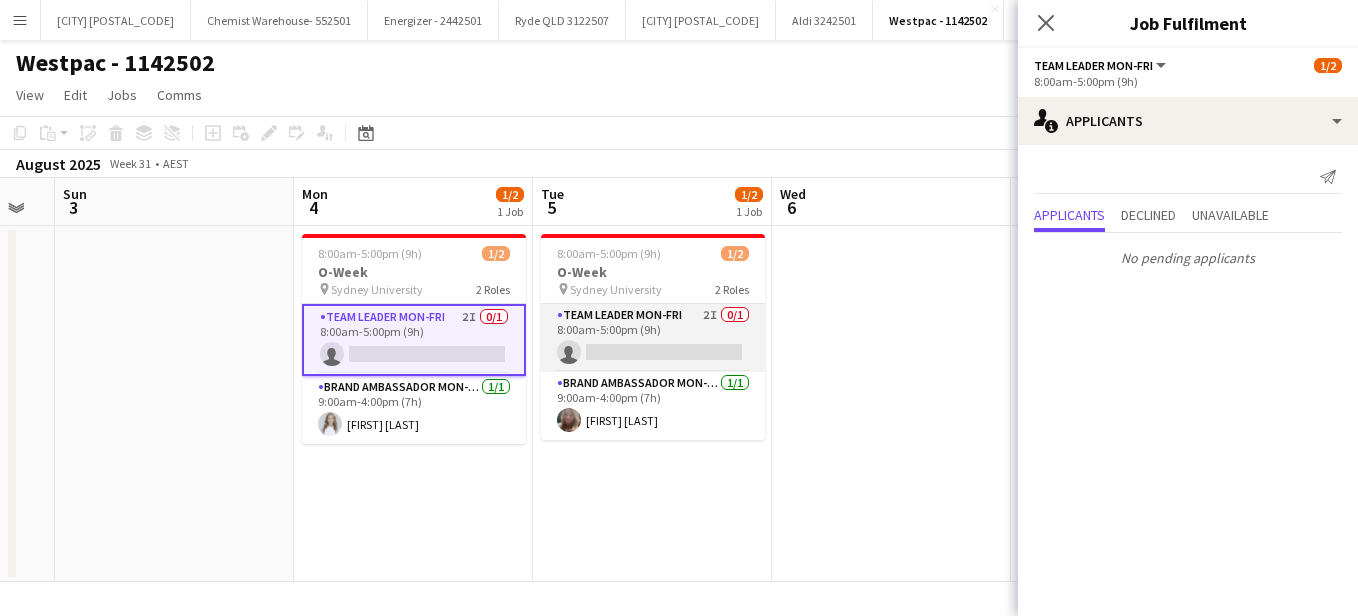 click on "Team Leader Mon-Fri   2I   0/1   8:00am-5:00pm (9h)
single-neutral-actions" at bounding box center [653, 338] 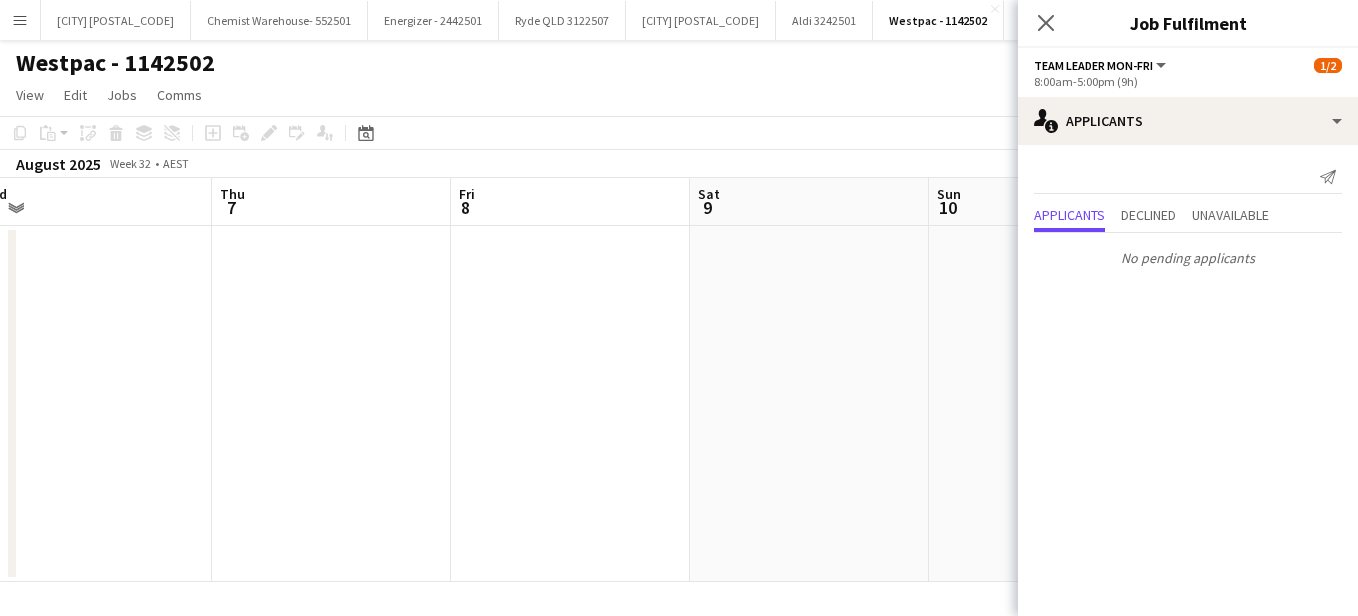 drag, startPoint x: 971, startPoint y: 442, endPoint x: 172, endPoint y: 445, distance: 799.0056 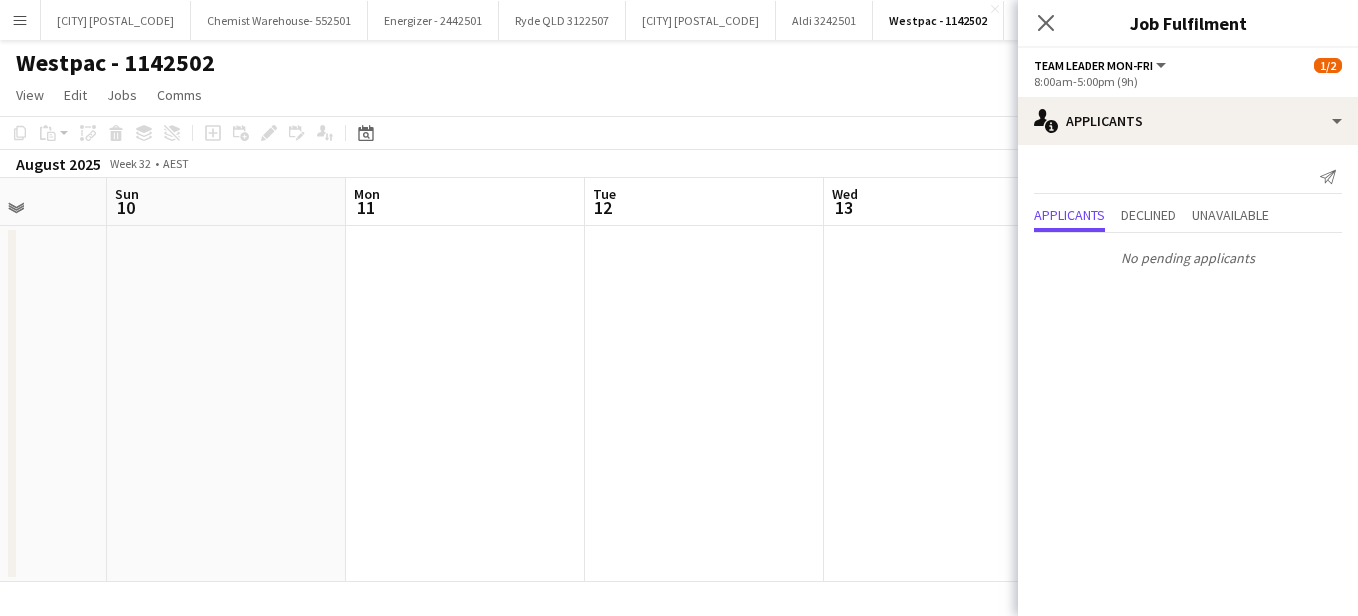 drag, startPoint x: 823, startPoint y: 443, endPoint x: -4, endPoint y: 275, distance: 843.8916 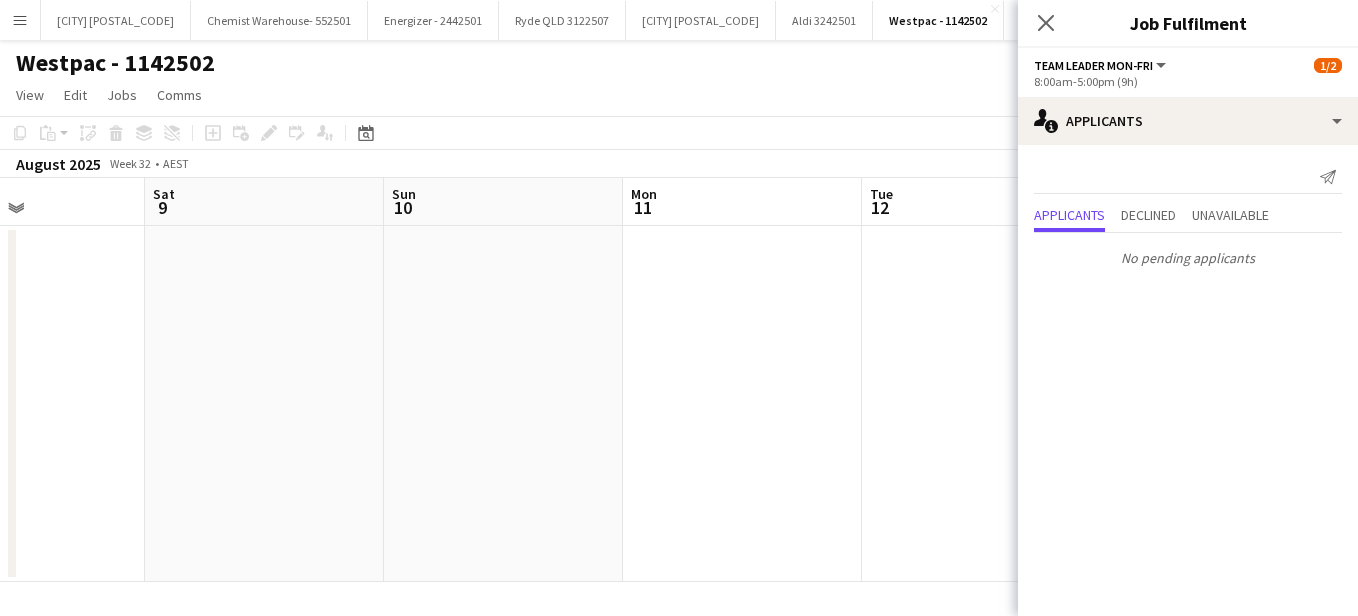 drag, startPoint x: 607, startPoint y: 412, endPoint x: 885, endPoint y: 312, distance: 295.43866 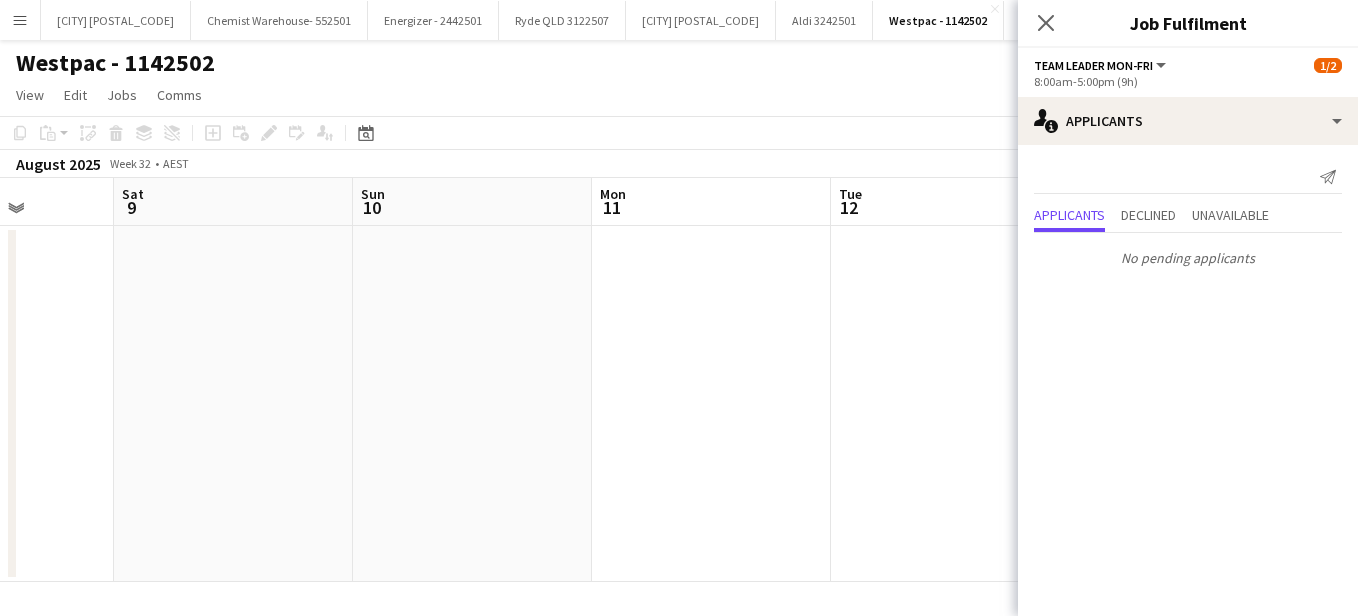 drag, startPoint x: 372, startPoint y: 269, endPoint x: 834, endPoint y: 252, distance: 462.31265 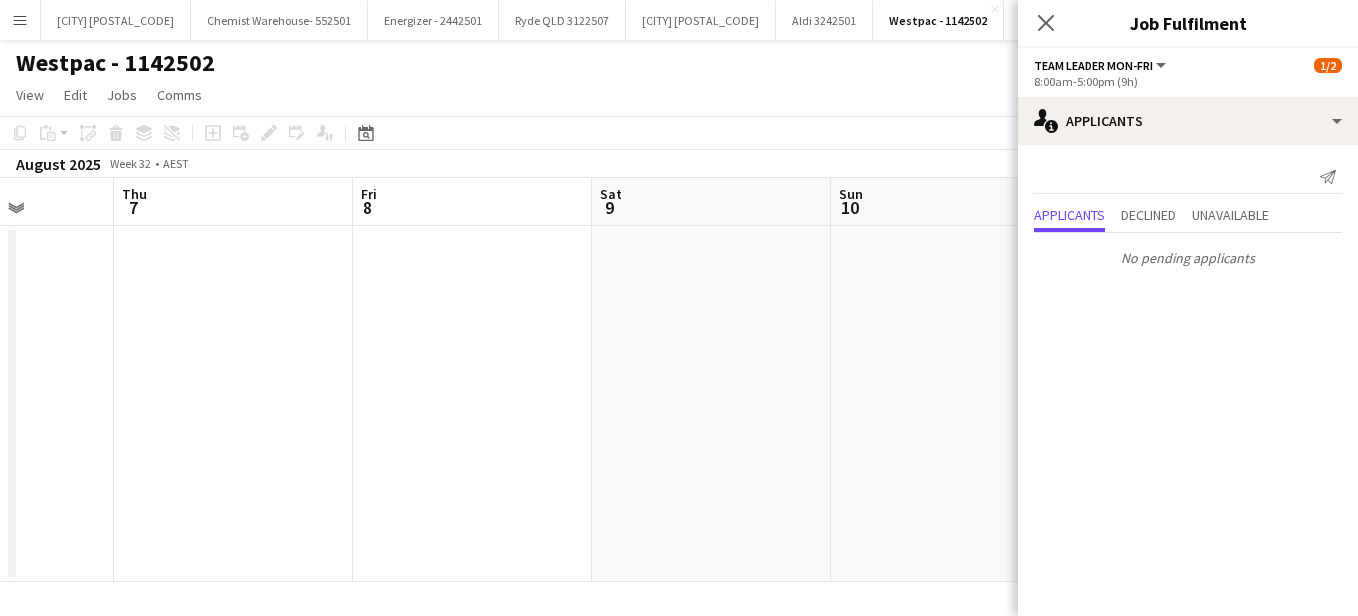 scroll, scrollTop: 0, scrollLeft: 587, axis: horizontal 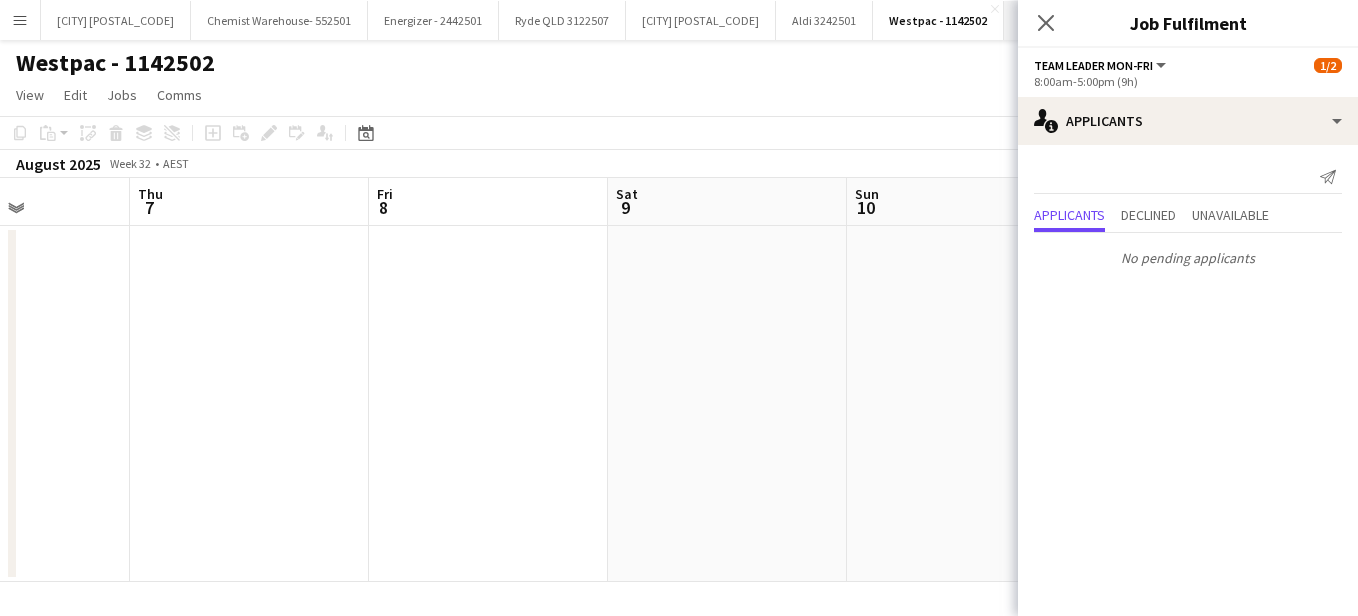 click on "Westpac SA - 1142502
Close" at bounding box center (1074, 20) 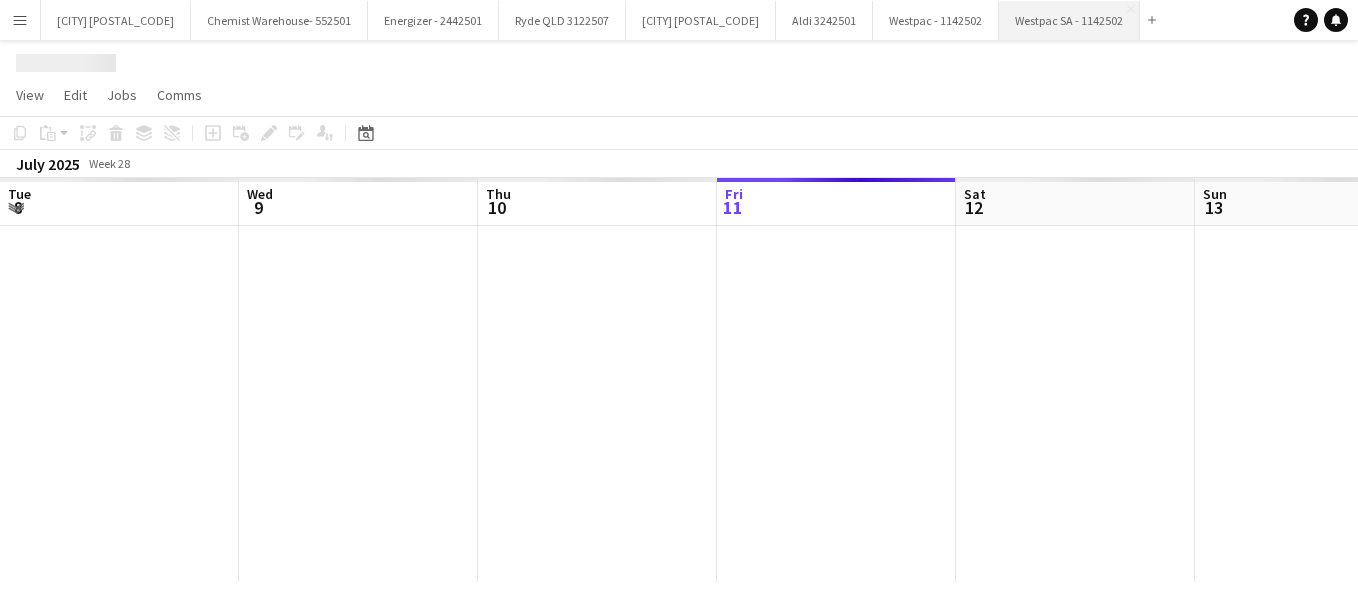 scroll, scrollTop: 0, scrollLeft: 478, axis: horizontal 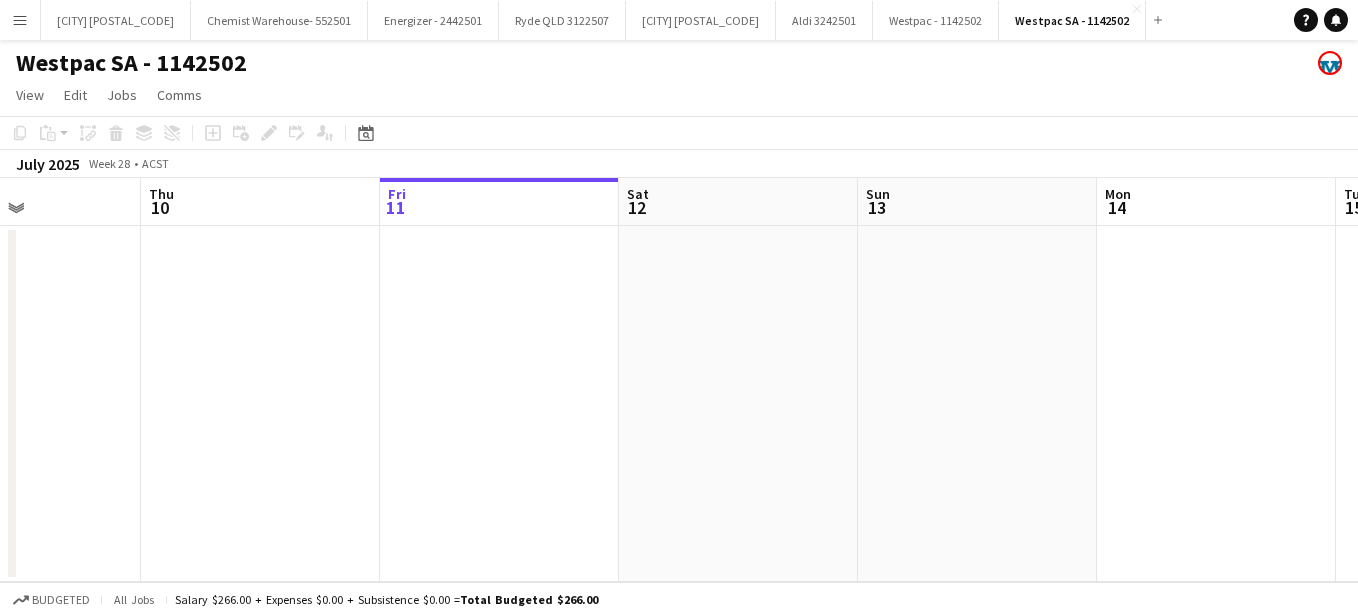 drag, startPoint x: 767, startPoint y: 492, endPoint x: 909, endPoint y: 480, distance: 142.50613 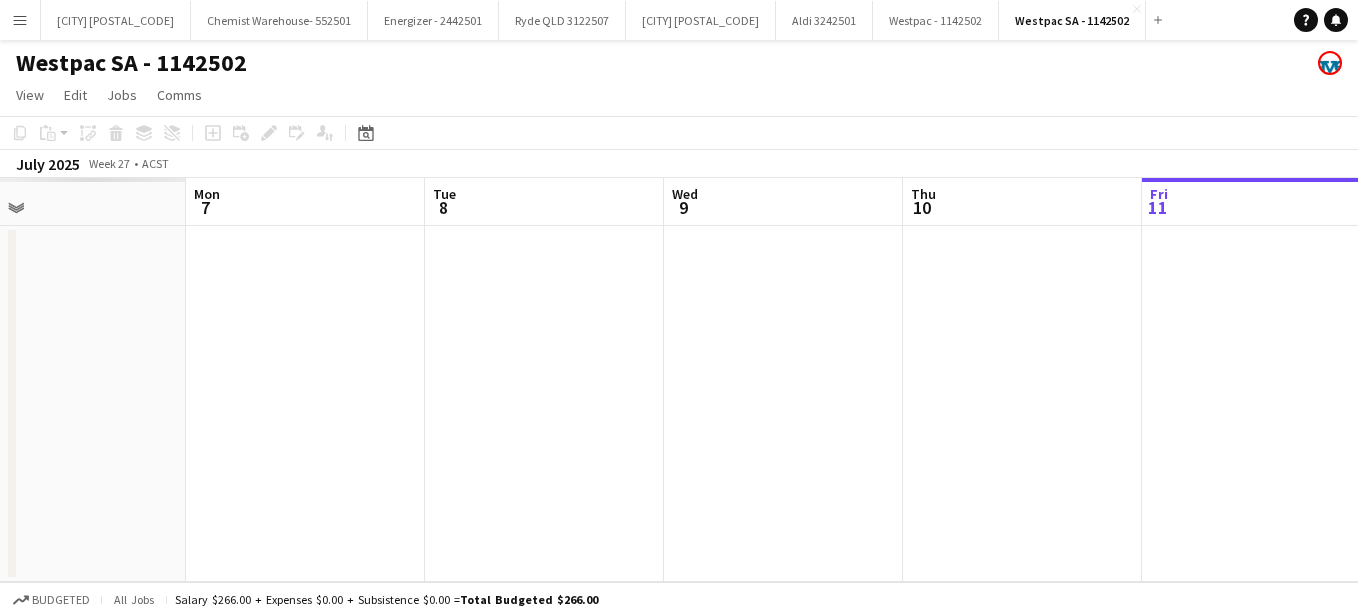 drag, startPoint x: 118, startPoint y: 445, endPoint x: 880, endPoint y: 438, distance: 762.03217 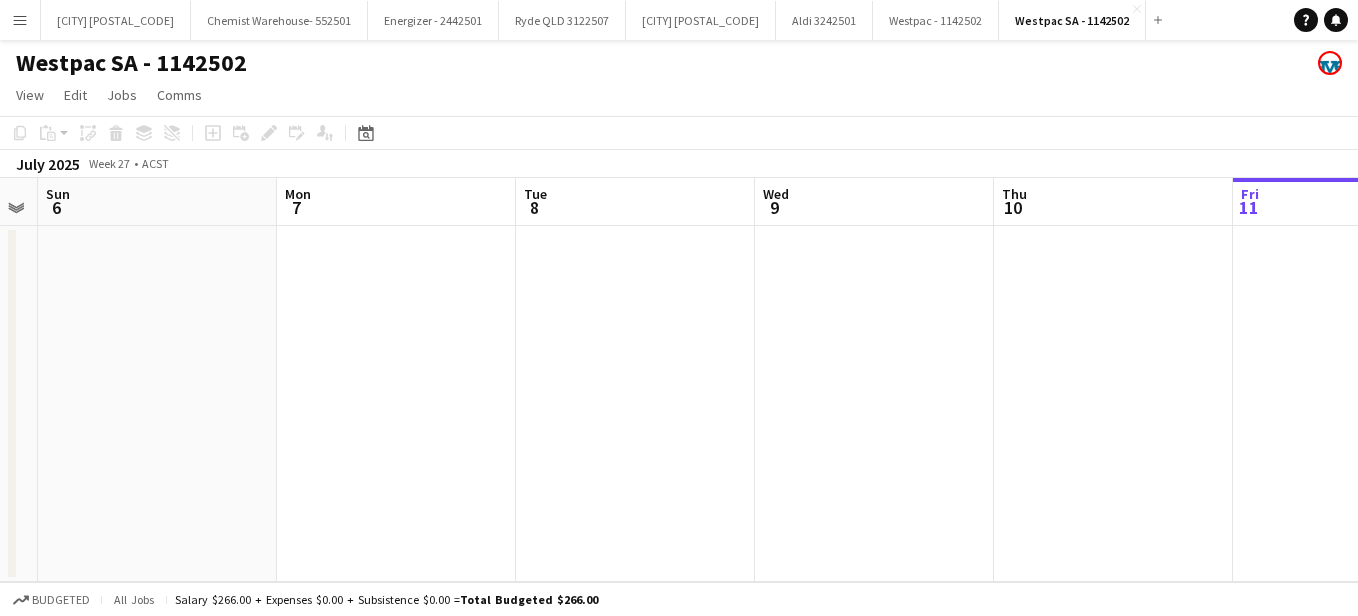 scroll, scrollTop: 0, scrollLeft: 519, axis: horizontal 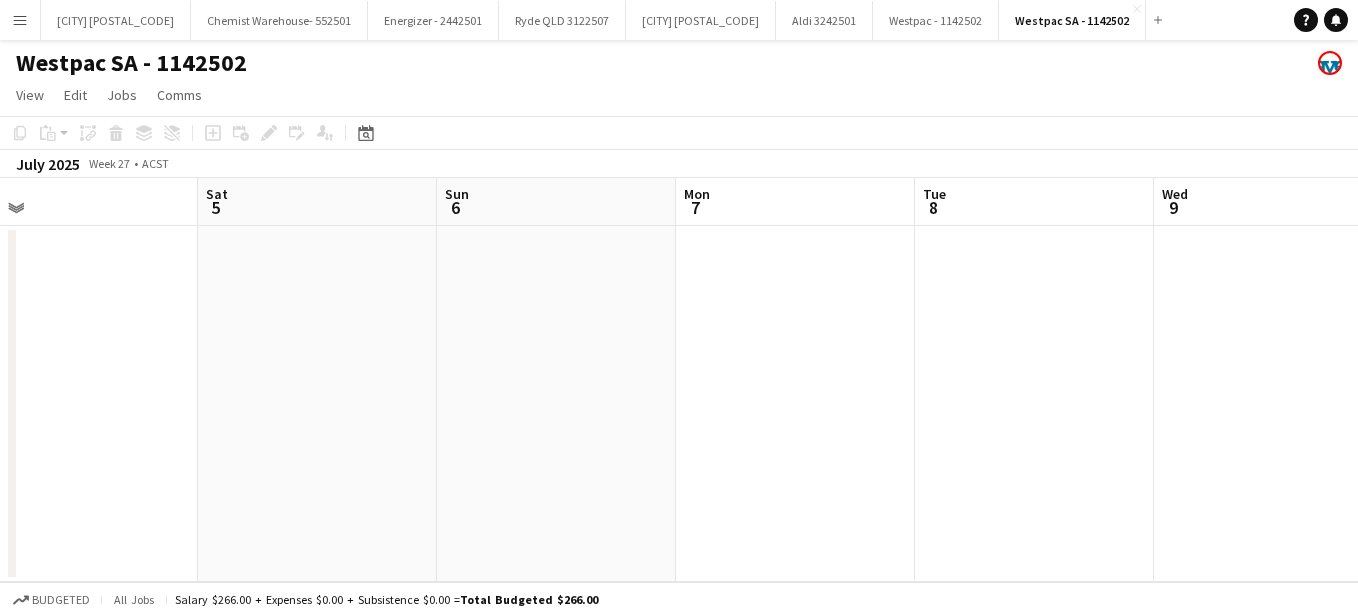 drag, startPoint x: 443, startPoint y: 405, endPoint x: 932, endPoint y: 444, distance: 490.55273 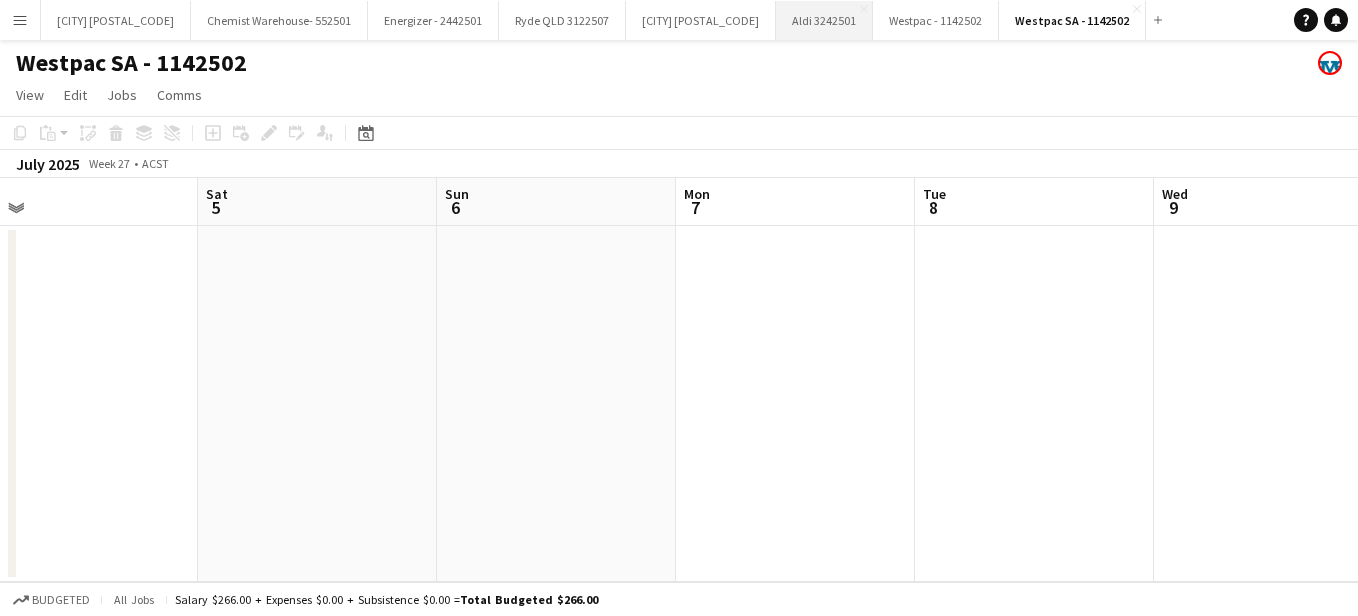 click on "Aldi 3242501
Close" at bounding box center [824, 20] 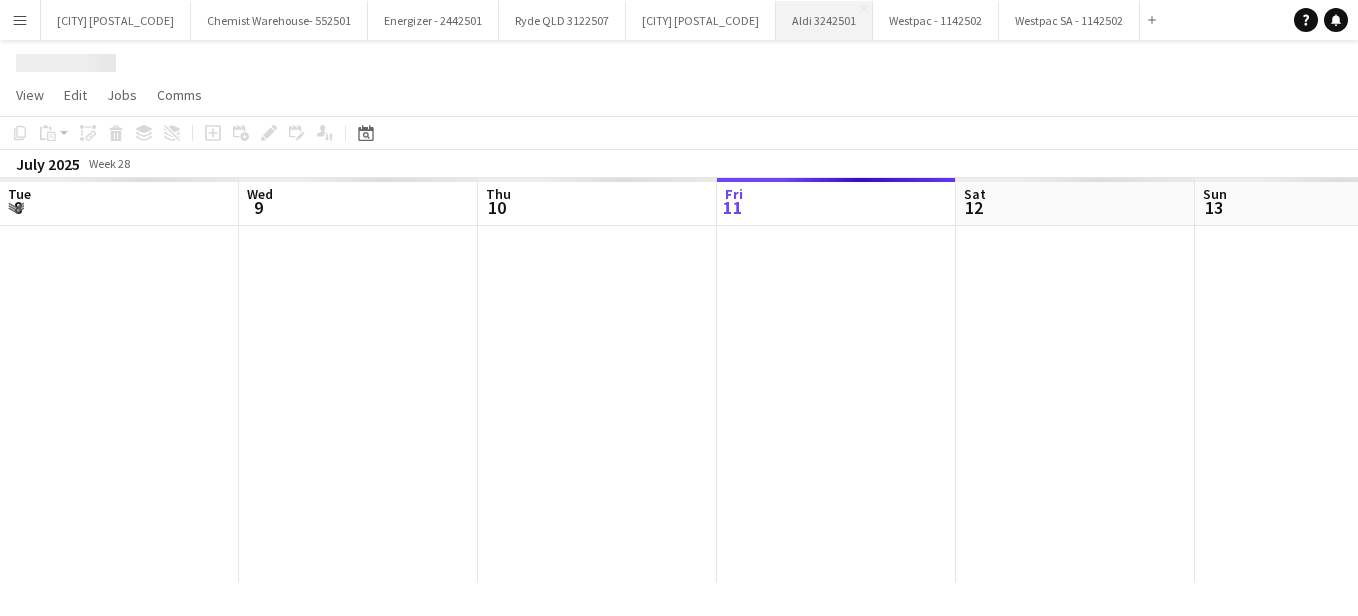 scroll, scrollTop: 0, scrollLeft: 478, axis: horizontal 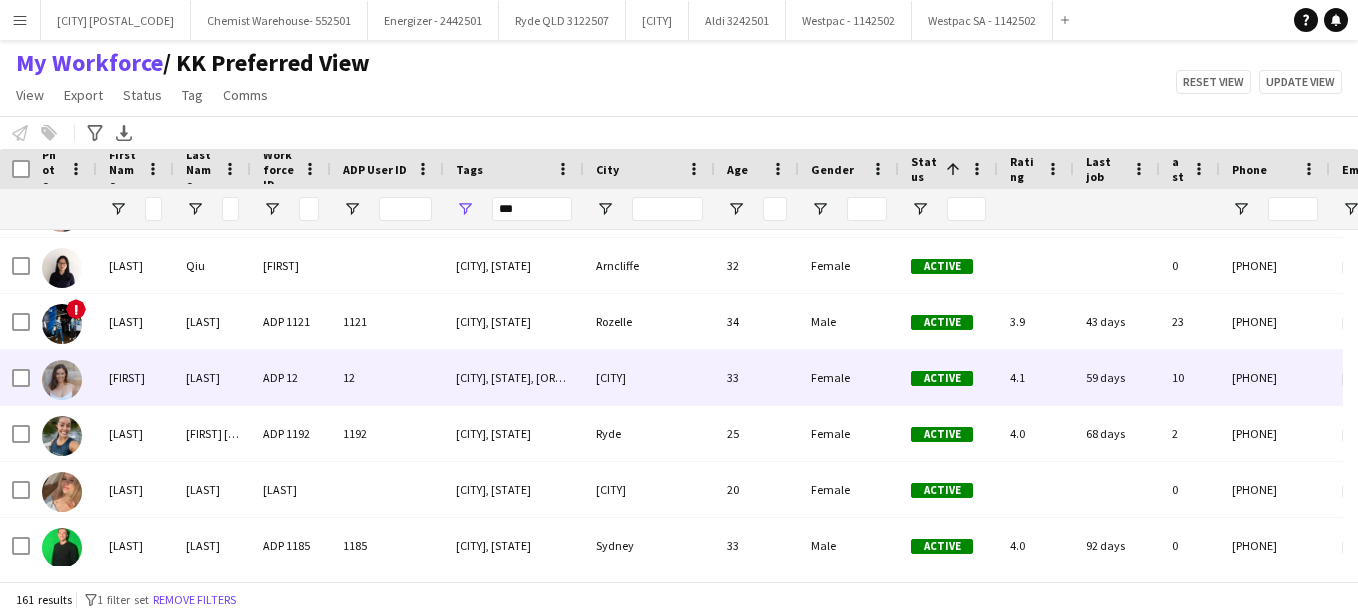 click at bounding box center (62, 380) 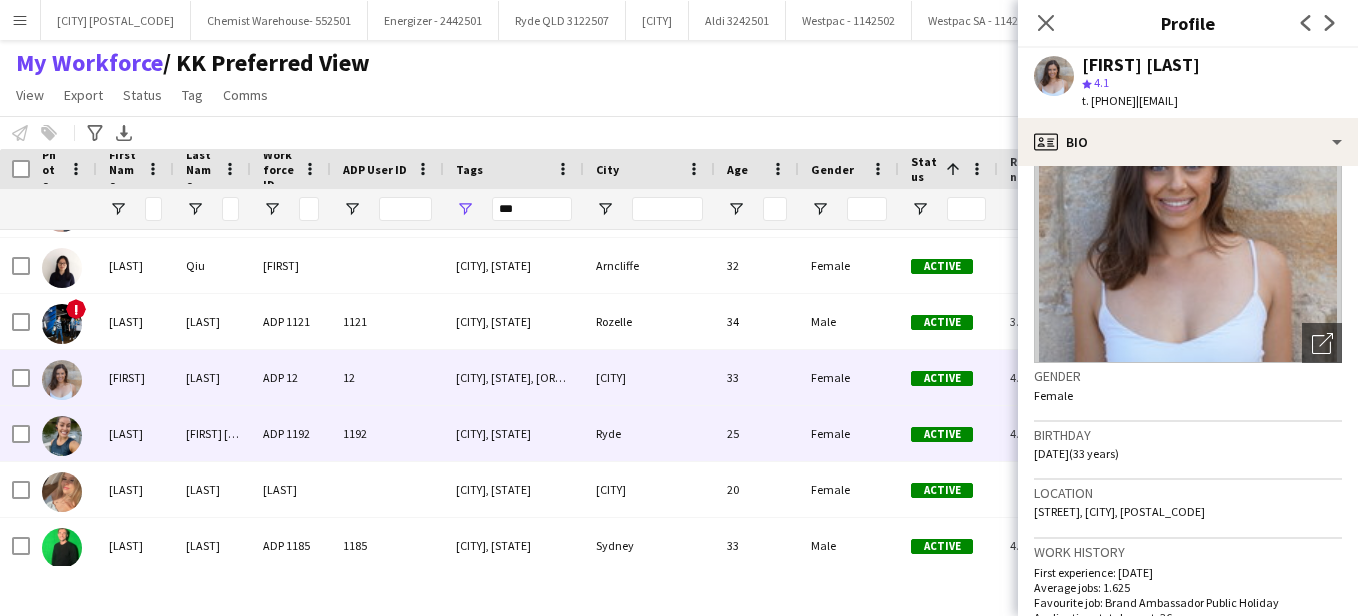 click on "ADP 1192" at bounding box center (291, 433) 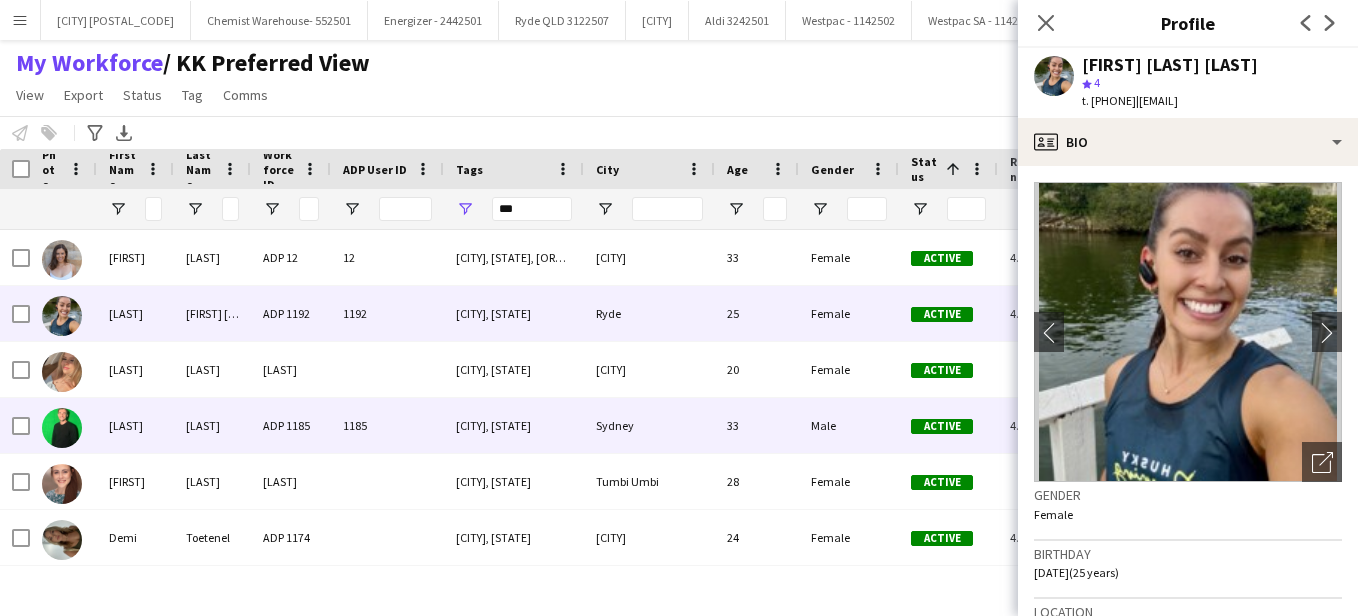 click on "[LAST]" at bounding box center [212, 425] 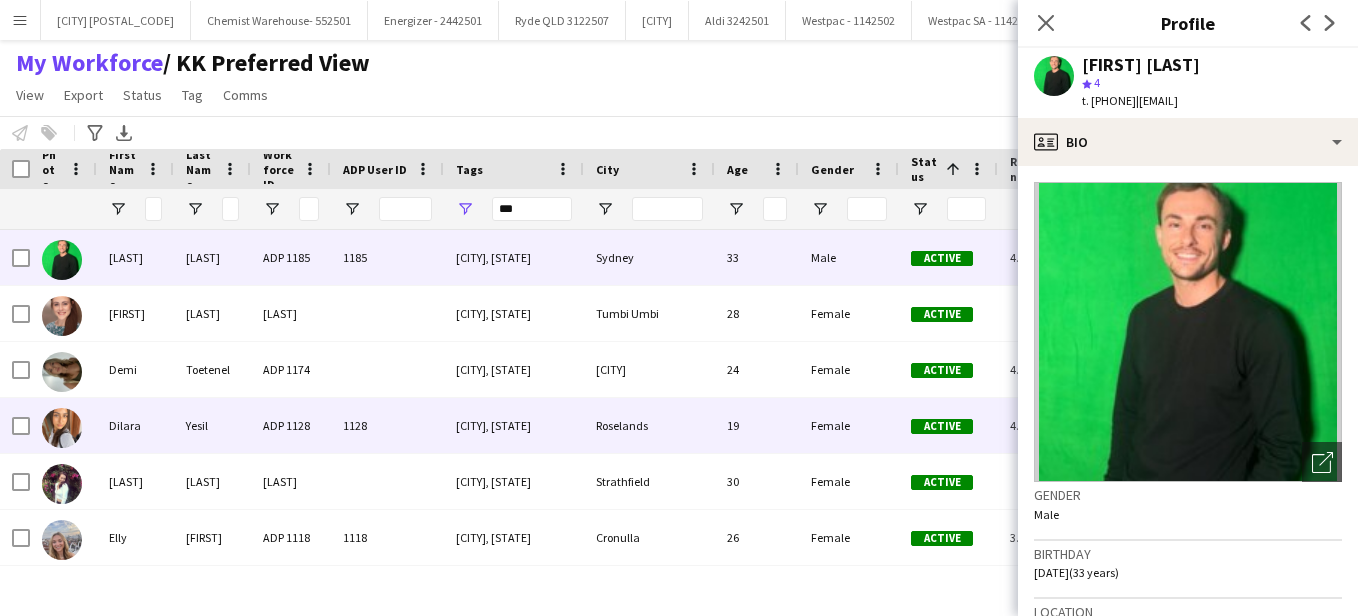 click on "Yesil" at bounding box center [212, 425] 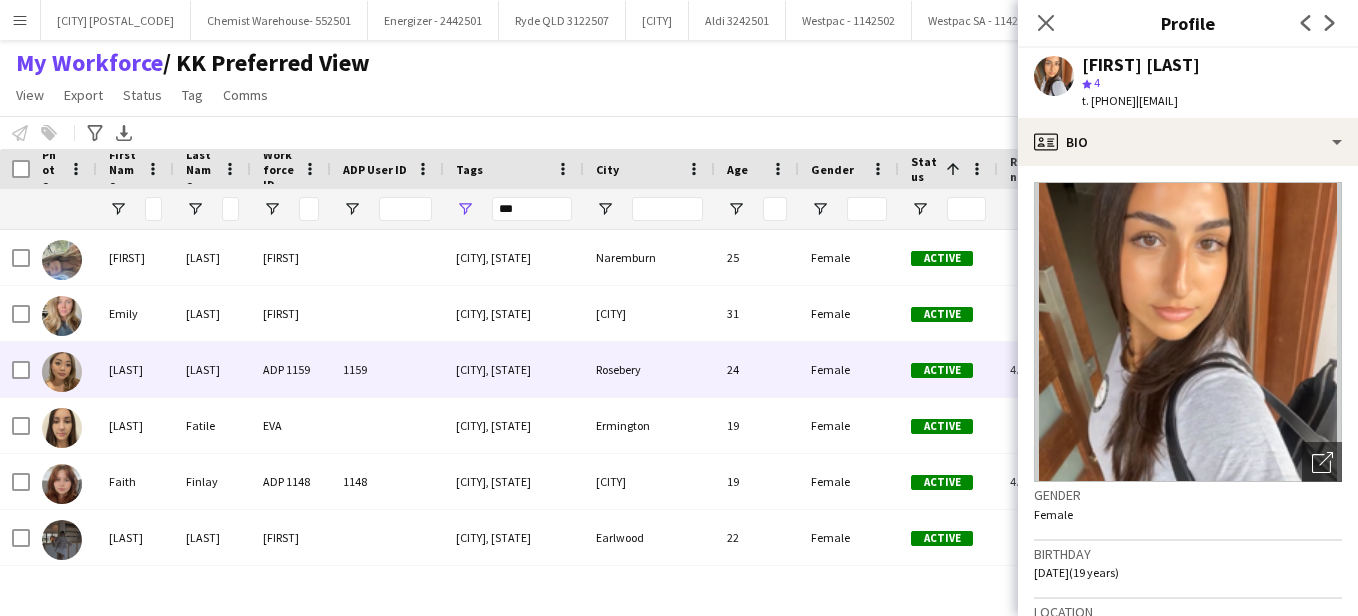click on "[LAST]" at bounding box center [212, 369] 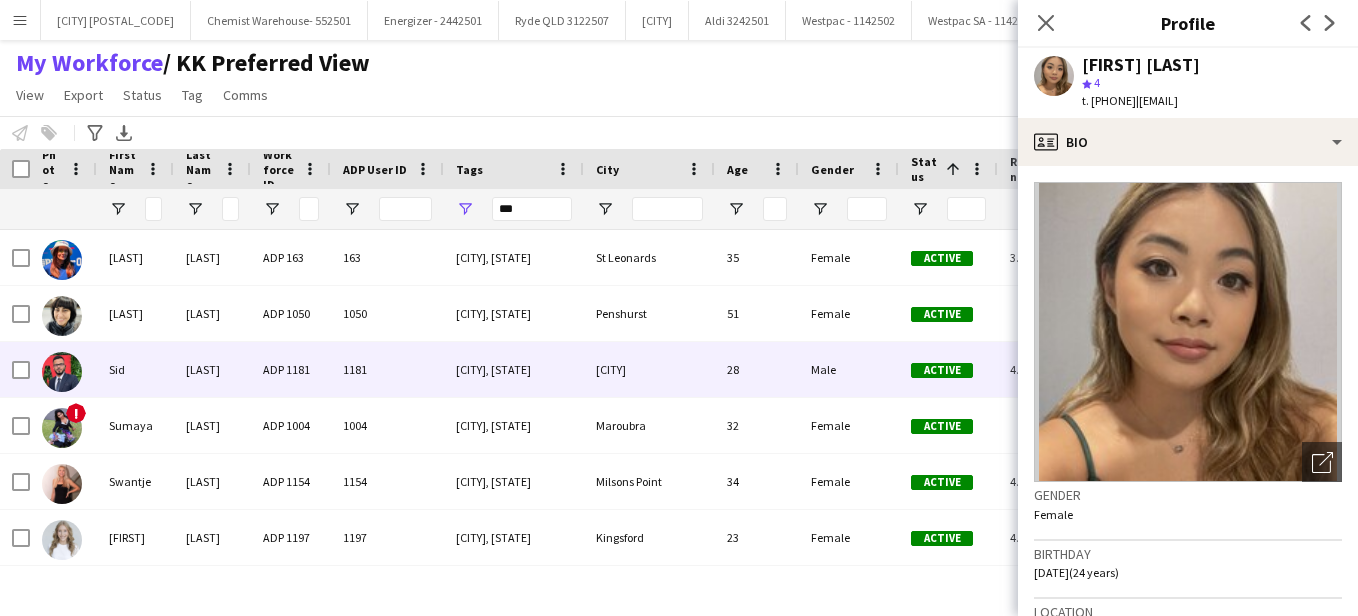 click on "[LAST]" at bounding box center (212, 369) 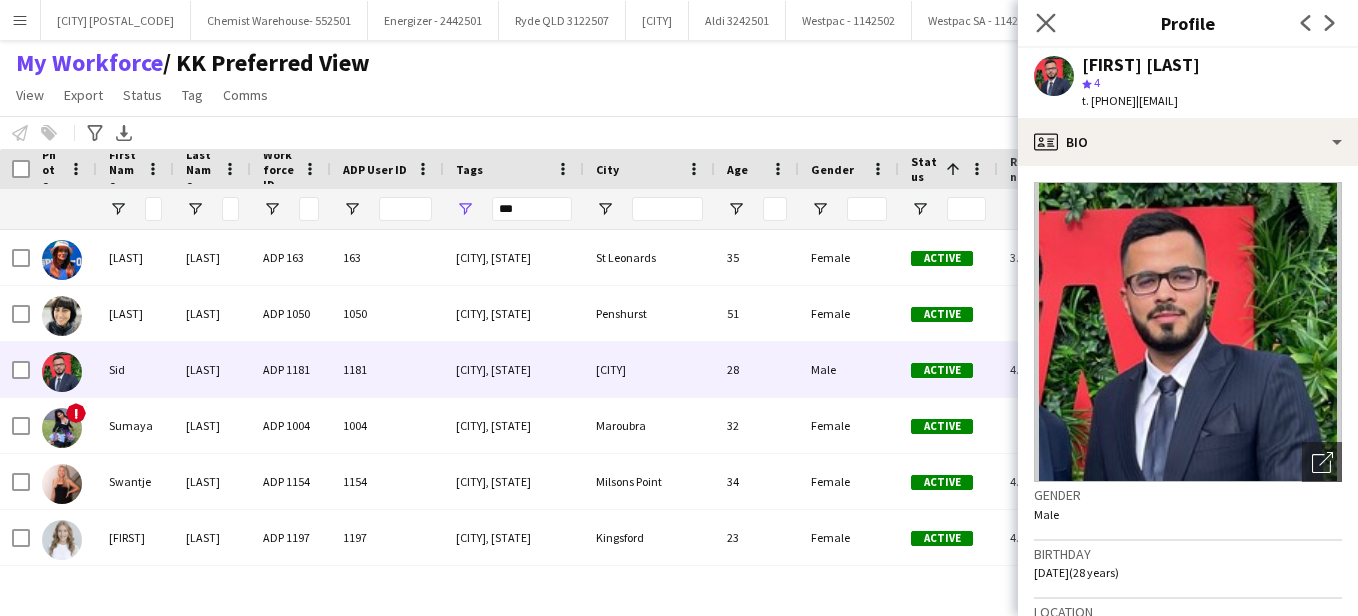 click on "Close pop-in" 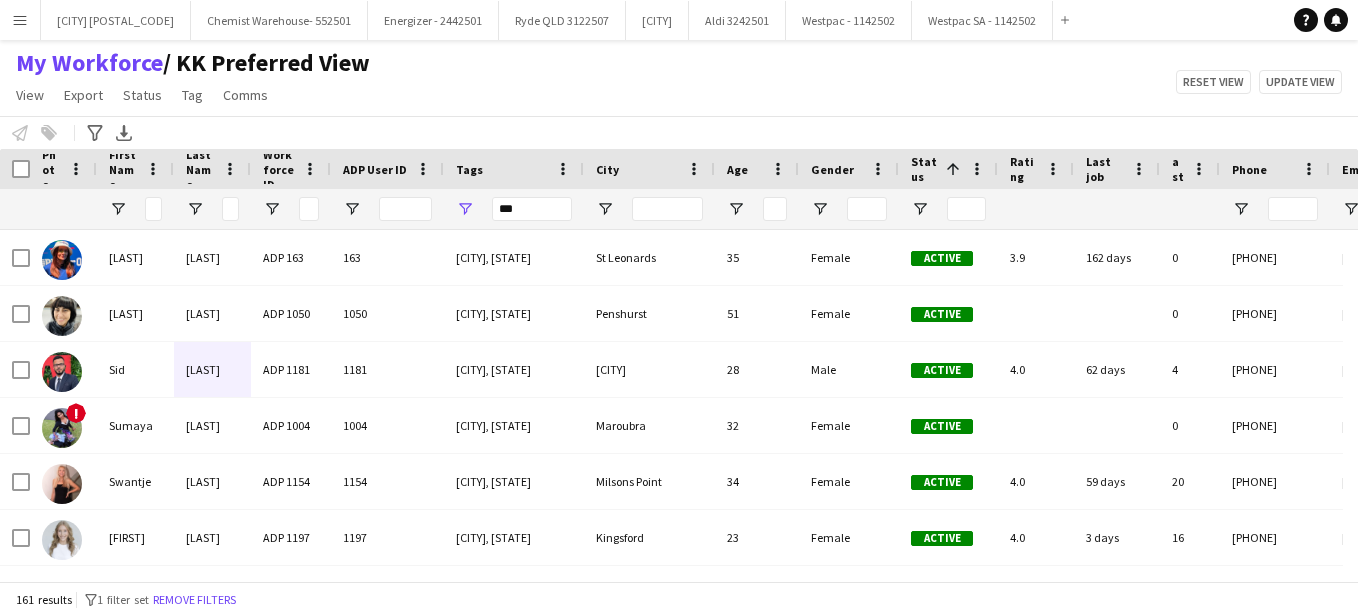 scroll, scrollTop: 2186, scrollLeft: 0, axis: vertical 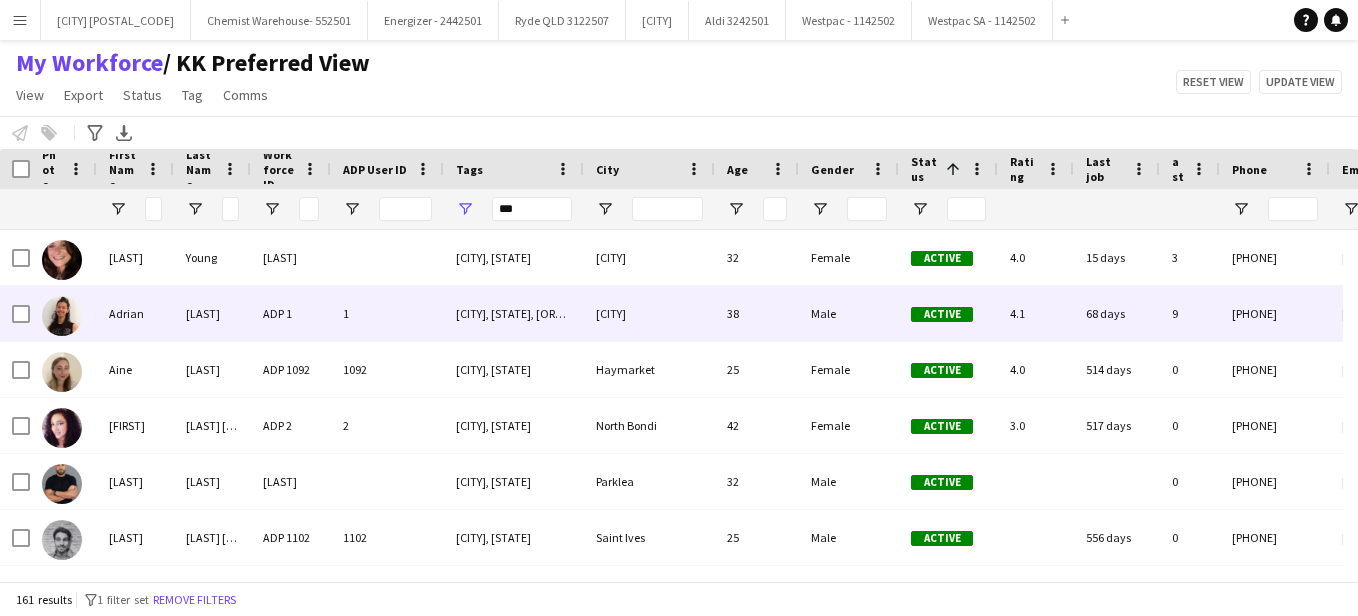 click at bounding box center (387, 257) 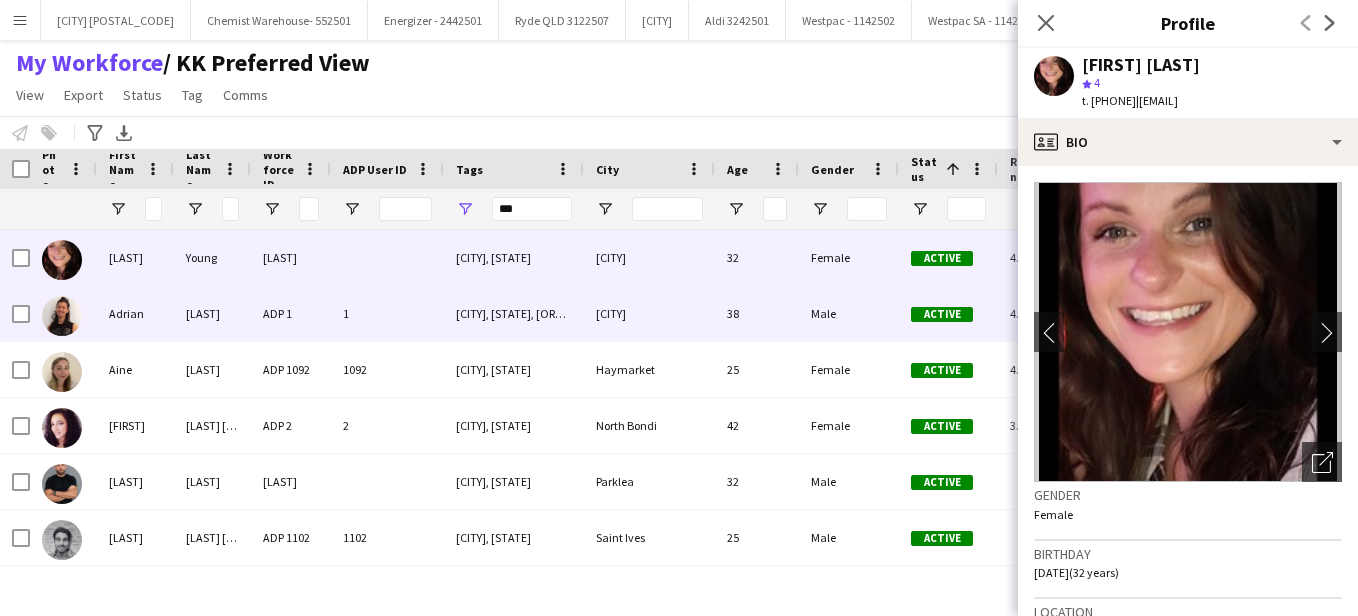 scroll, scrollTop: 56, scrollLeft: 0, axis: vertical 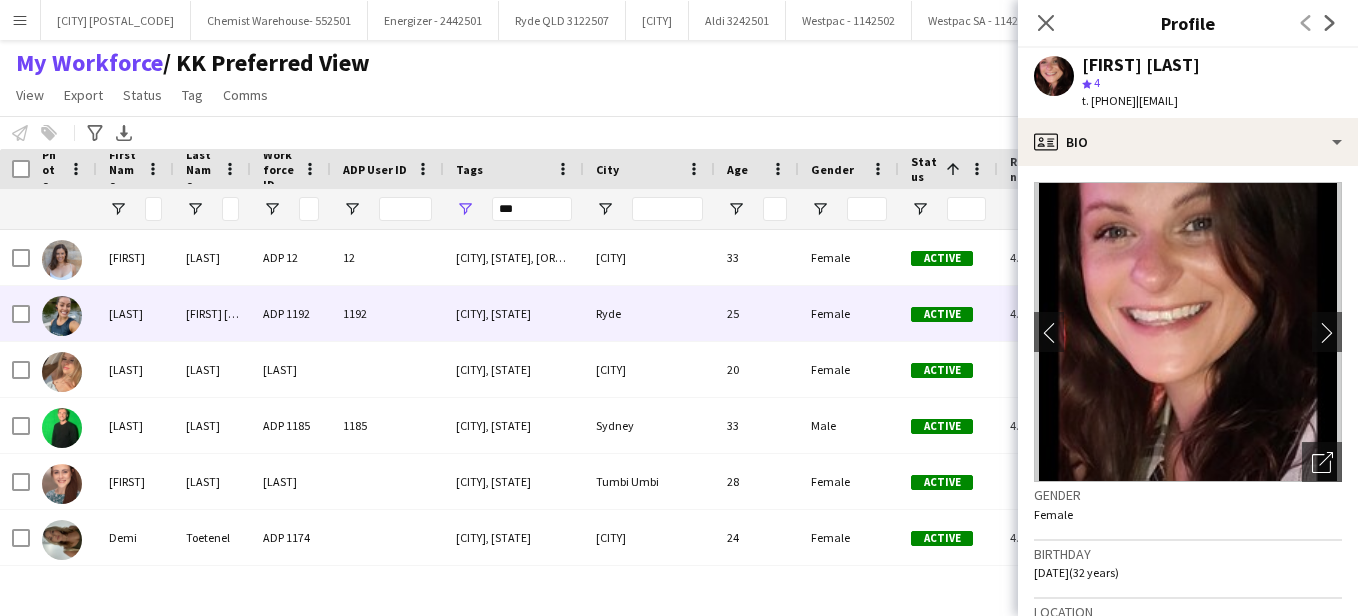 click on "1192" at bounding box center [387, 313] 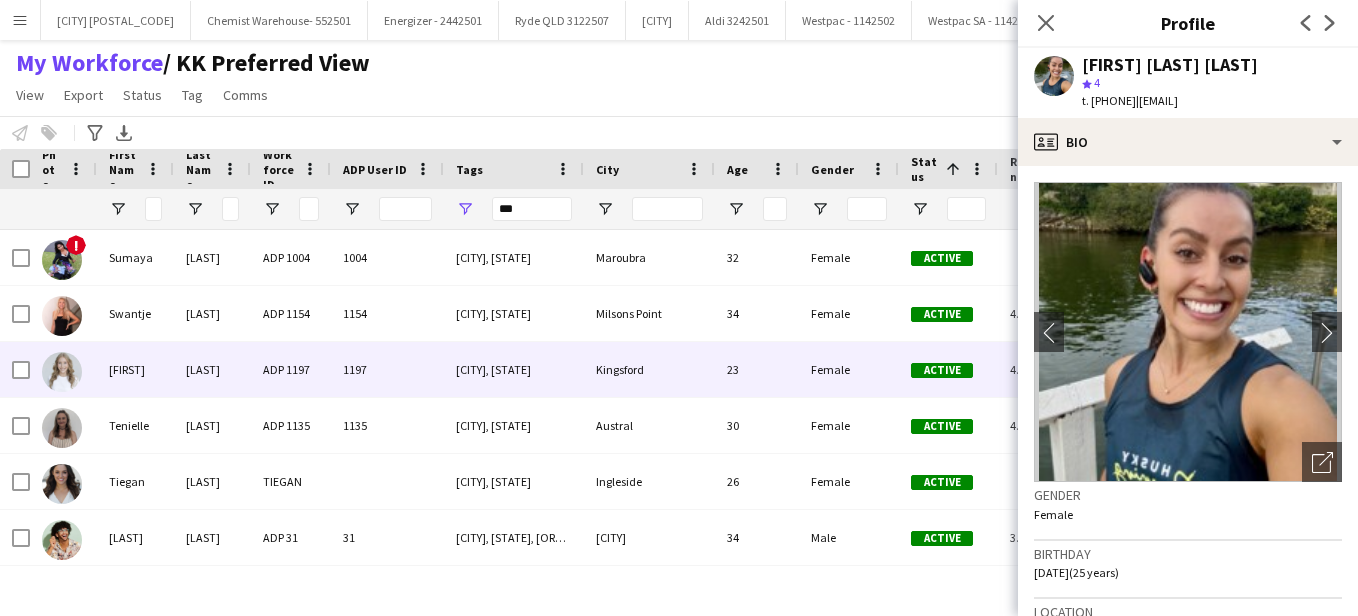 click on "ADP 1197" at bounding box center [291, 369] 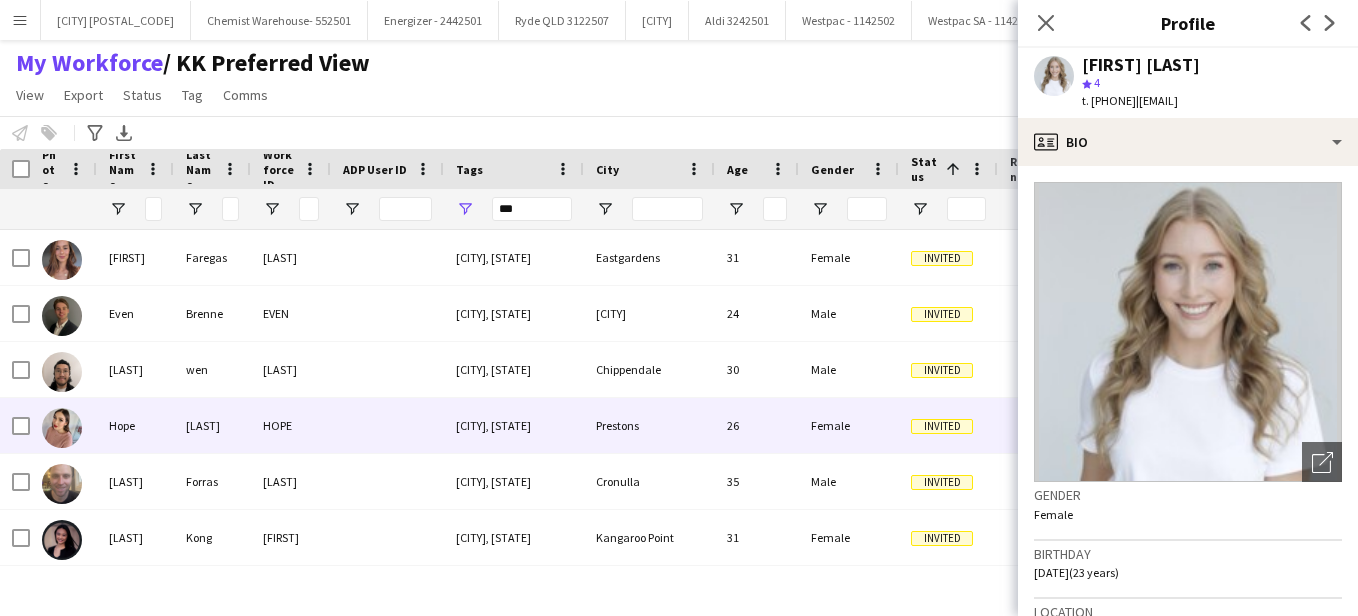 click on "HOPE" at bounding box center [291, 425] 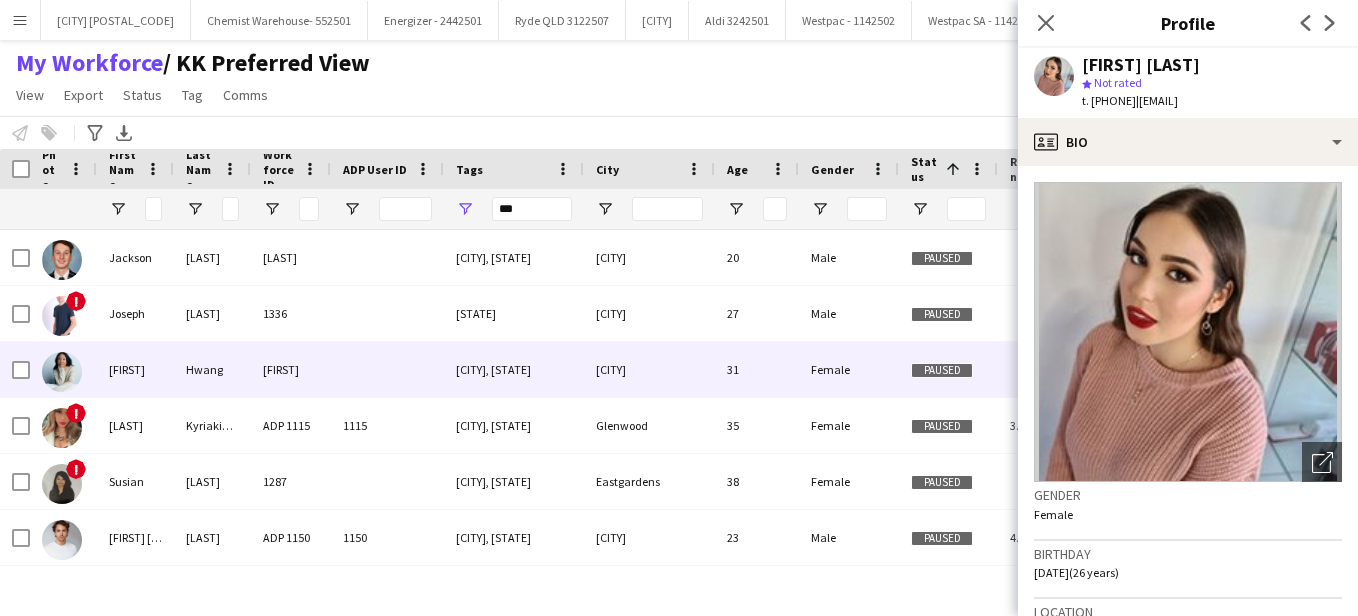 click at bounding box center (387, 369) 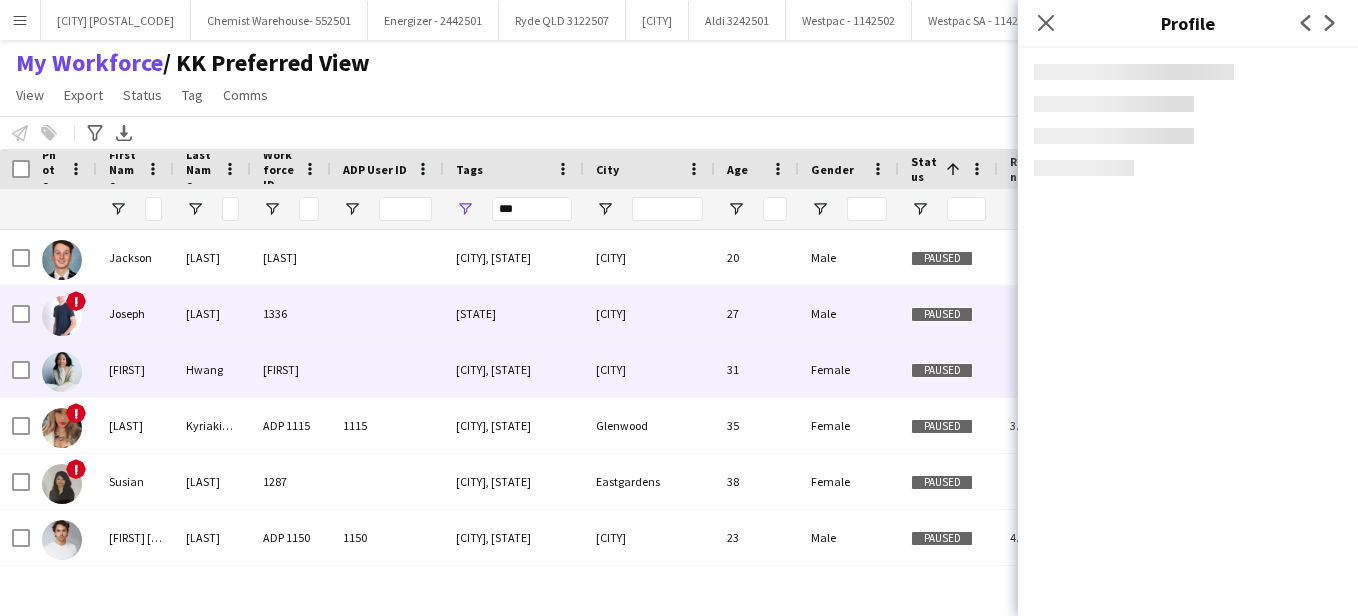 click at bounding box center [387, 313] 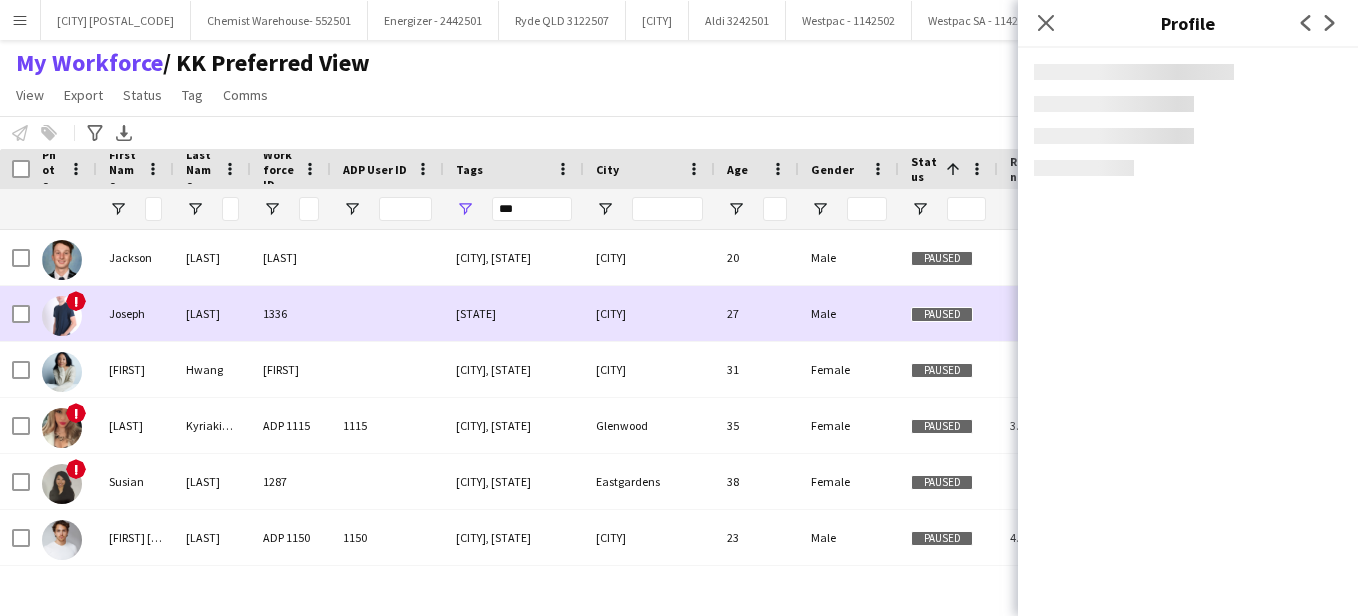 click at bounding box center [387, 257] 